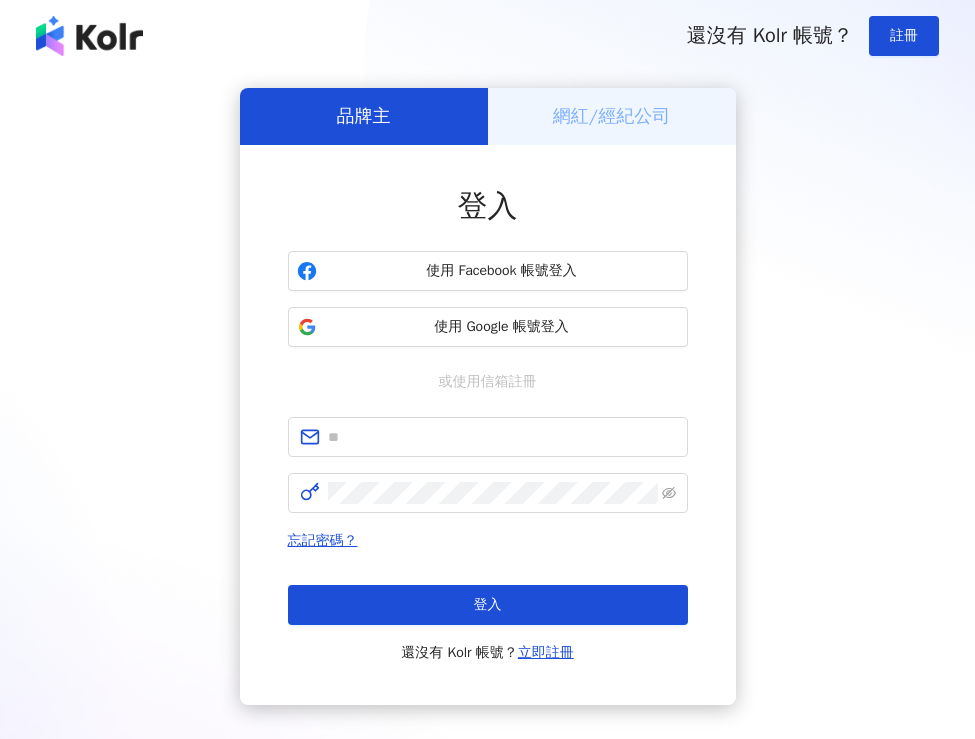 scroll, scrollTop: 0, scrollLeft: 0, axis: both 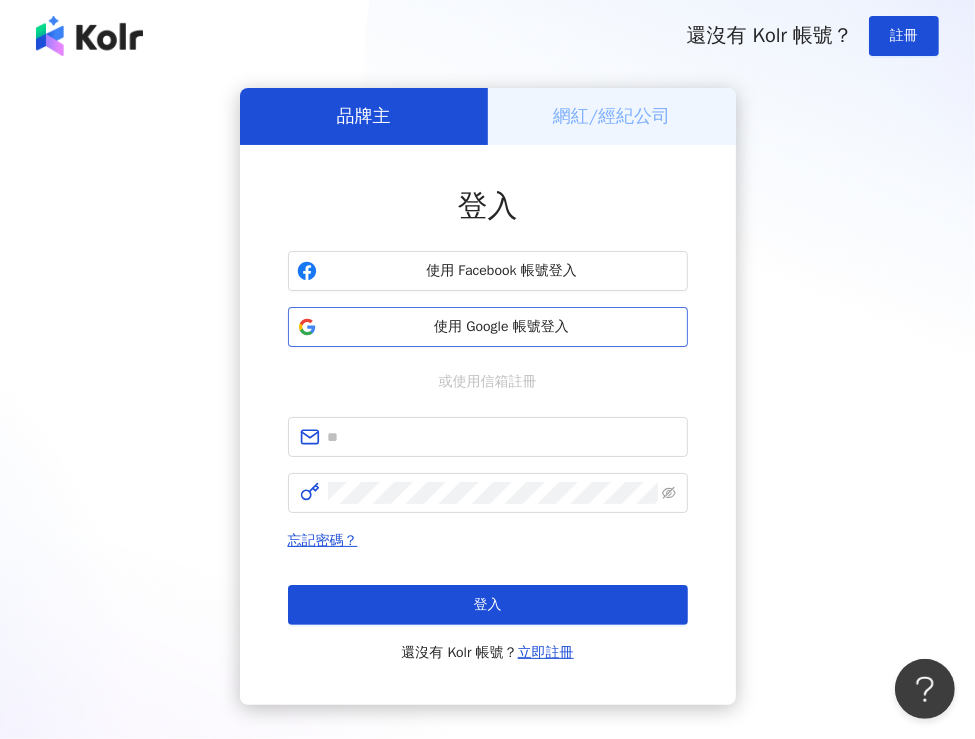 click on "使用 Google 帳號登入" at bounding box center (502, 327) 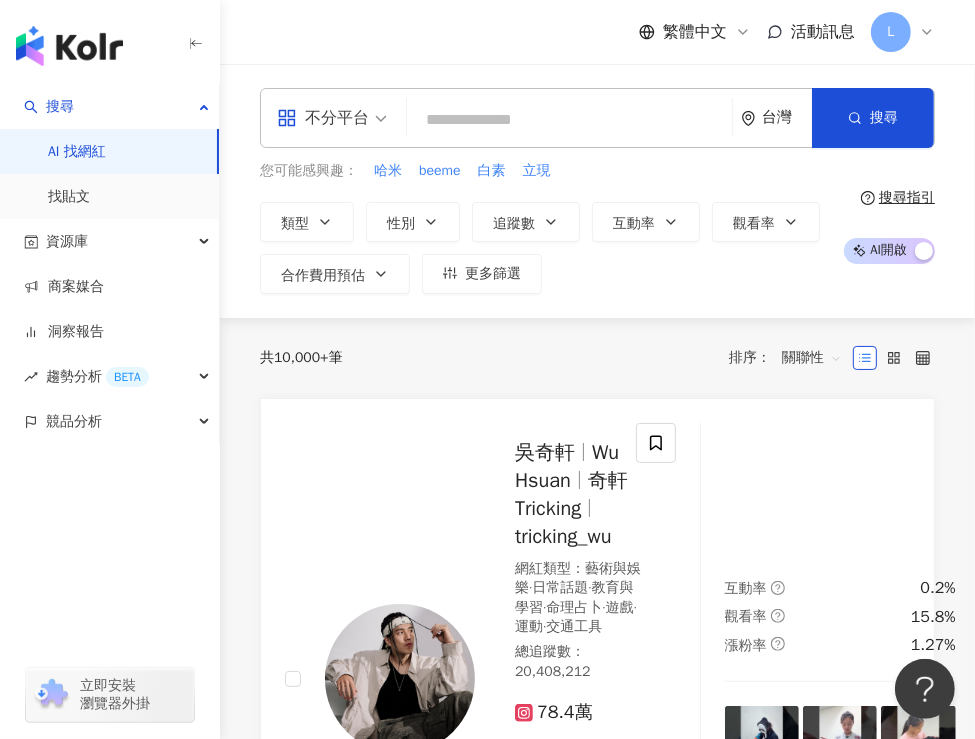 click on "共  10,000+  筆 排序： 關聯性" at bounding box center (597, 358) 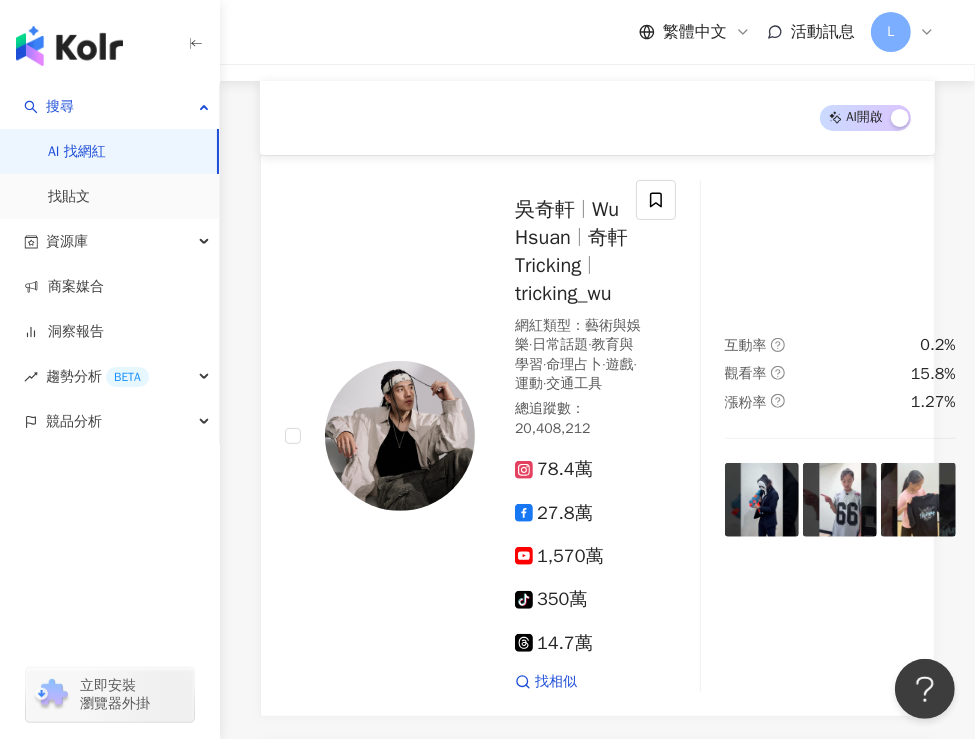 scroll, scrollTop: 0, scrollLeft: 0, axis: both 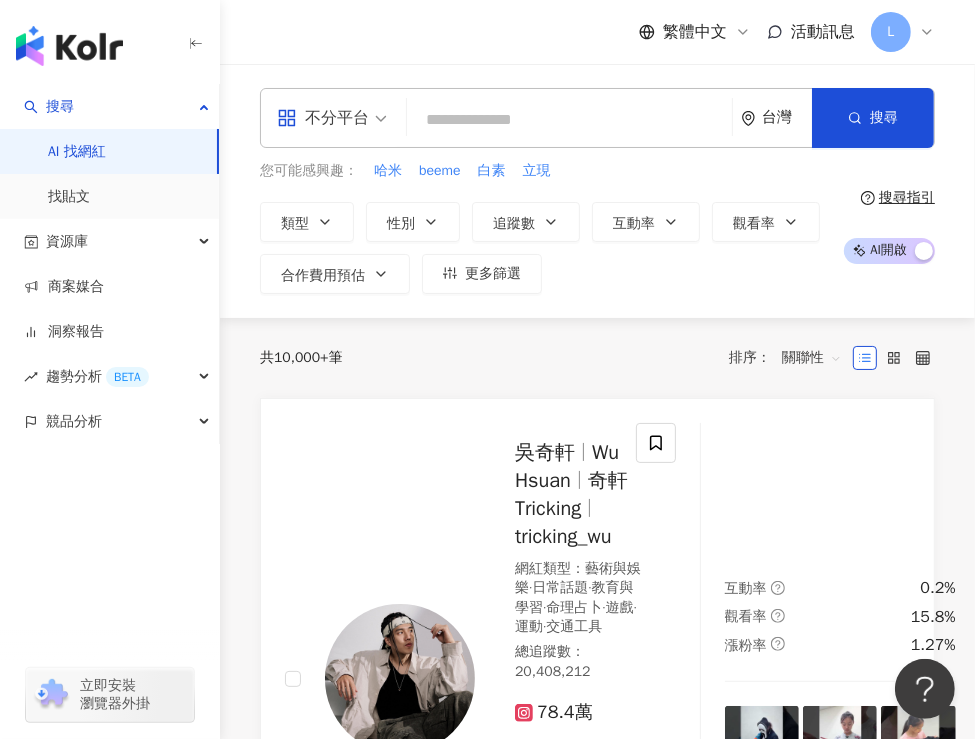 click at bounding box center (569, 120) 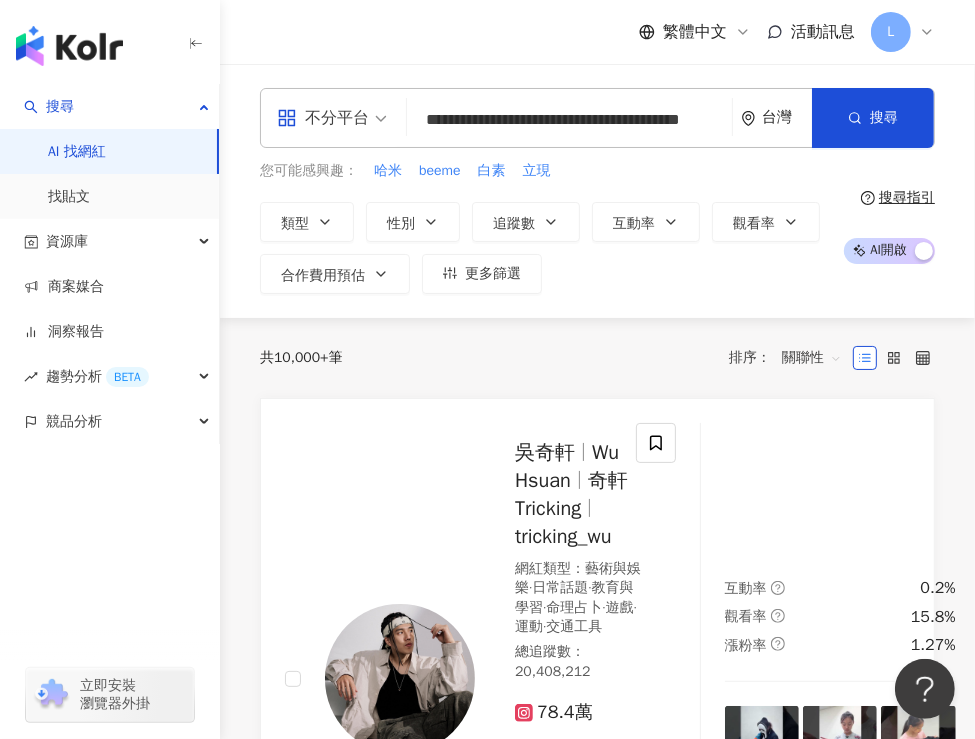 scroll, scrollTop: 0, scrollLeft: 36, axis: horizontal 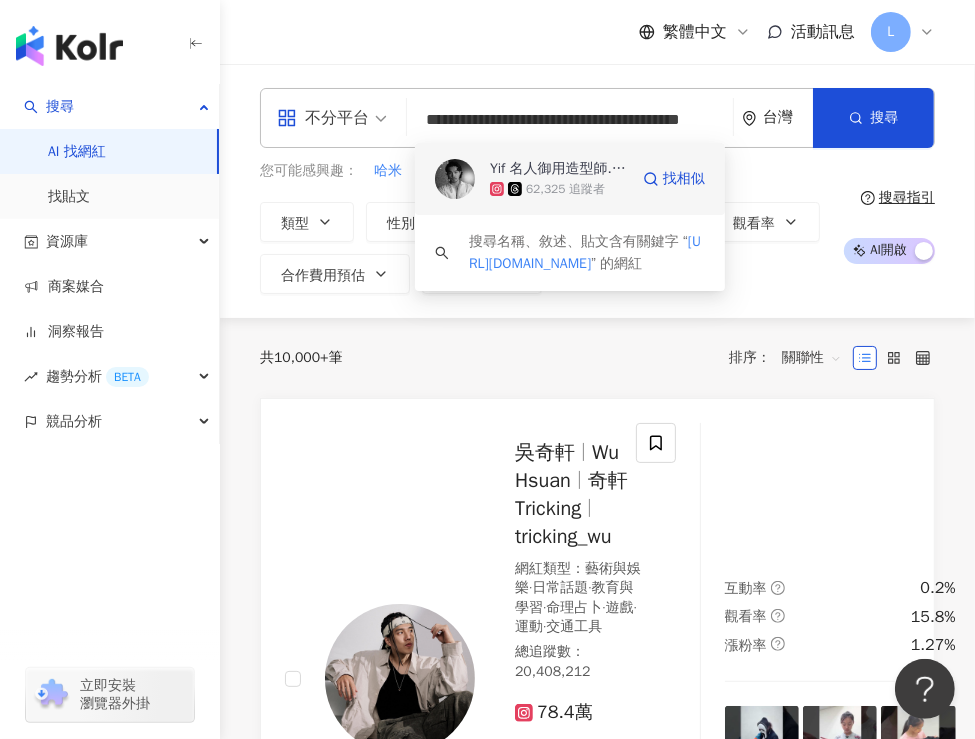 click on "62,325   追蹤者" at bounding box center (565, 189) 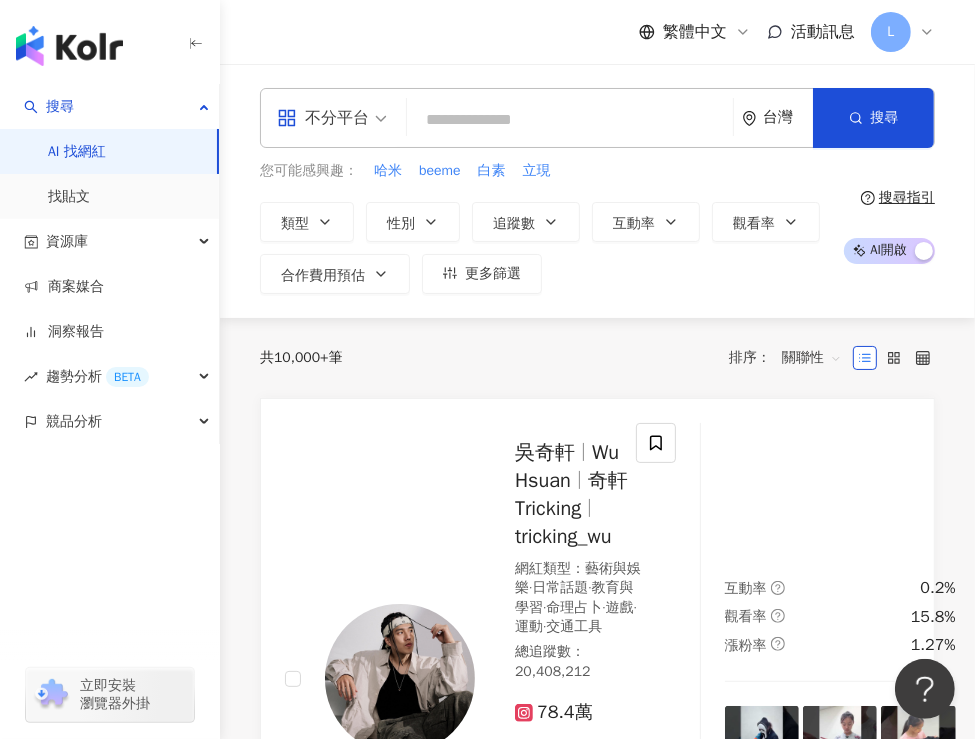 scroll, scrollTop: 0, scrollLeft: 0, axis: both 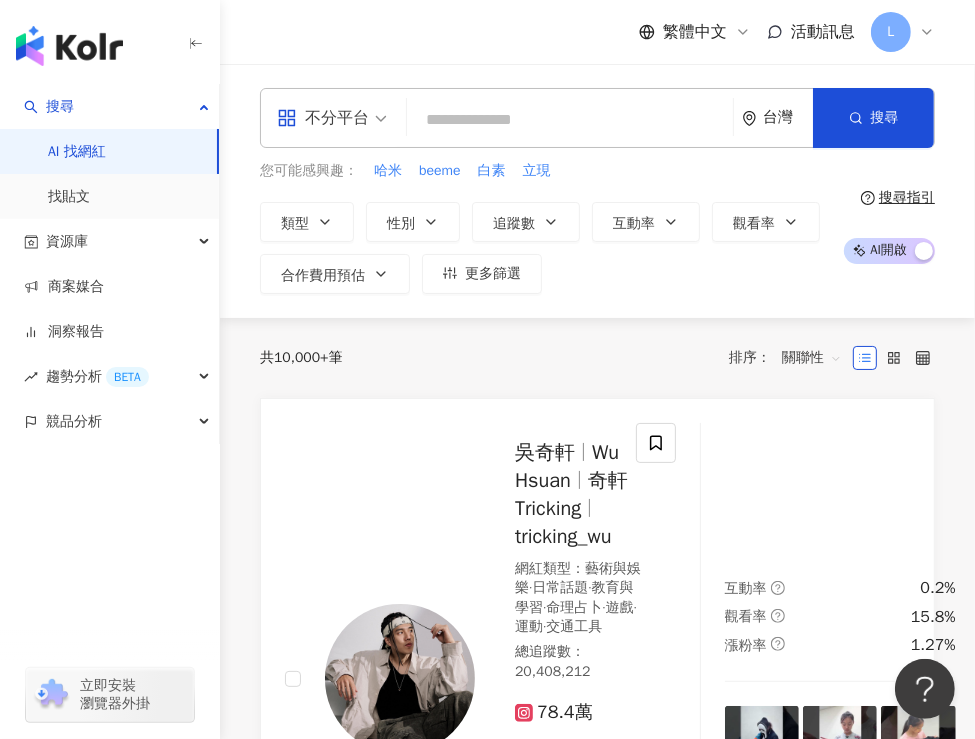 click at bounding box center (570, 120) 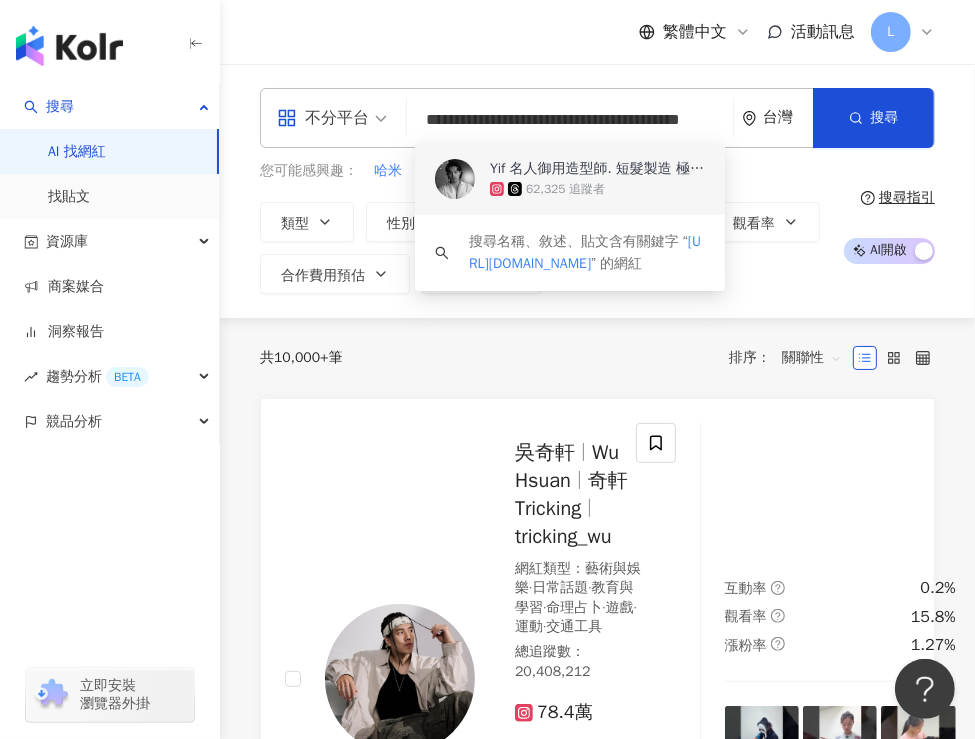 scroll, scrollTop: 0, scrollLeft: 0, axis: both 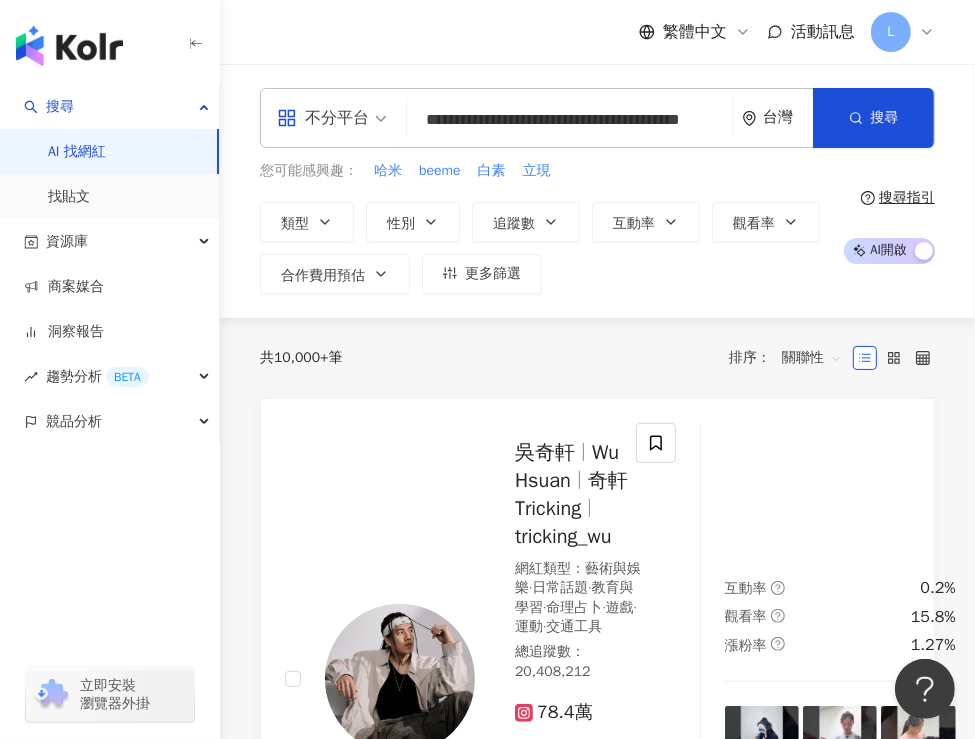 click on "共  10,000+  筆 排序： 關聯性 吳奇軒 Wu Hsuan 奇軒Tricking tricking_wu 網紅類型 ： 藝術與娛樂  ·  日常話題  ·  教育與學習  ·  命理占卜  ·  遊戲  ·  運動  ·  交通工具 總追蹤數 ： 20,408,212 78.4萬 27.8萬 1,570萬 tiktok-icon 350萬 14.7萬 找相似 互動率 0.2% 觀看率 15.8% 漲粉率 1.27% Jay Chou 周杰倫 網紅類型 ： 田徑、馬拉松  ·  流行音樂  ·  藝術與娛樂  ·  日常話題  ·  音樂  ·  運動 總追蹤數 ： 18,122,455 1,056.8萬 434.5萬 321萬 找相似 互動率 1.06% 觀看率 17.7% 漲粉率 3.01% 李毓芬 Tia 網紅類型 ： 無 總追蹤數 ： 12,324,527 975.8萬 256.7萬 找相似 互動率 3.21% 觀看率 0% 漲粉率 -7.38% Travel Thirsty  網紅類型 ： 日常話題  ·  美食 總追蹤數 ： 10,308,951 2.9萬 214萬 814萬 找相似 互動率 0.04% 觀看率 5.96% 漲粉率 0.25% Zijun and Tang San 網紅類型 ： 韓國偶像  ·  藝術與娛樂  ·  日常話題  ·  教育與學習 ： 795萬" at bounding box center (597, 3040) 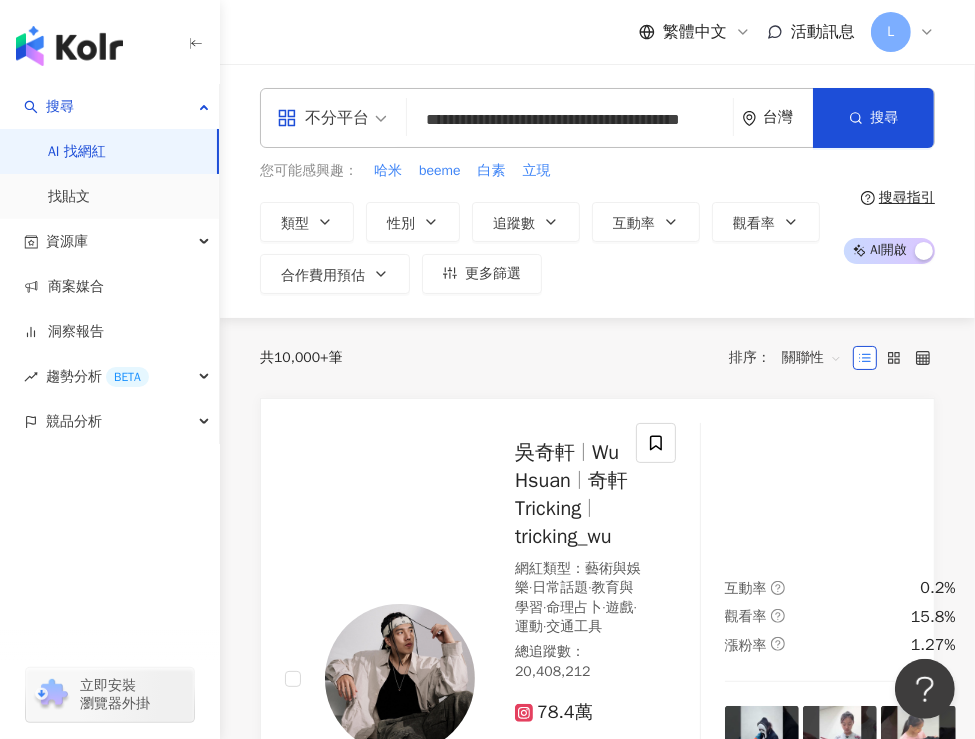 click on "繁體中文 活動訊息 L" at bounding box center (597, 32) 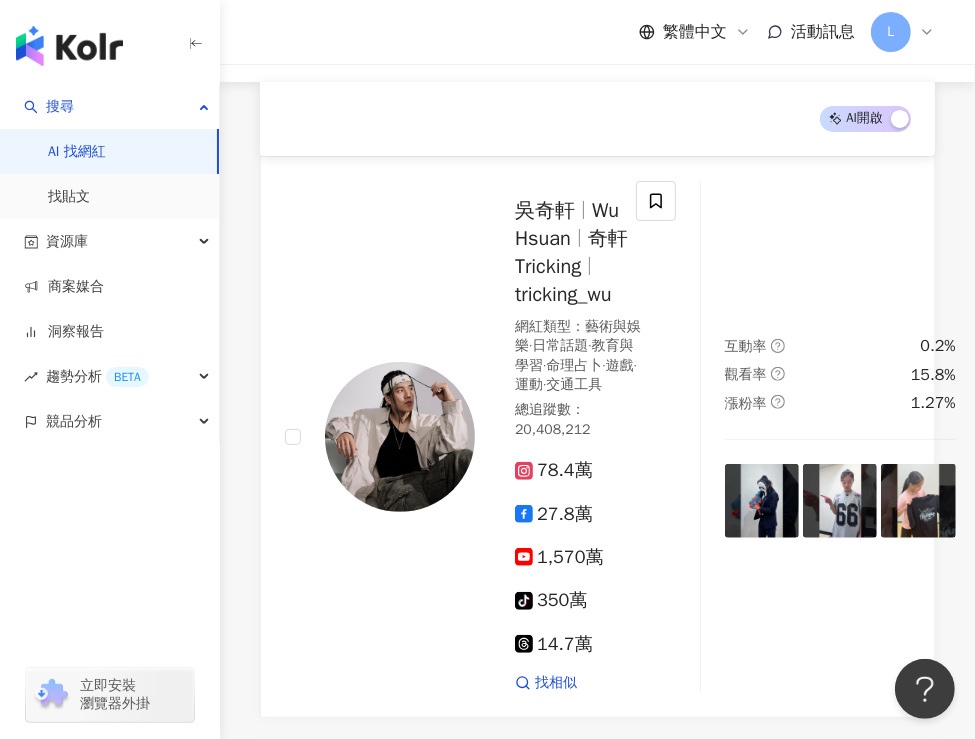 scroll, scrollTop: 0, scrollLeft: 0, axis: both 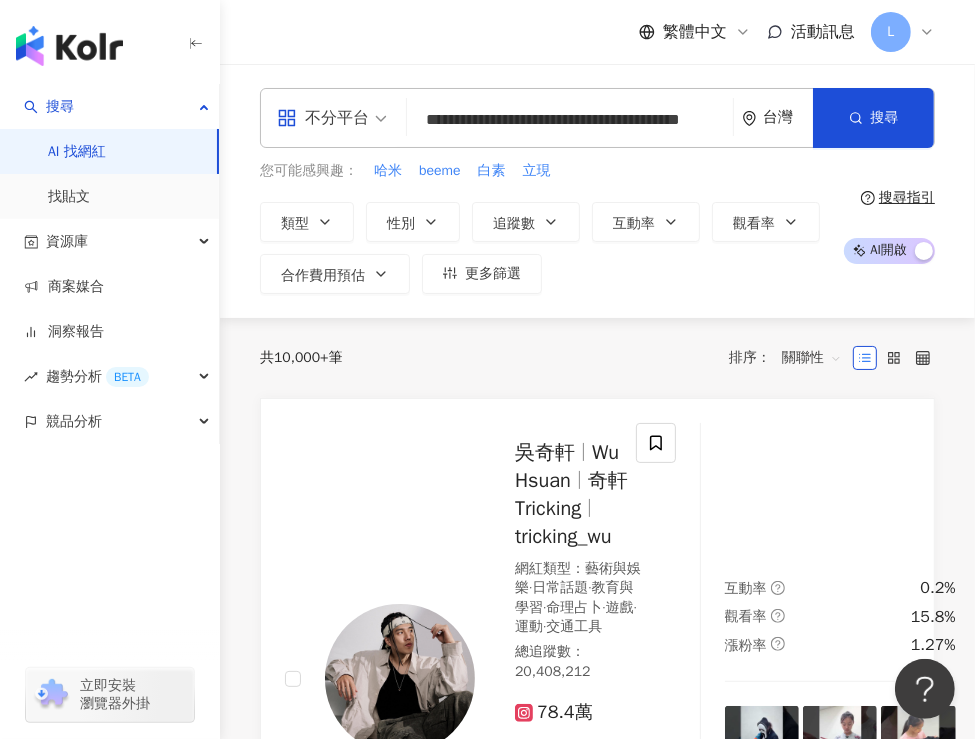click on "**********" at bounding box center (570, 120) 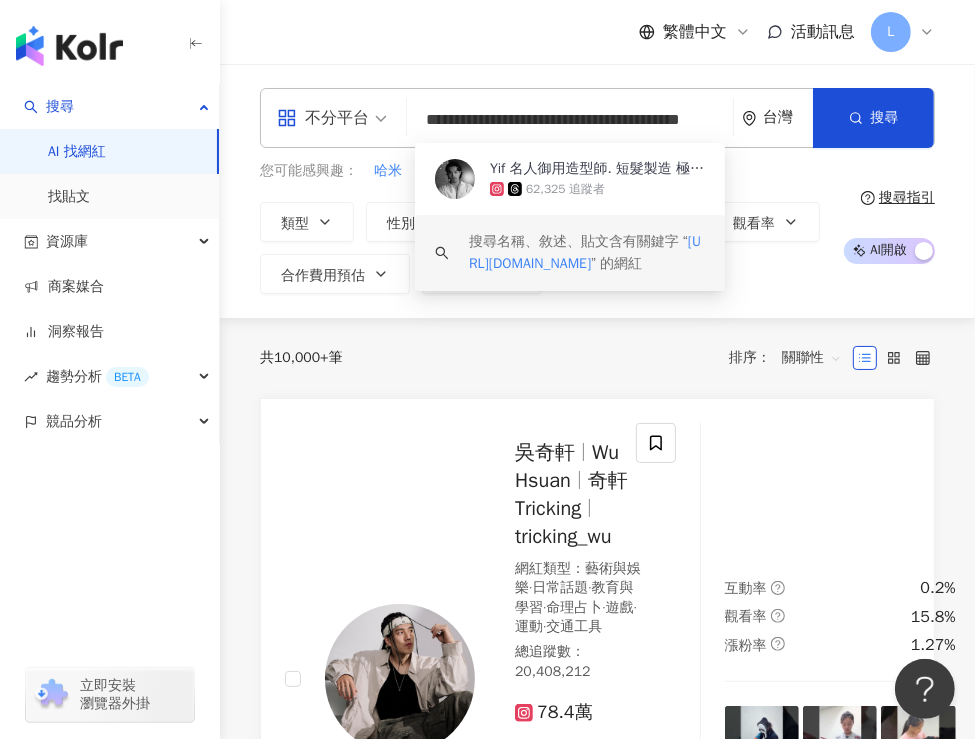scroll, scrollTop: 0, scrollLeft: 0, axis: both 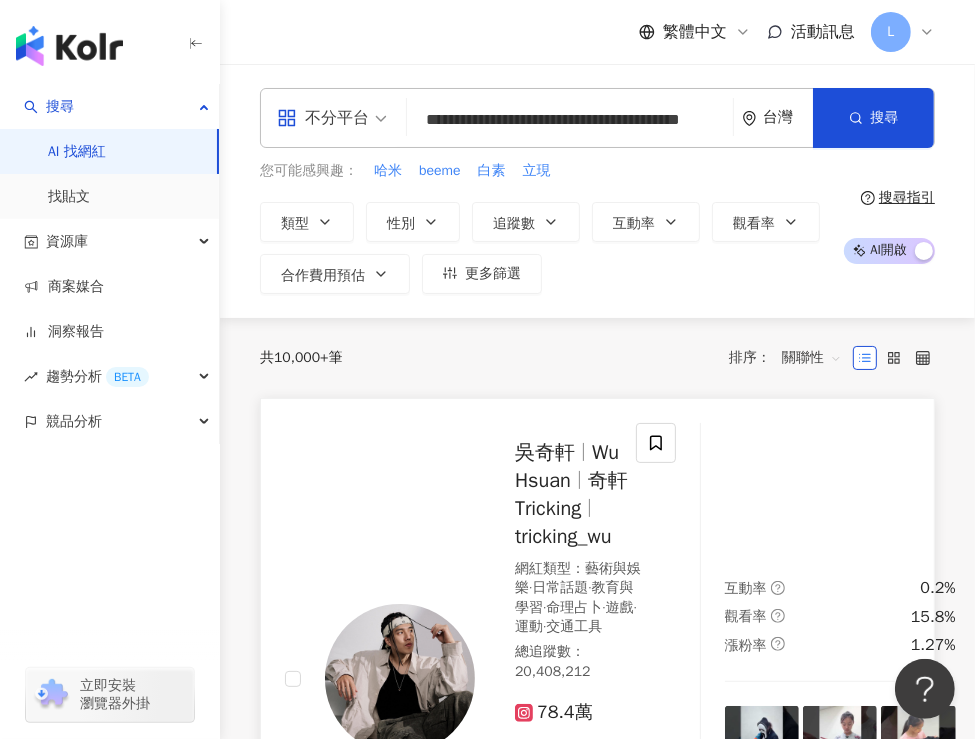 drag, startPoint x: 236, startPoint y: 443, endPoint x: 357, endPoint y: 519, distance: 142.88806 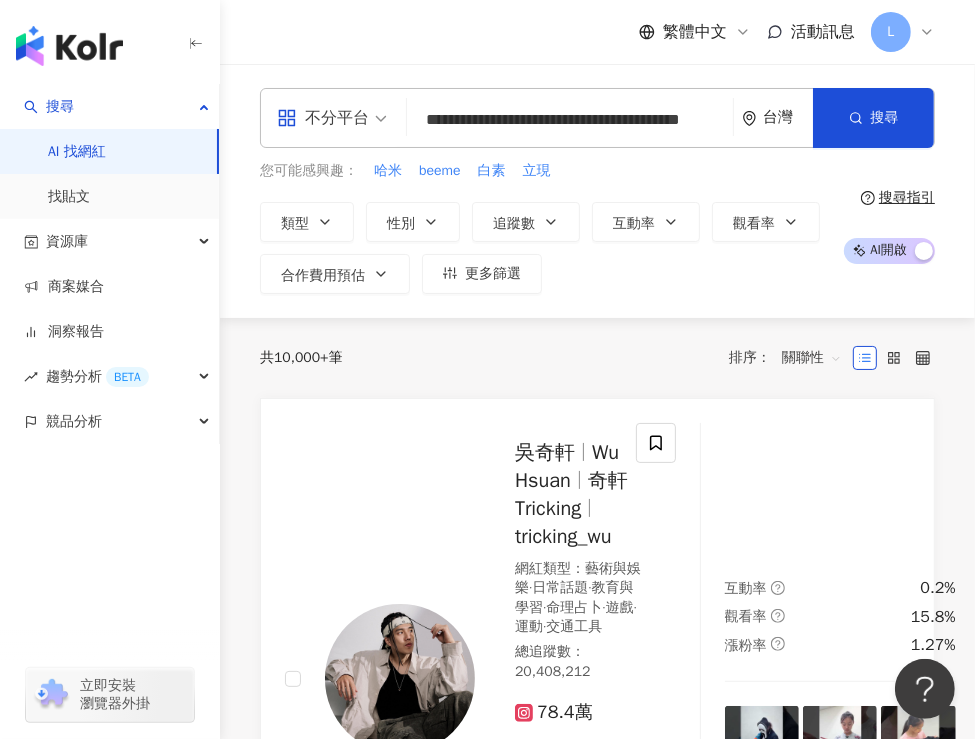click on "繁體中文 活動訊息 L" at bounding box center (597, 32) 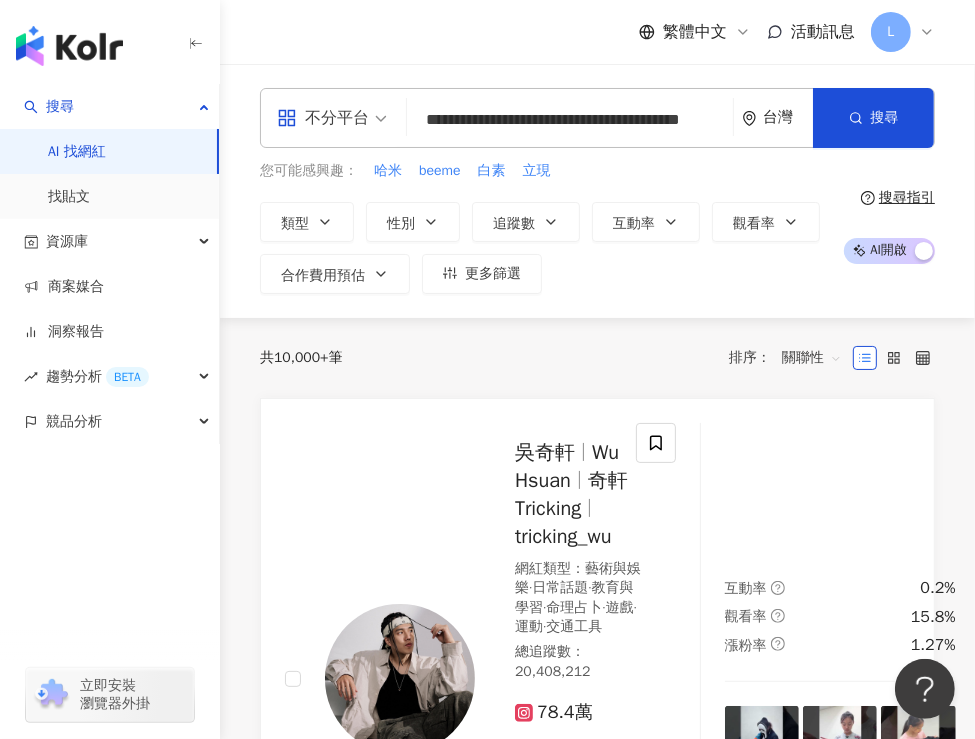 click on "**********" at bounding box center (570, 120) 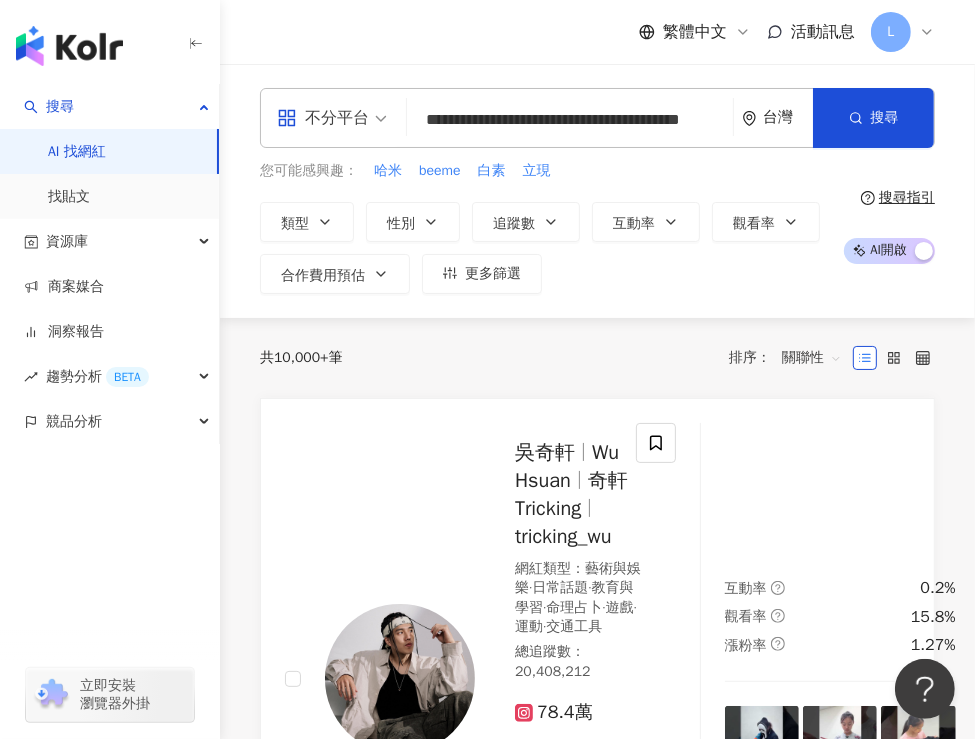 click on "**********" at bounding box center (597, 191) 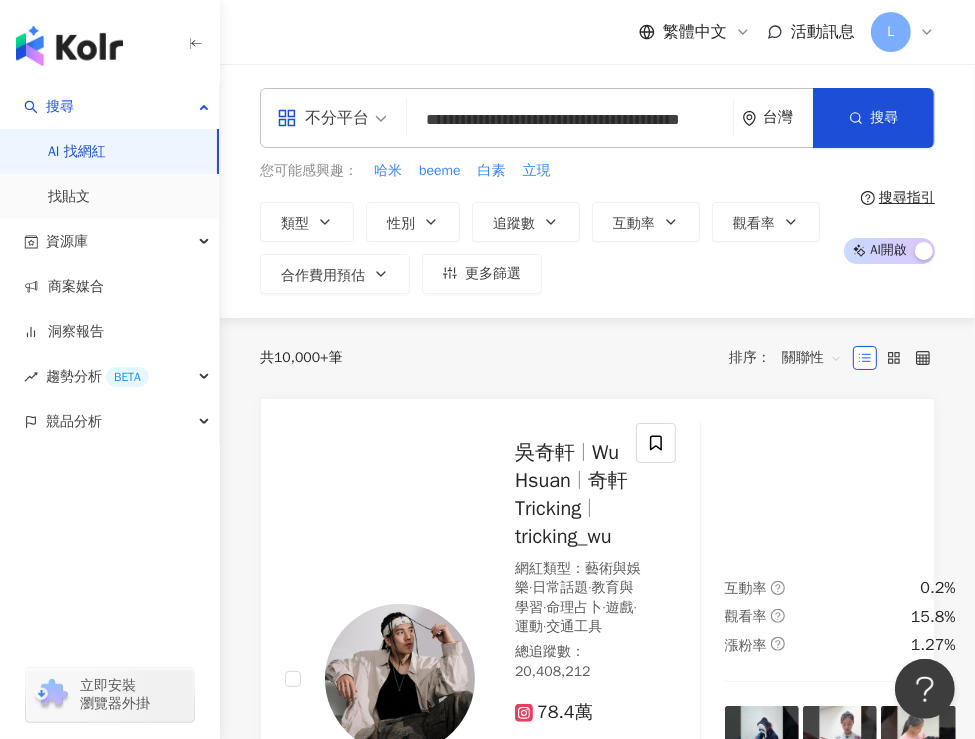 click on "**********" at bounding box center [597, 118] 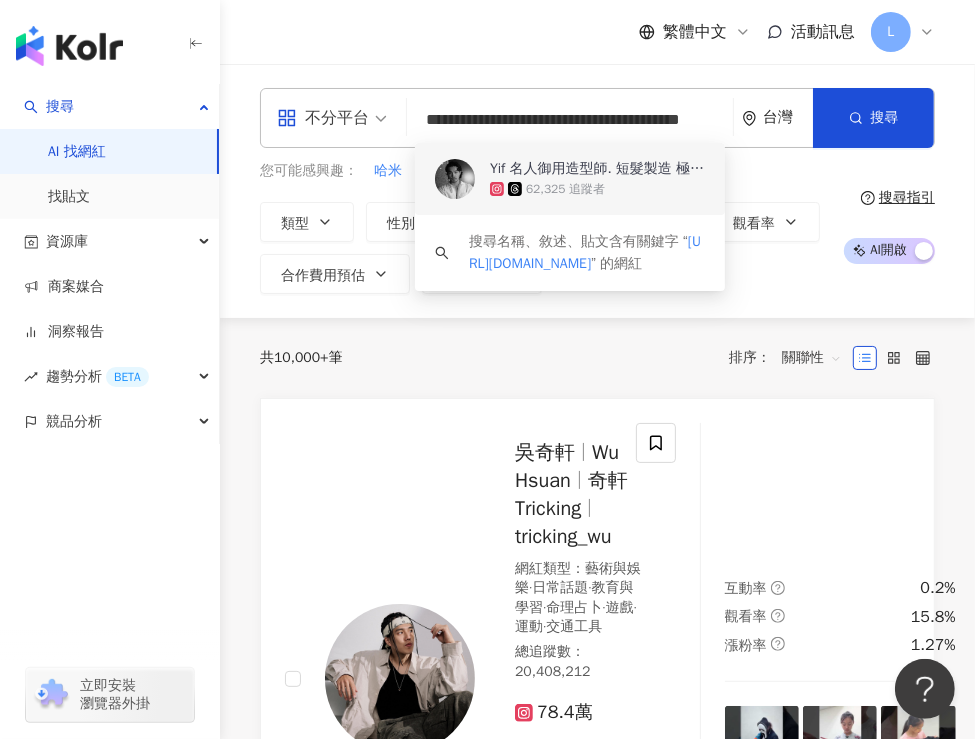 paste 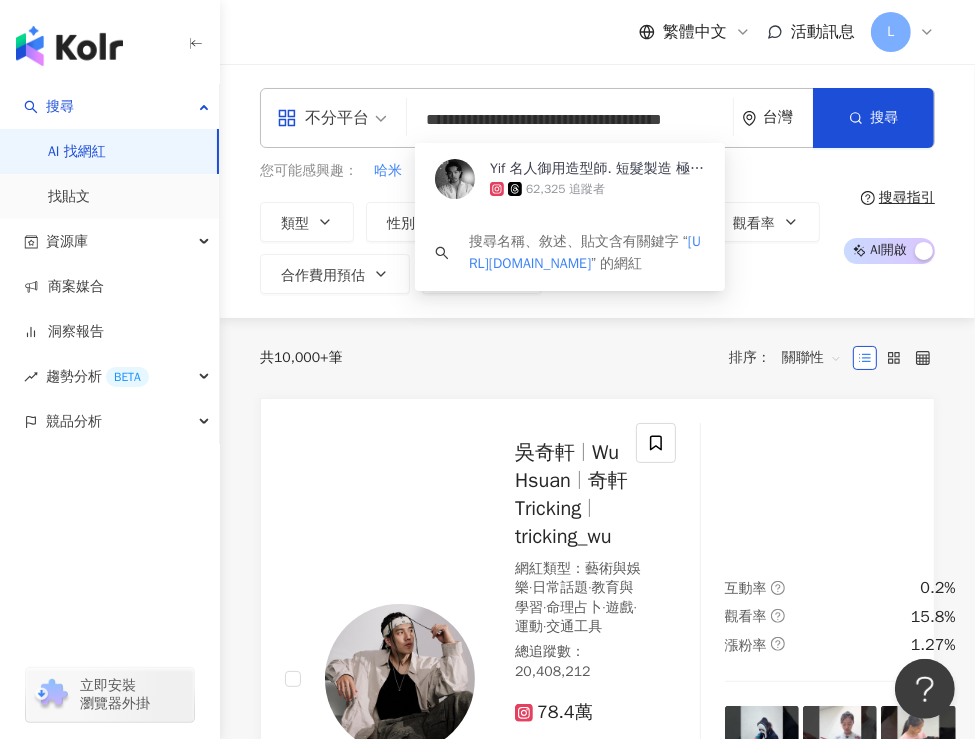 scroll, scrollTop: 0, scrollLeft: 43, axis: horizontal 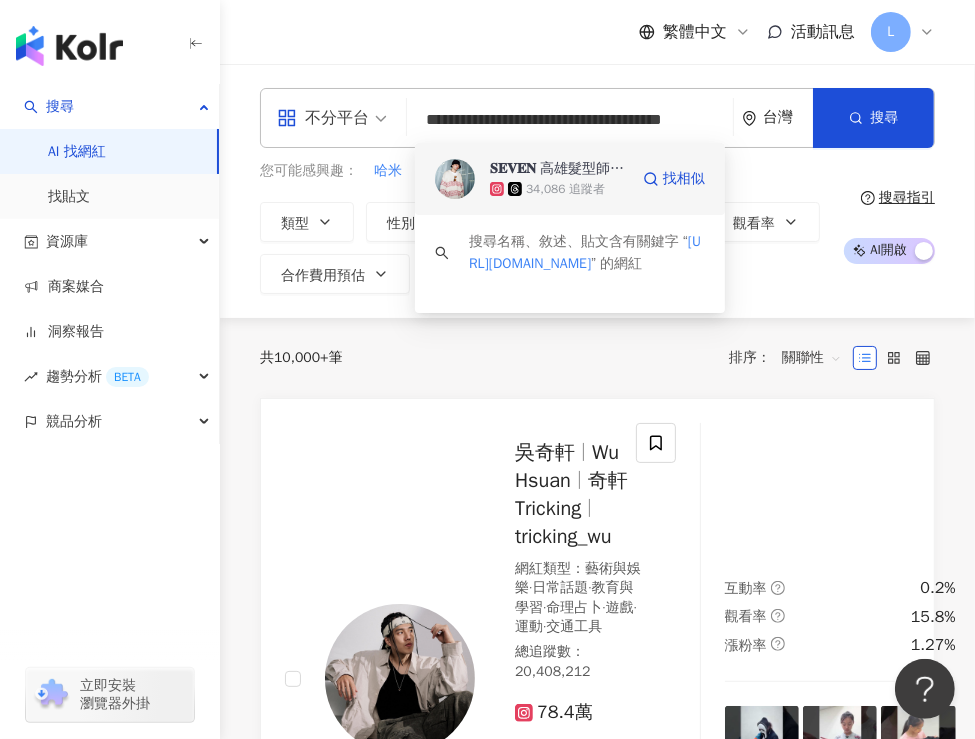 click on "34,086   追蹤者" at bounding box center (565, 189) 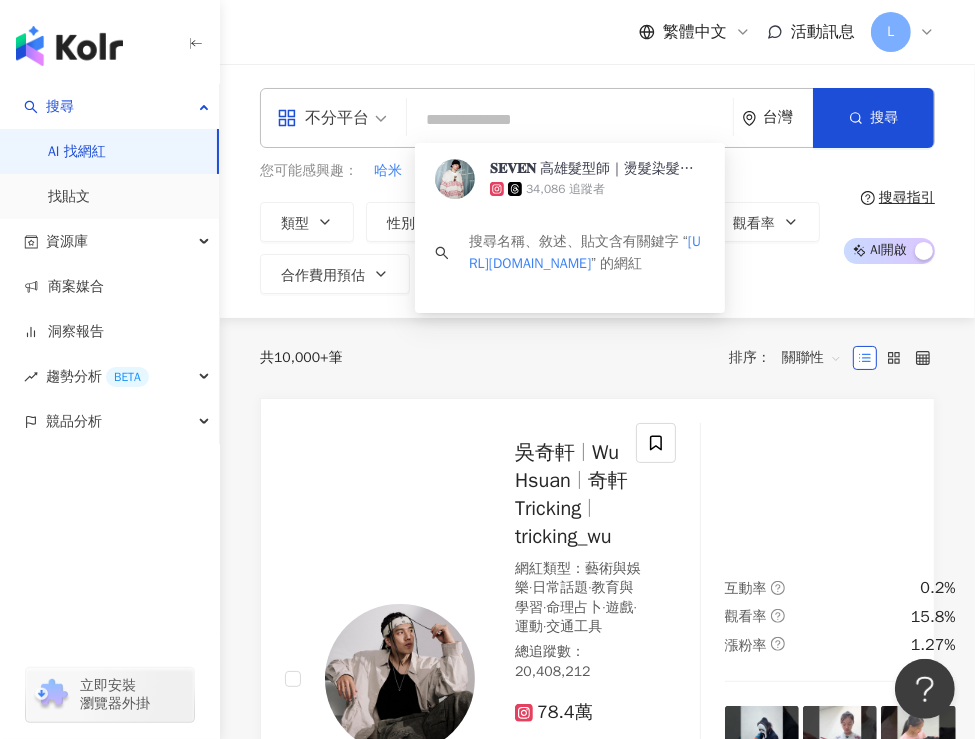 scroll, scrollTop: 0, scrollLeft: 0, axis: both 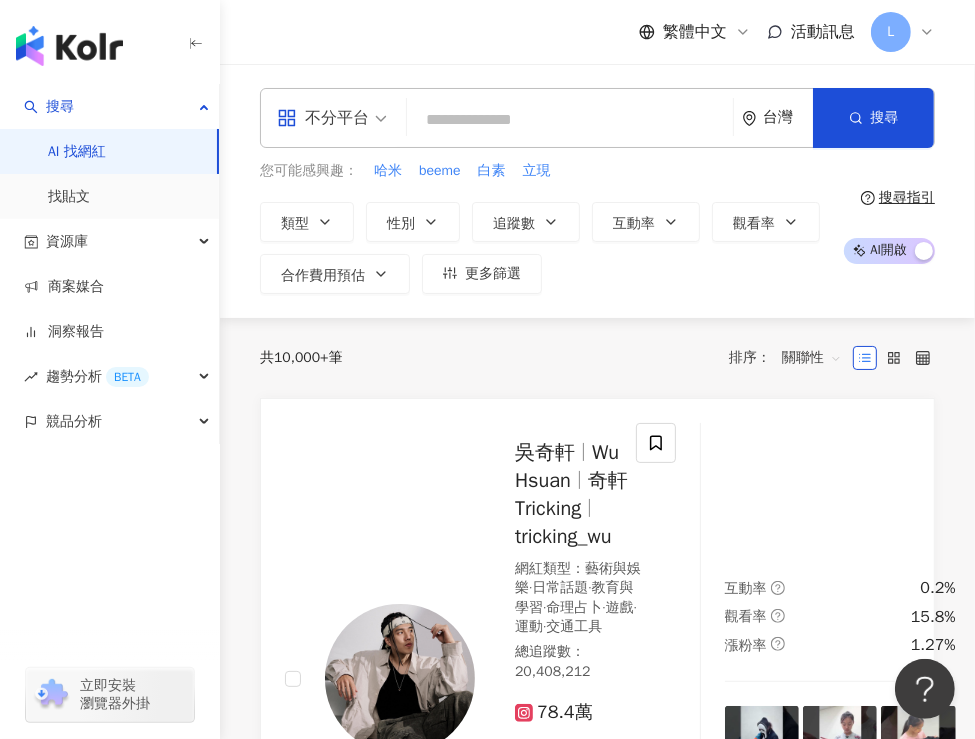 click at bounding box center [570, 120] 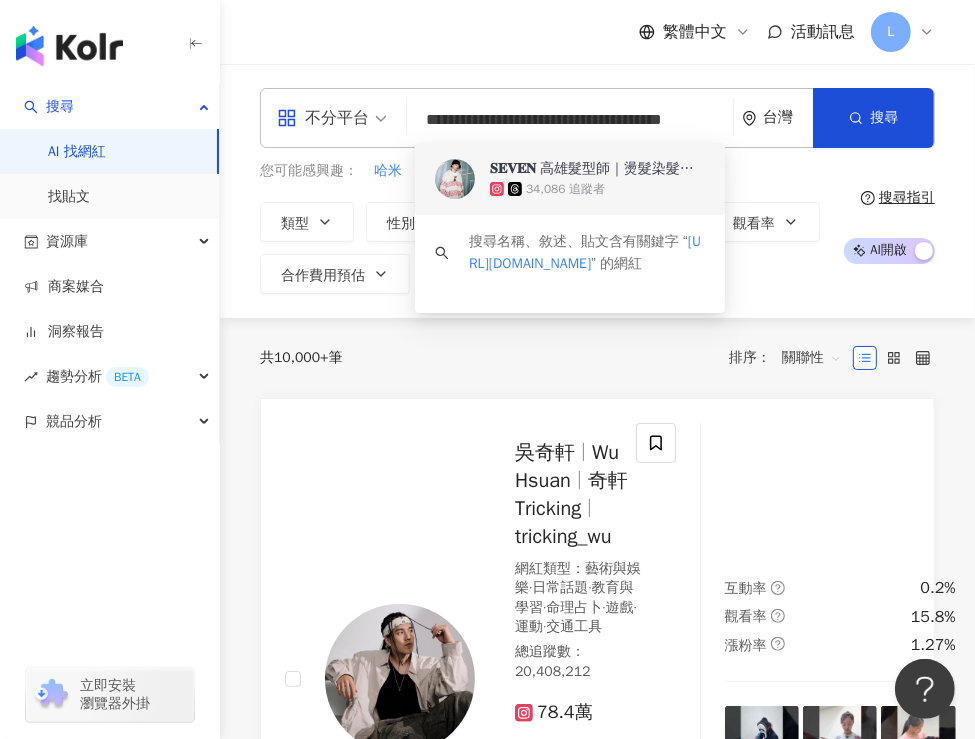 scroll, scrollTop: 0, scrollLeft: 0, axis: both 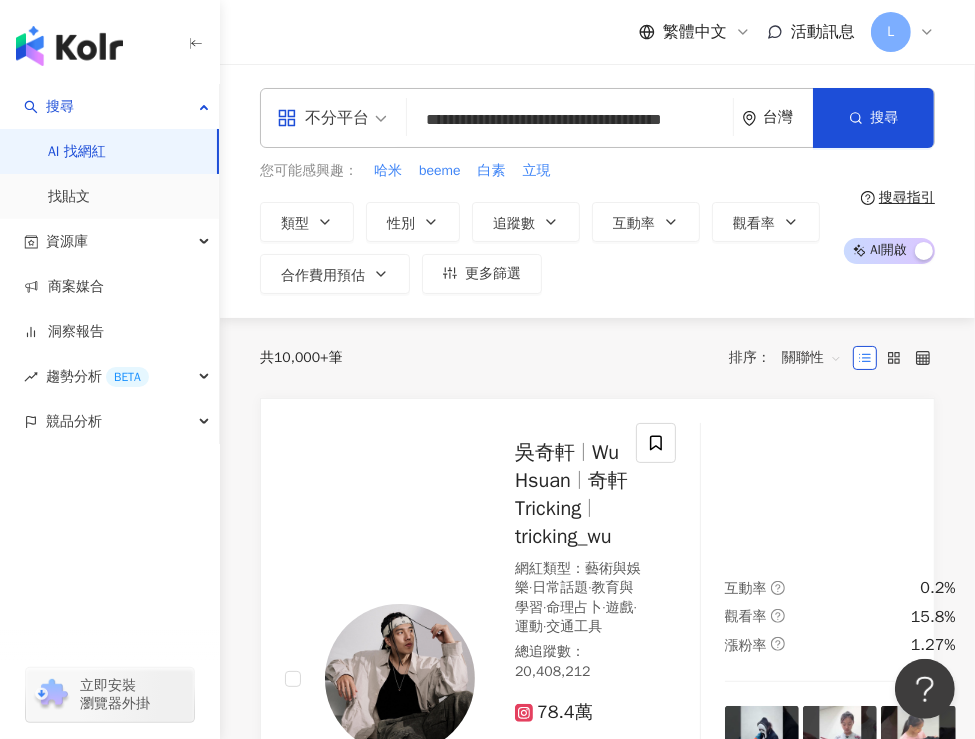 click on "共  10,000+  筆 排序： 關聯性" at bounding box center (597, 358) 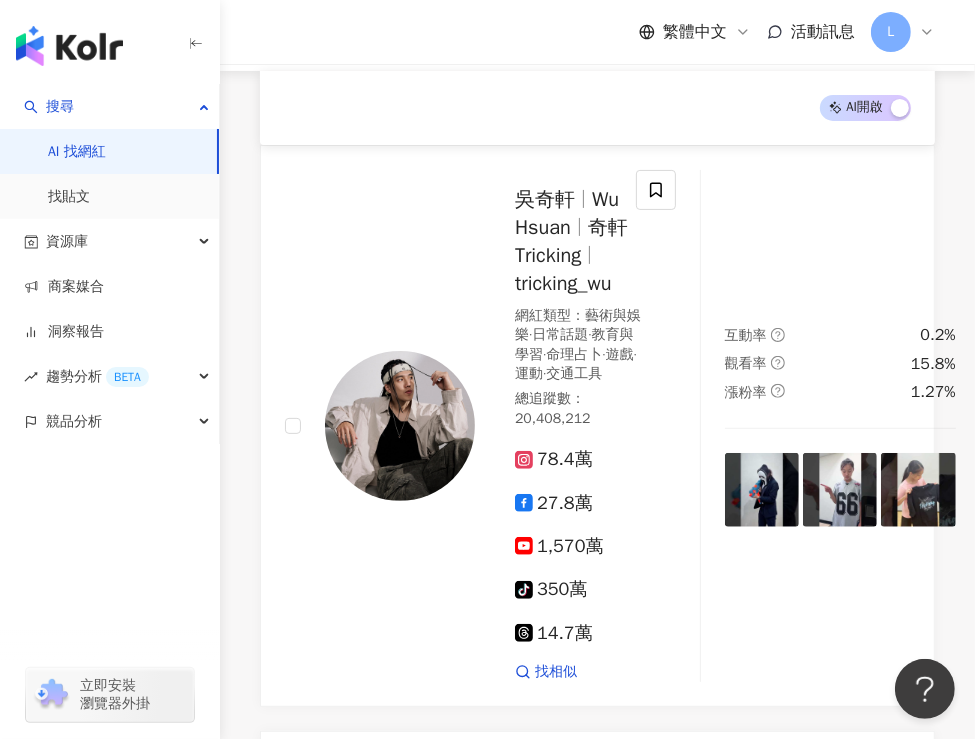 scroll, scrollTop: 0, scrollLeft: 0, axis: both 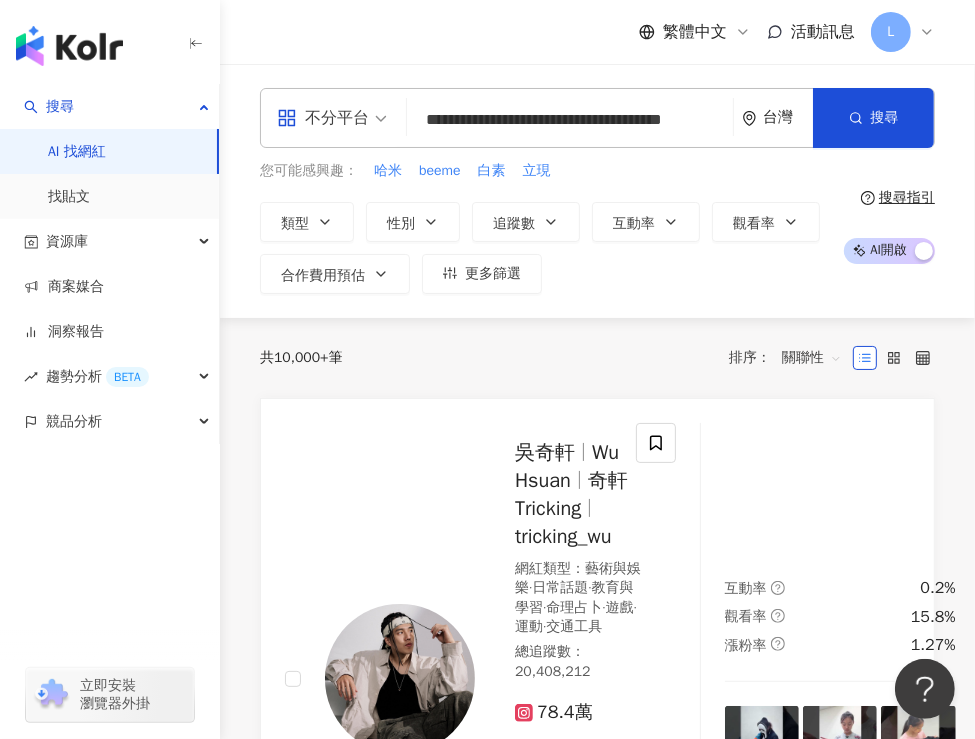click on "**********" at bounding box center [570, 120] 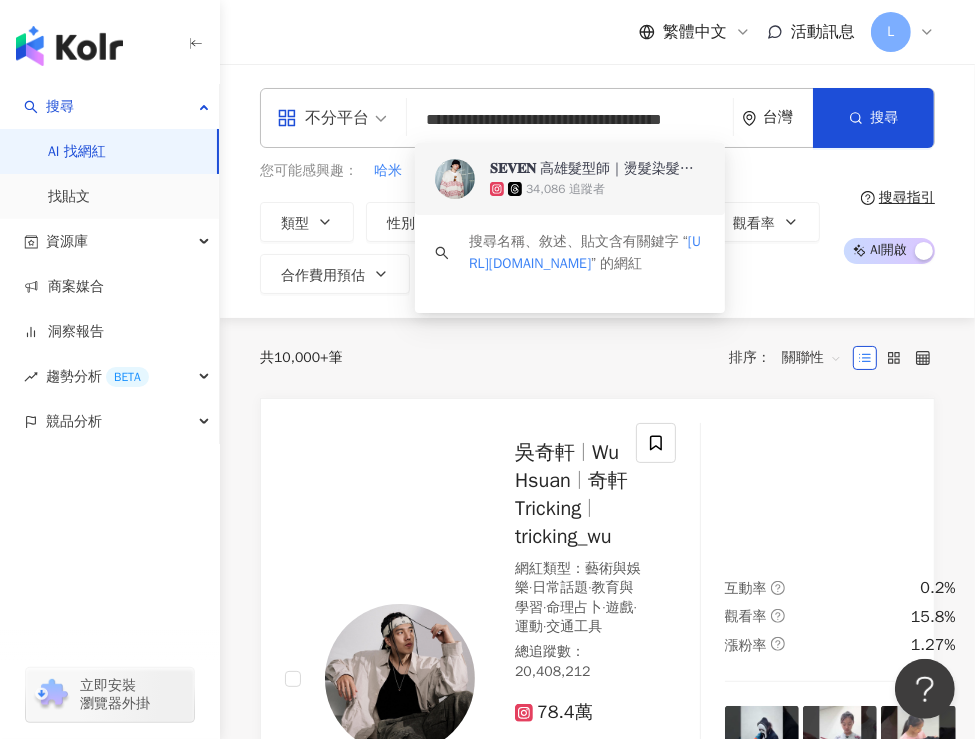 paste on "***" 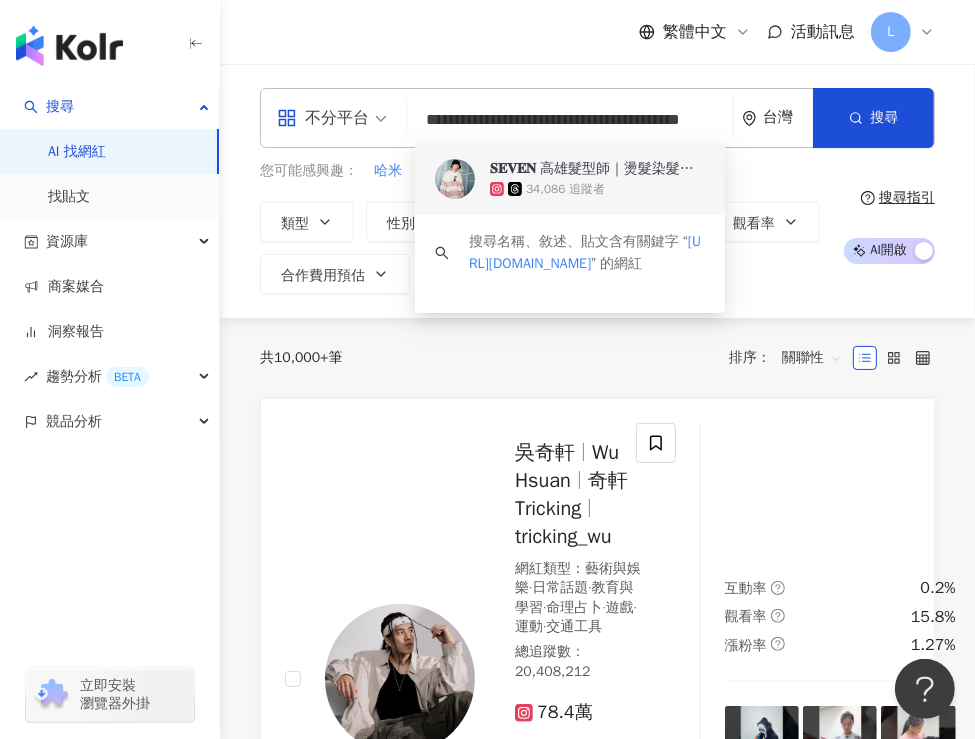 scroll, scrollTop: 0, scrollLeft: 75, axis: horizontal 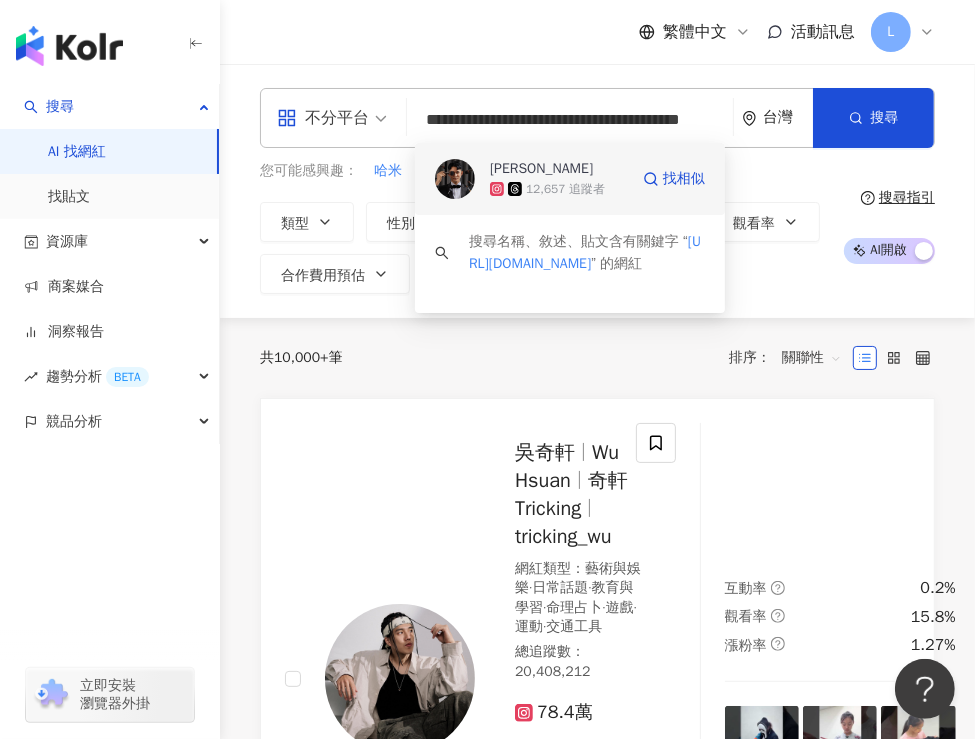 click on "12,657   追蹤者" at bounding box center (559, 189) 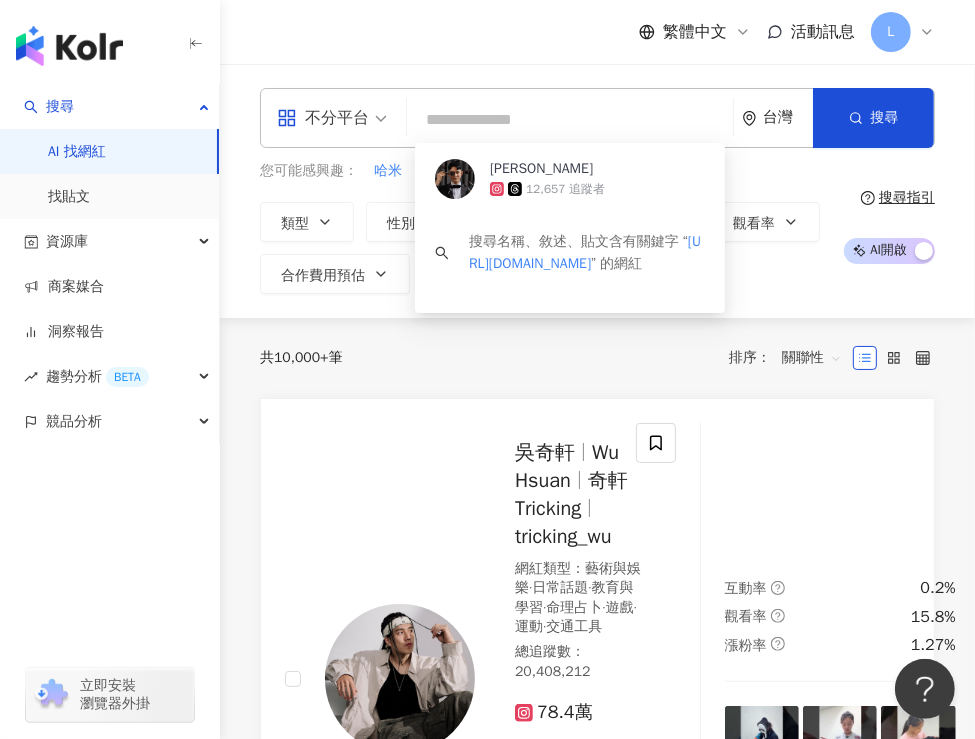 scroll, scrollTop: 0, scrollLeft: 0, axis: both 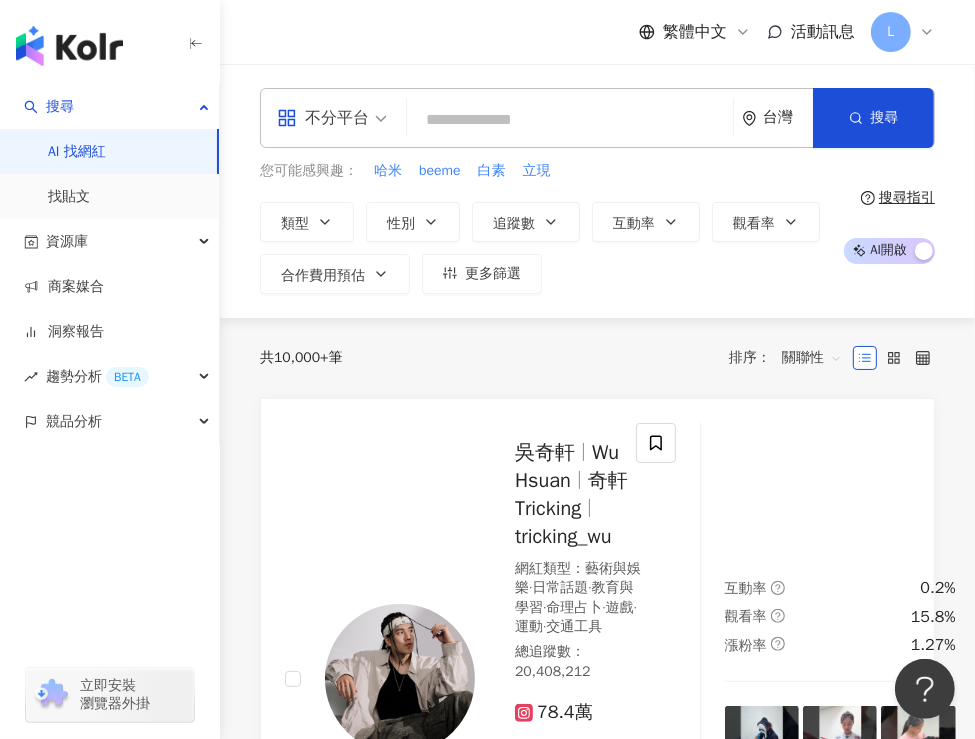 click at bounding box center [570, 120] 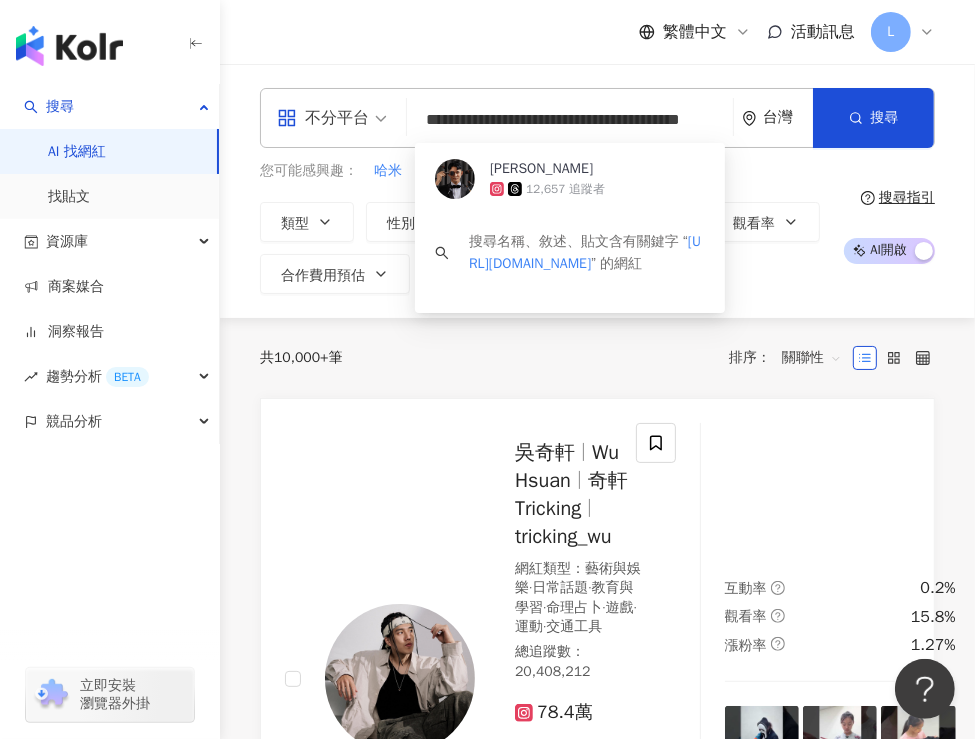 scroll, scrollTop: 0, scrollLeft: 75, axis: horizontal 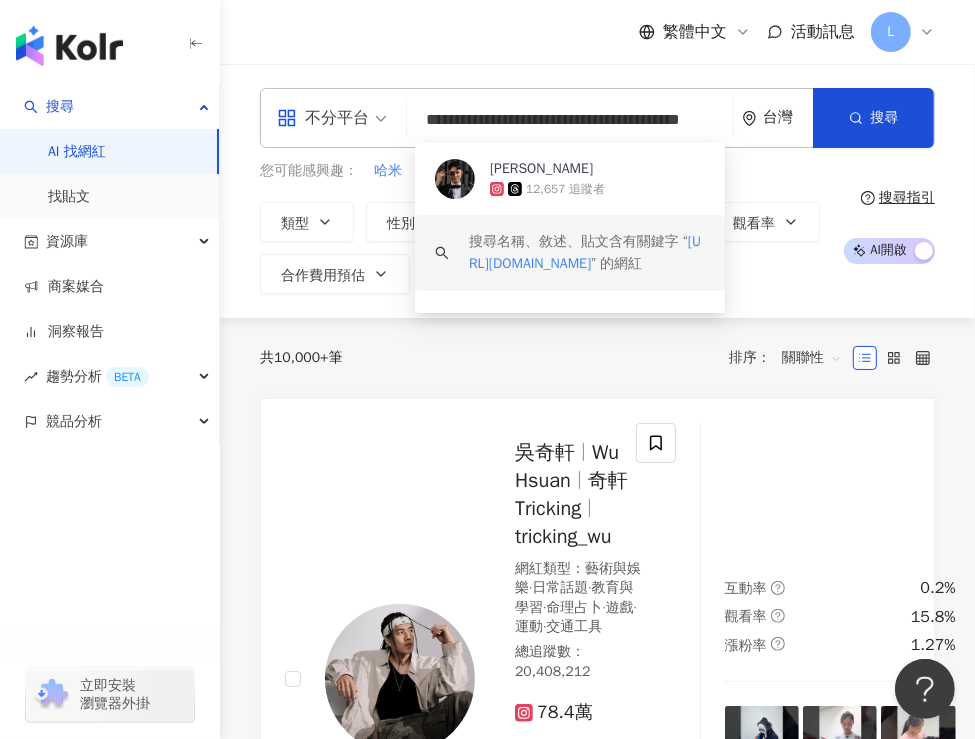 type on "**********" 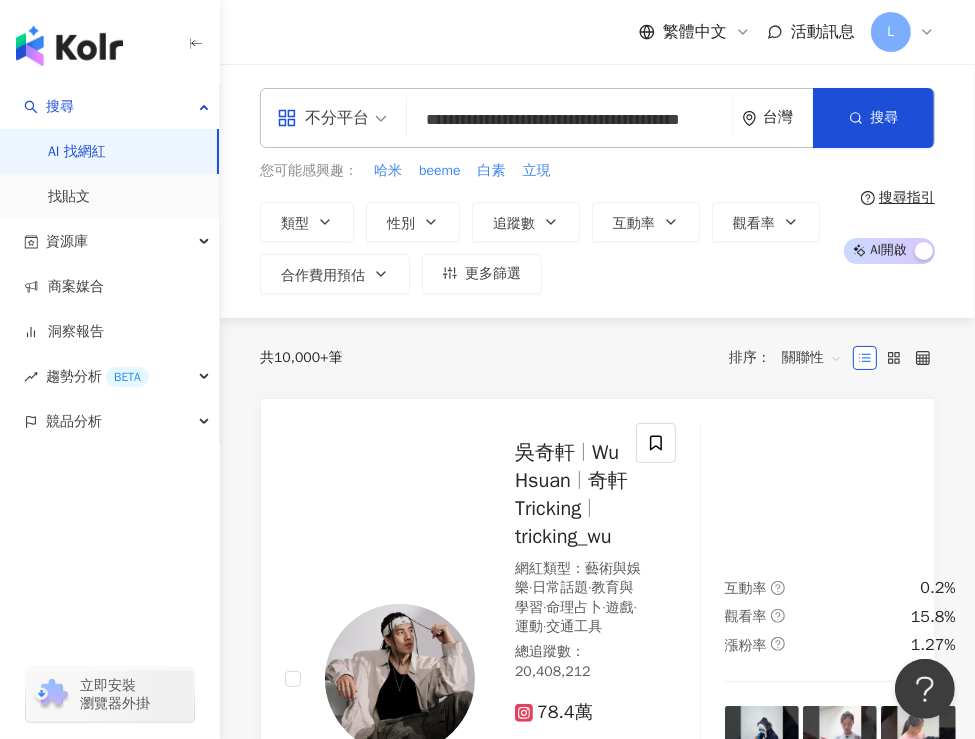 click on "10,000+" at bounding box center (301, 357) 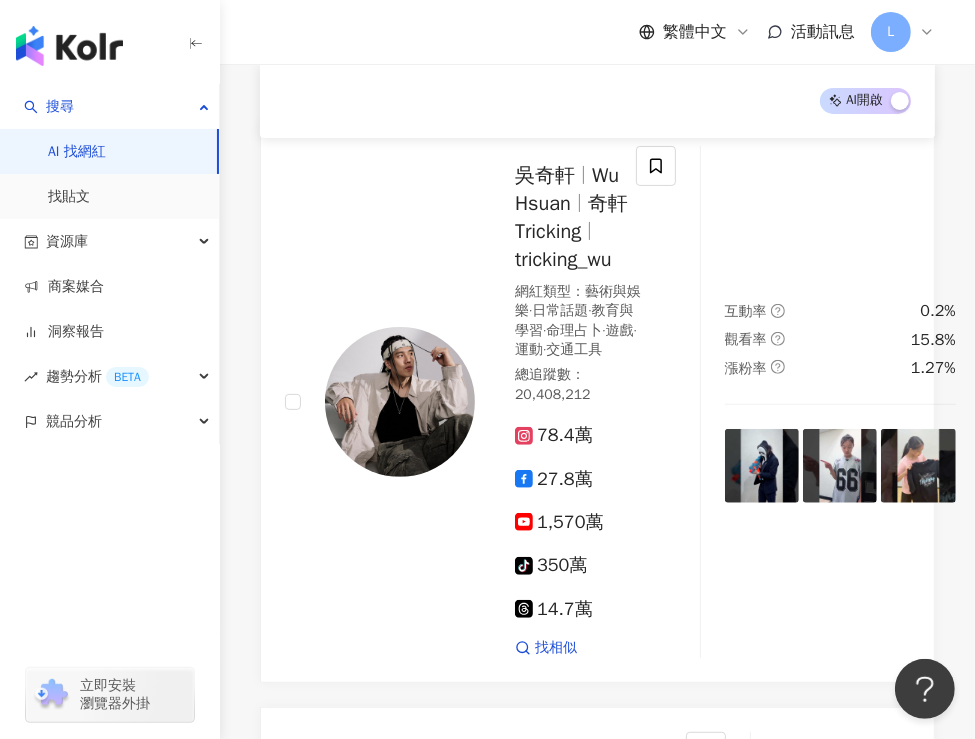 scroll, scrollTop: 0, scrollLeft: 0, axis: both 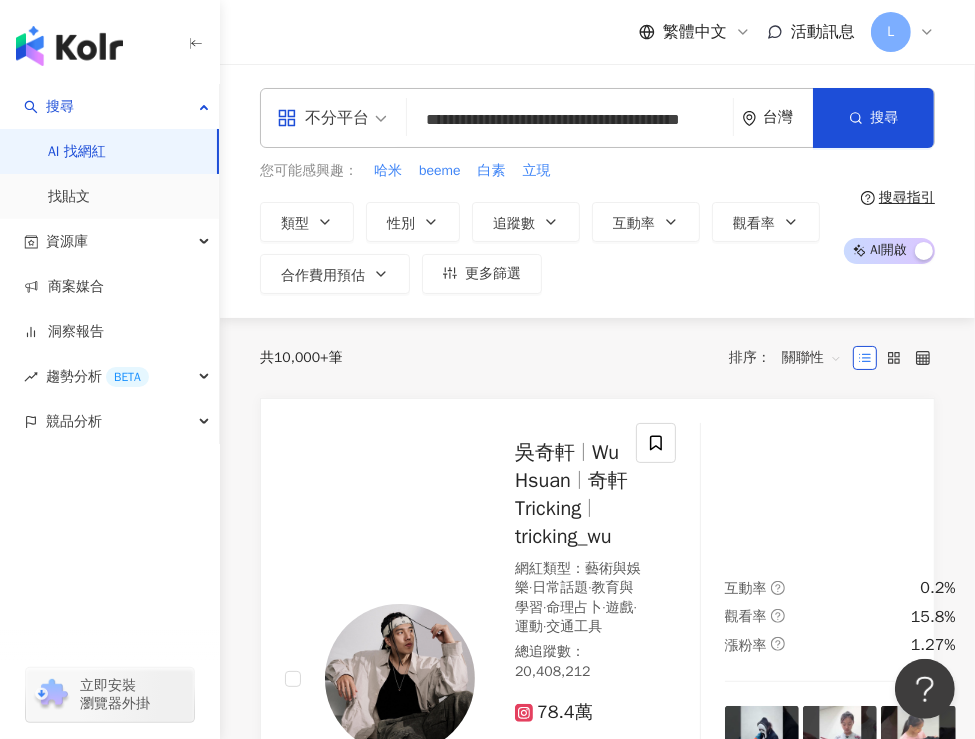 click on "**********" at bounding box center [570, 120] 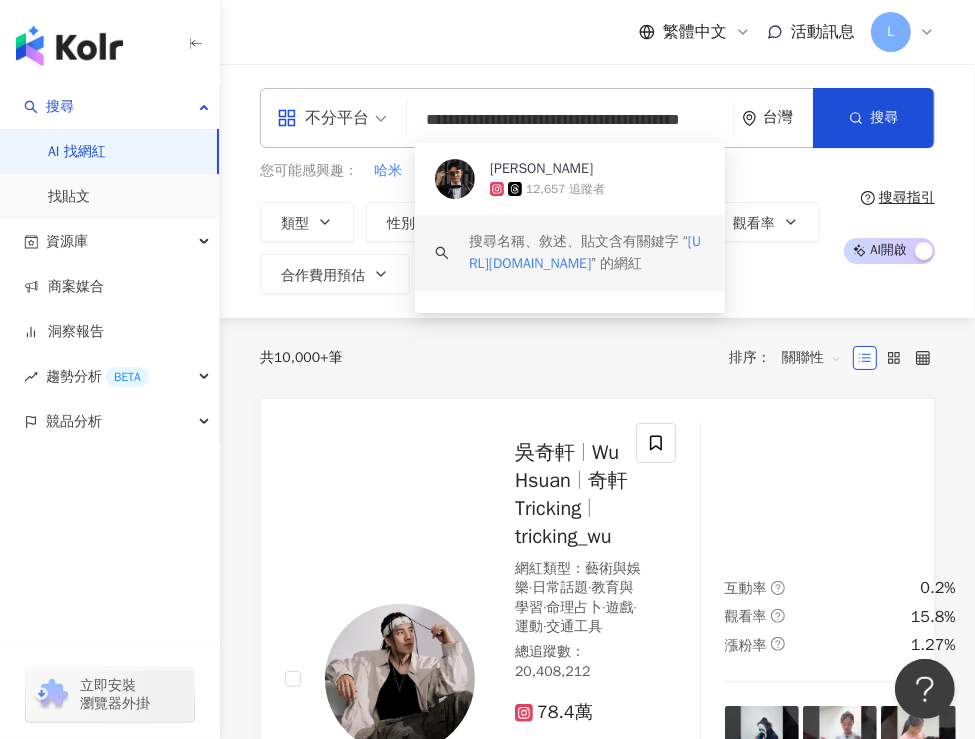 scroll, scrollTop: 0, scrollLeft: 75, axis: horizontal 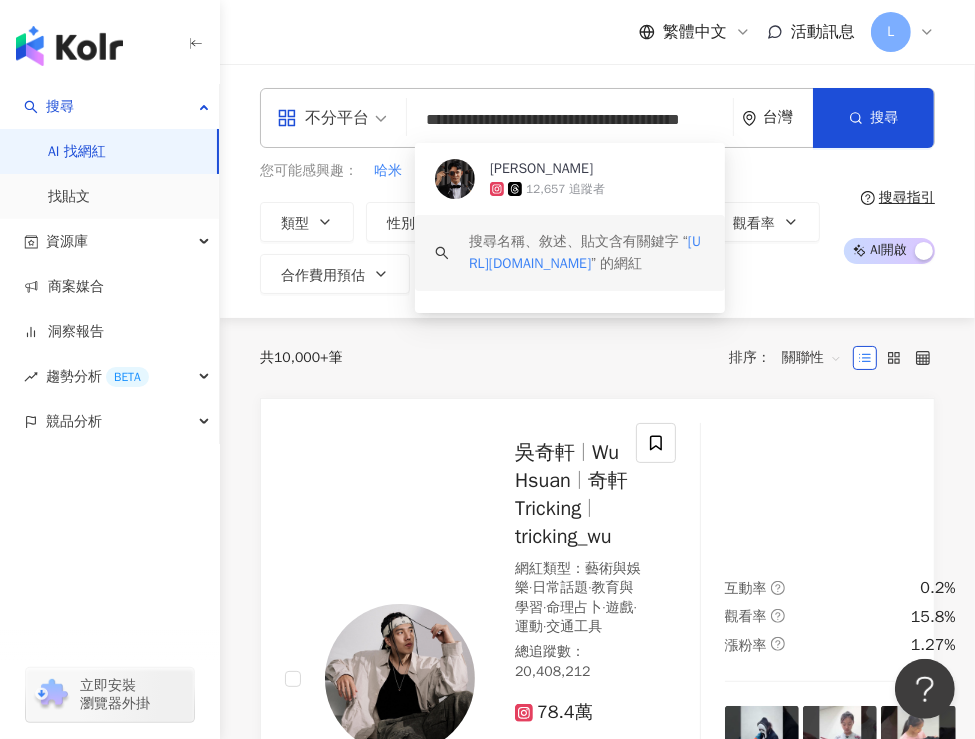 click on "共  10,000+  筆 排序： 關聯性" at bounding box center [597, 358] 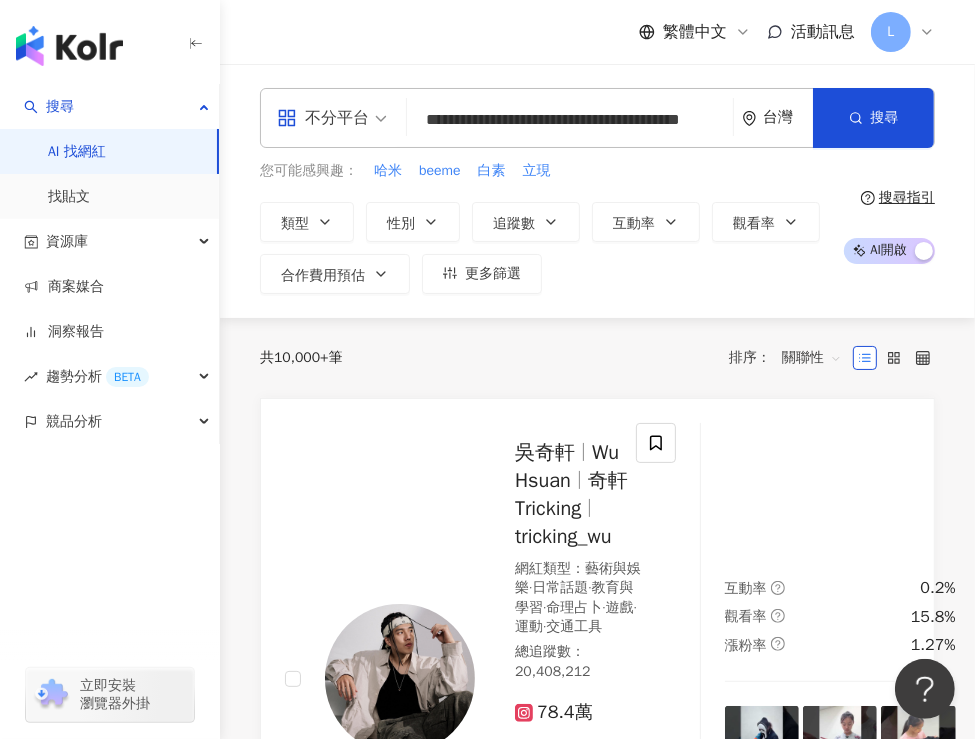 click on "共  10,000+  筆 排序： 關聯性 吳奇軒 Wu Hsuan 奇軒Tricking tricking_wu 網紅類型 ： 藝術與娛樂  ·  日常話題  ·  教育與學習  ·  命理占卜  ·  遊戲  ·  運動  ·  交通工具 總追蹤數 ： 20,408,212 78.4萬 27.8萬 1,570萬 tiktok-icon 350萬 14.7萬 找相似 互動率 0.2% 觀看率 15.8% 漲粉率 1.27% Jay Chou 周杰倫 網紅類型 ： 田徑、馬拉松  ·  流行音樂  ·  藝術與娛樂  ·  日常話題  ·  音樂  ·  運動 總追蹤數 ： 18,122,455 1,056.8萬 434.5萬 321萬 找相似 互動率 1.06% 觀看率 17.7% 漲粉率 3.01% 李毓芬 Tia 網紅類型 ： 無 總追蹤數 ： 12,324,527 975.8萬 256.7萬 找相似 互動率 3.21% 觀看率 0% 漲粉率 -7.38% Travel Thirsty  網紅類型 ： 日常話題  ·  美食 總追蹤數 ： 10,308,951 2.9萬 214萬 814萬 找相似 互動率 0.04% 觀看率 5.96% 漲粉率 0.25% Zijun and Tang San 網紅類型 ： 韓國偶像  ·  藝術與娛樂  ·  日常話題  ·  教育與學習 ： 795萬" at bounding box center [597, 3040] 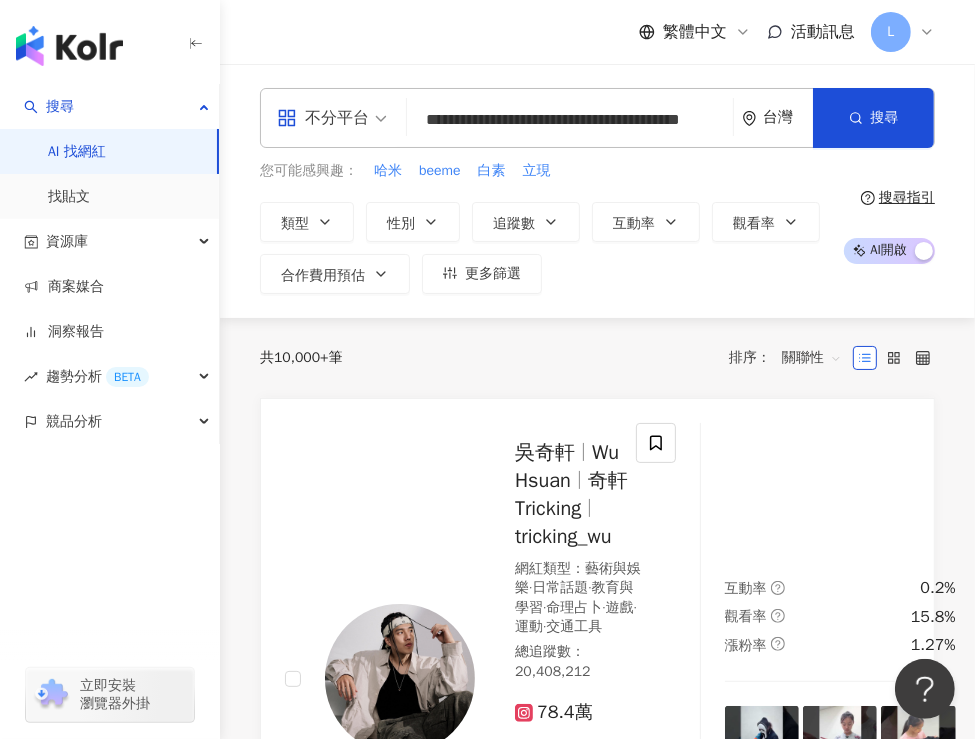 click on "共  10,000+  筆 排序： 關聯性" at bounding box center (597, 358) 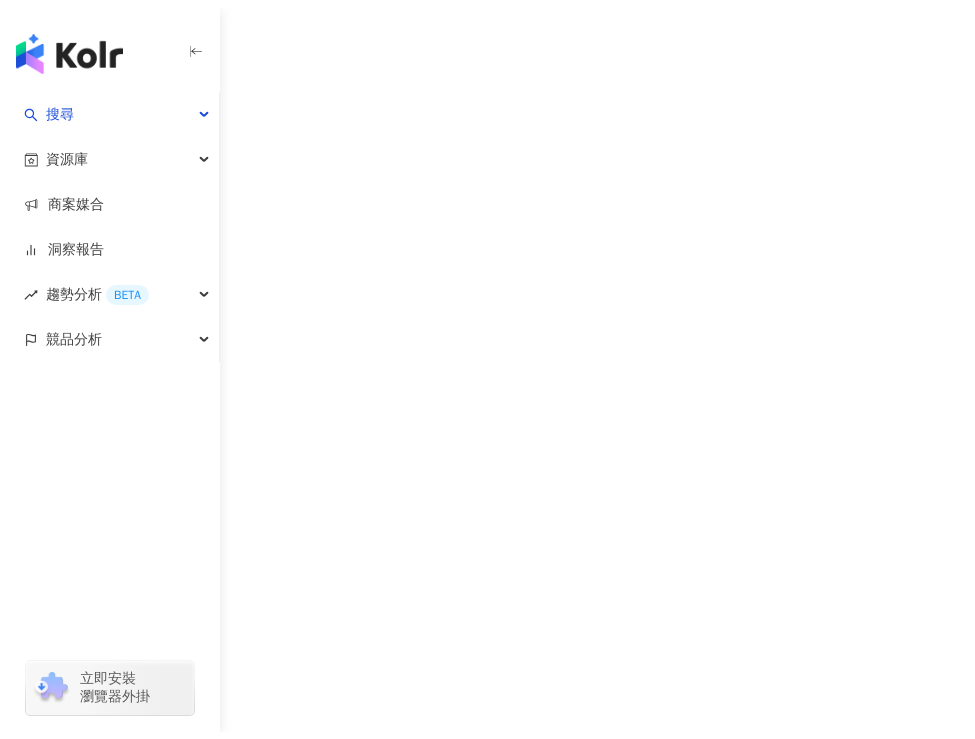 scroll, scrollTop: 0, scrollLeft: 0, axis: both 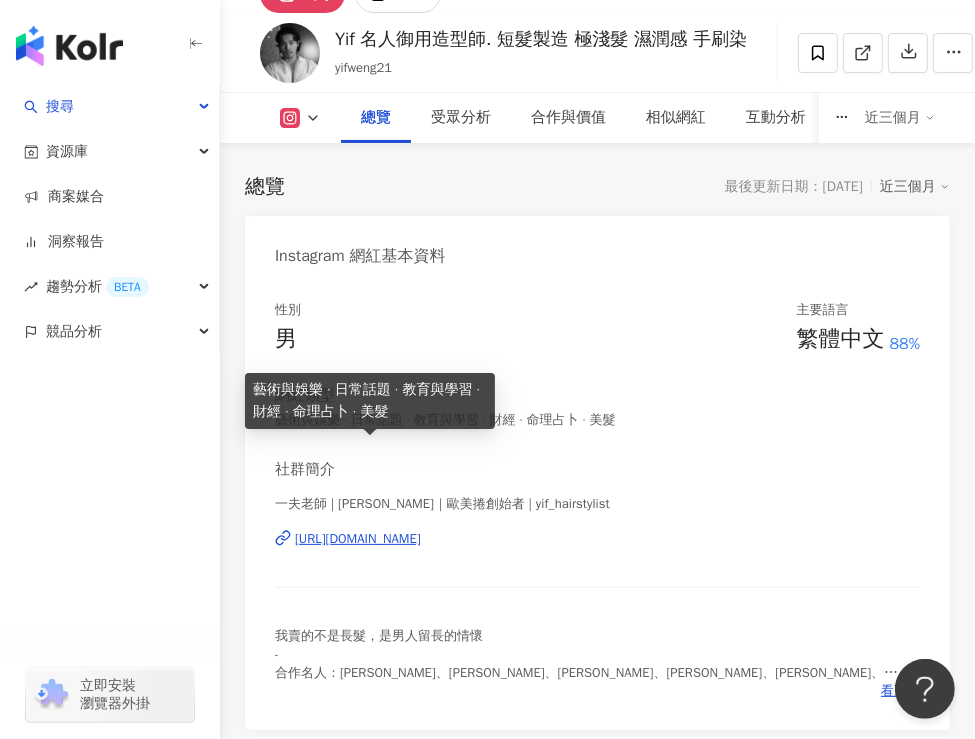 click on "總覽 受眾分析 合作與價值 相似網紅 互動分析 創作內容分析 近三個月" at bounding box center [597, 118] 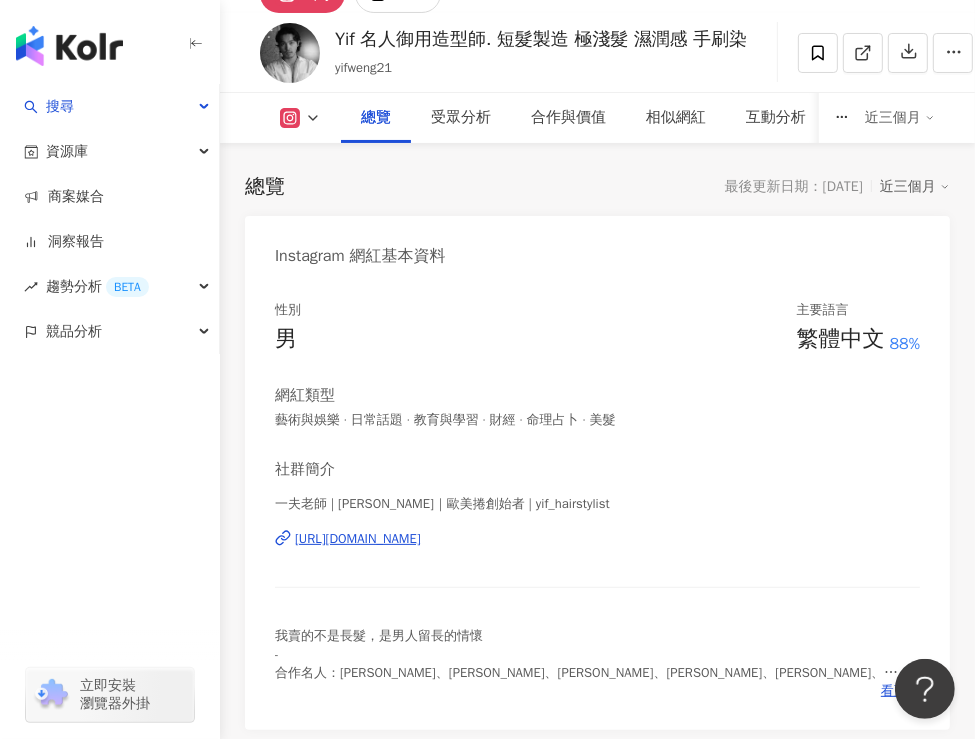 scroll, scrollTop: 0, scrollLeft: 0, axis: both 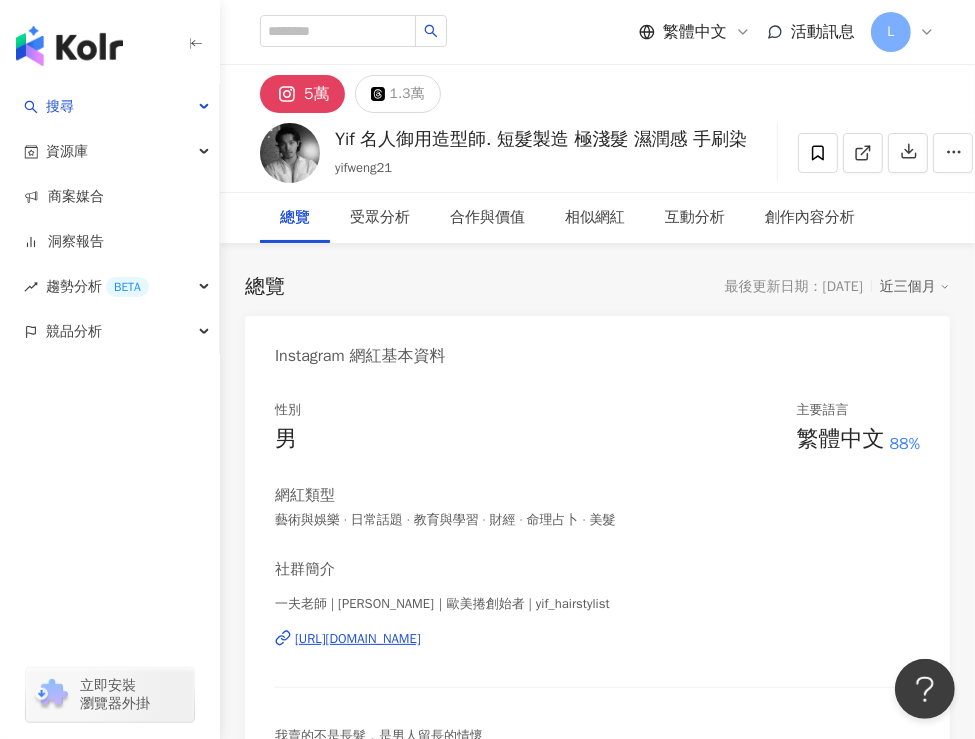 drag, startPoint x: 257, startPoint y: 335, endPoint x: 276, endPoint y: 317, distance: 26.172504 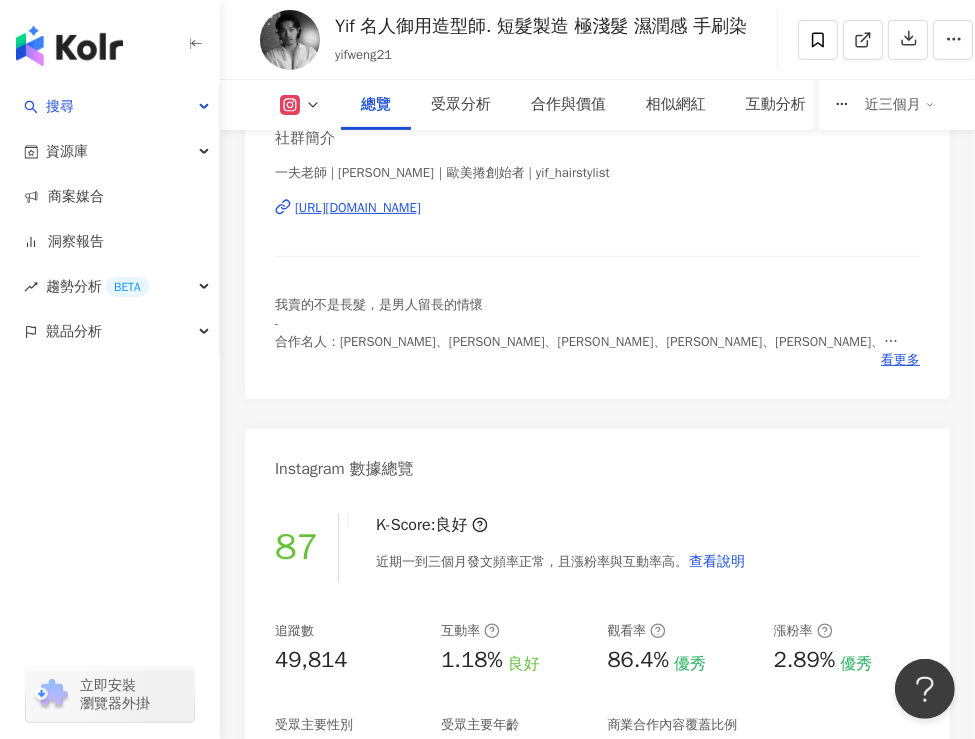 scroll, scrollTop: 300, scrollLeft: 0, axis: vertical 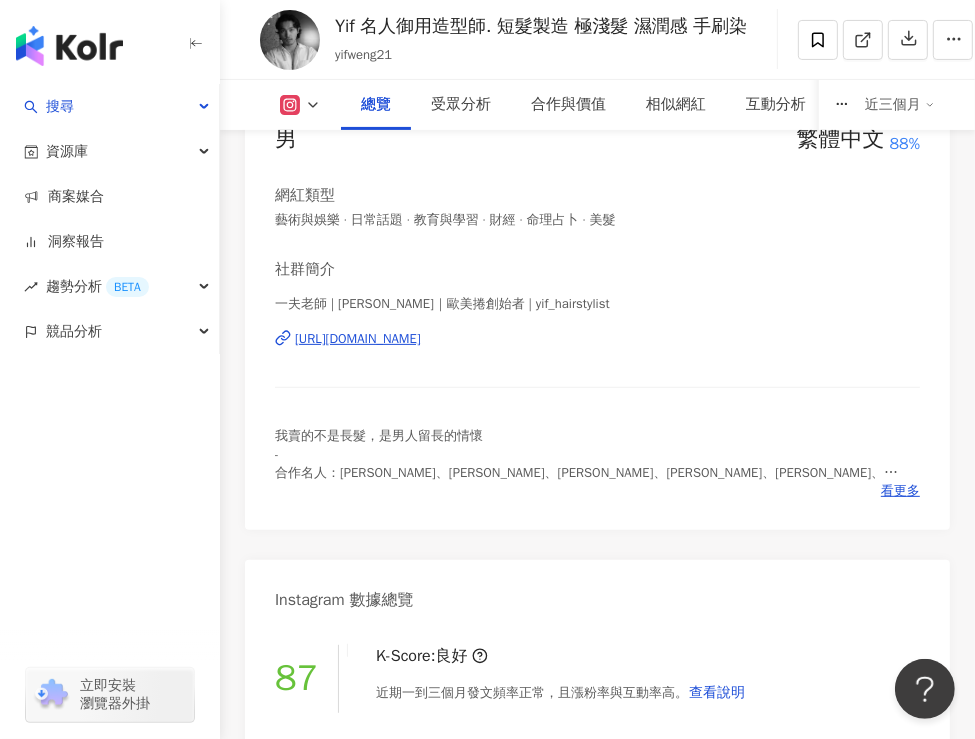 click on "性別   男 主要語言   繁體中文 88% 網紅類型 藝術與娛樂 · 日常話題 · 教育與學習 · 財經 · 命理占卜 · 美髮 社群簡介 一夫老師 | Yif Weng｜歐美捲創始者 | yif_hairstylist https://www.instagram.com/yif_hairstylist/ 我賣的不是長髮，是男人留長的情懷
-
合作名人：游鴻明、王雪齡、蔣喆敏、陳歆、陳逸年、余湘、林莉、陳柏全、李芸嬋
📎預約請私訊line@下方有連結
-
夫家Fuism -主理人
台北大直：台北市中山區北安路608巷5弄12號
台北敦化店：台北市忠孝東路四段101巷41號
-
預約請到官方line ⬇ 看更多" at bounding box center [597, 305] 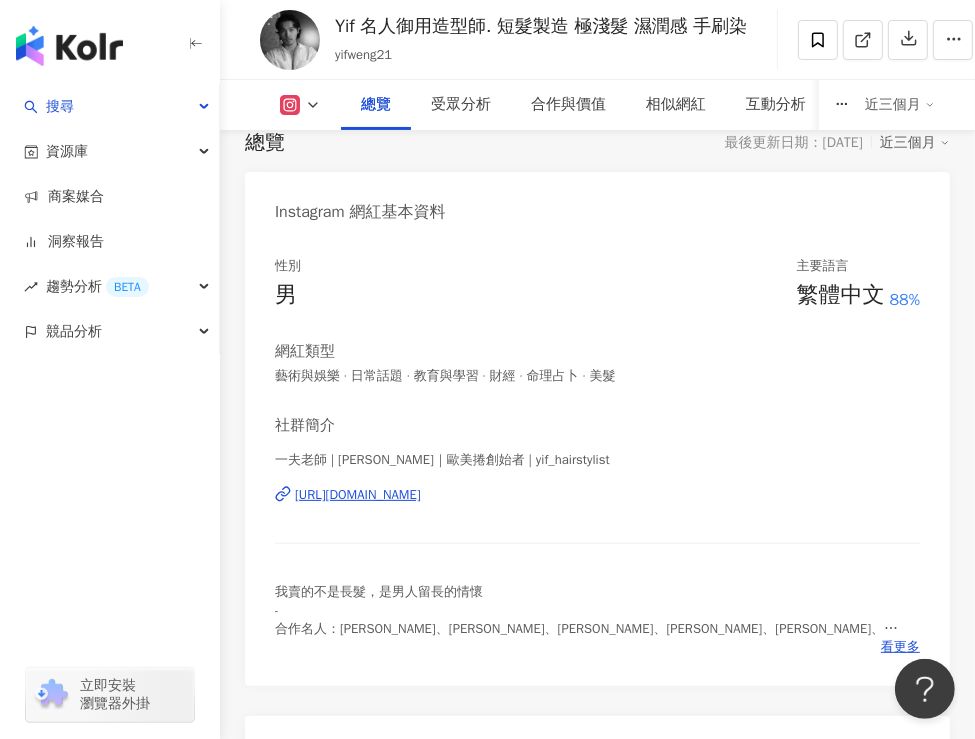 scroll, scrollTop: 100, scrollLeft: 0, axis: vertical 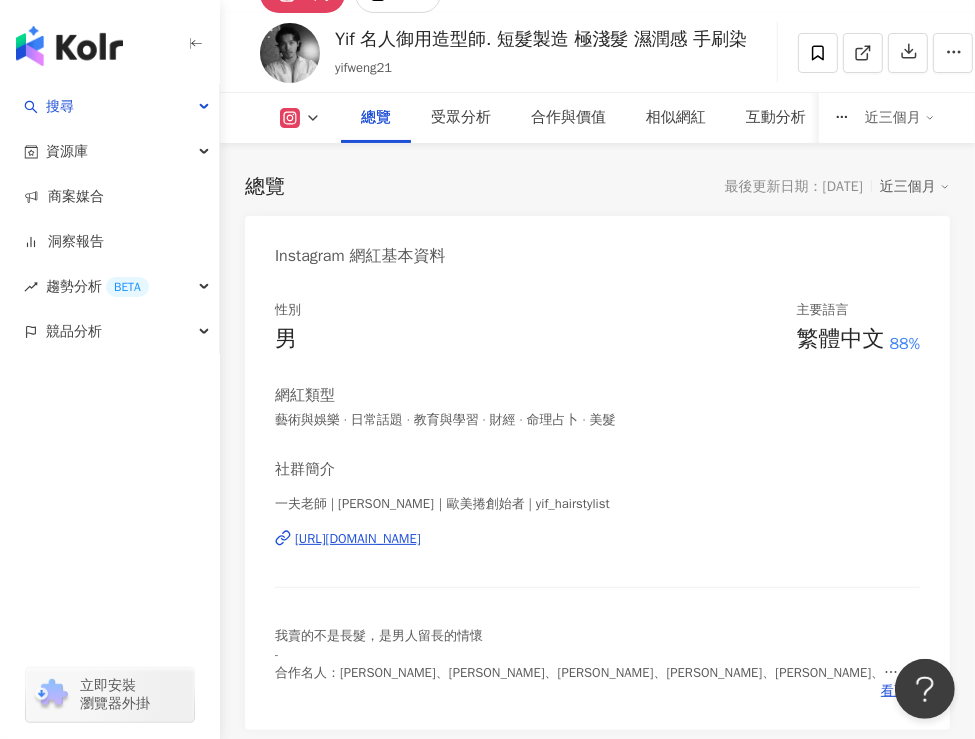 click on "總覽 最後更新日期：2025/7/17 近三個月" at bounding box center (597, 187) 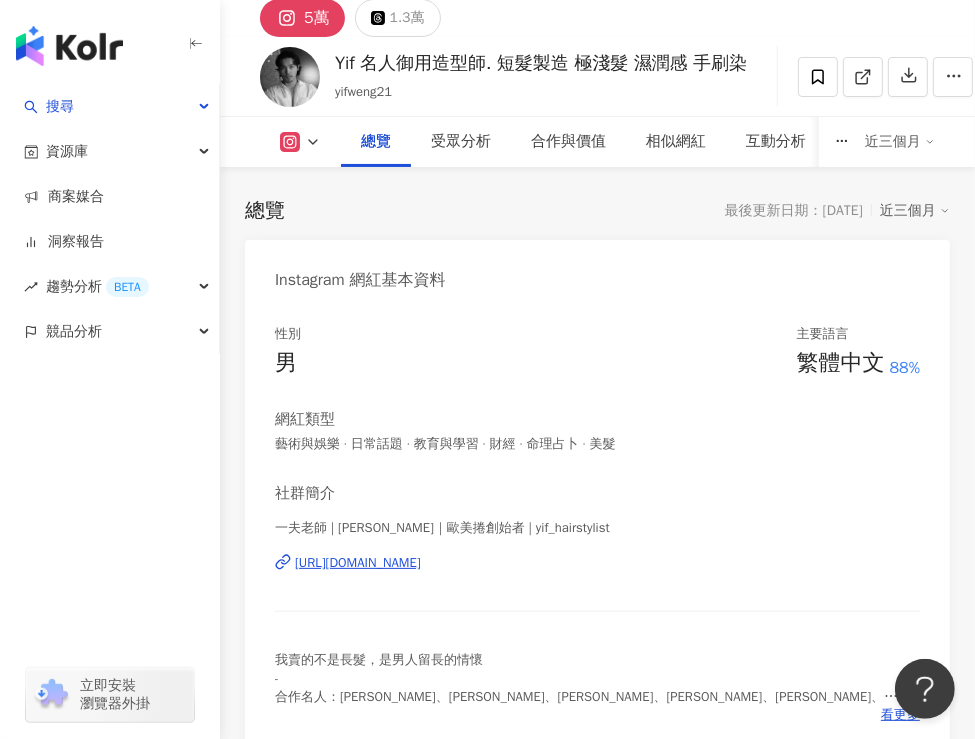 scroll, scrollTop: 0, scrollLeft: 0, axis: both 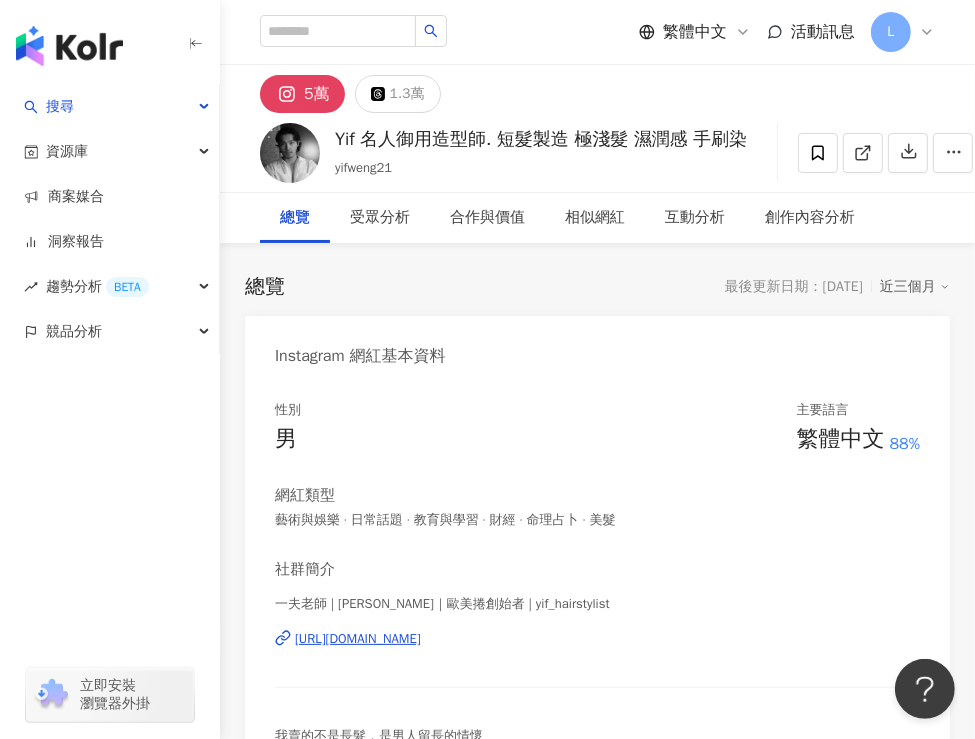 click on "總覽" at bounding box center (265, 287) 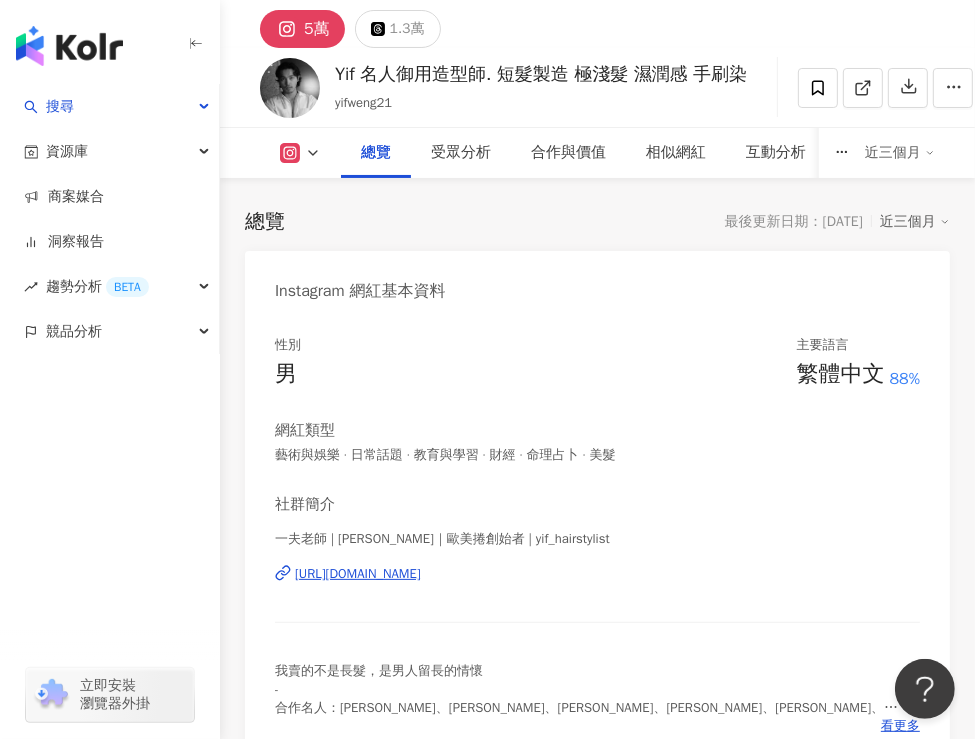 scroll, scrollTop: 200, scrollLeft: 0, axis: vertical 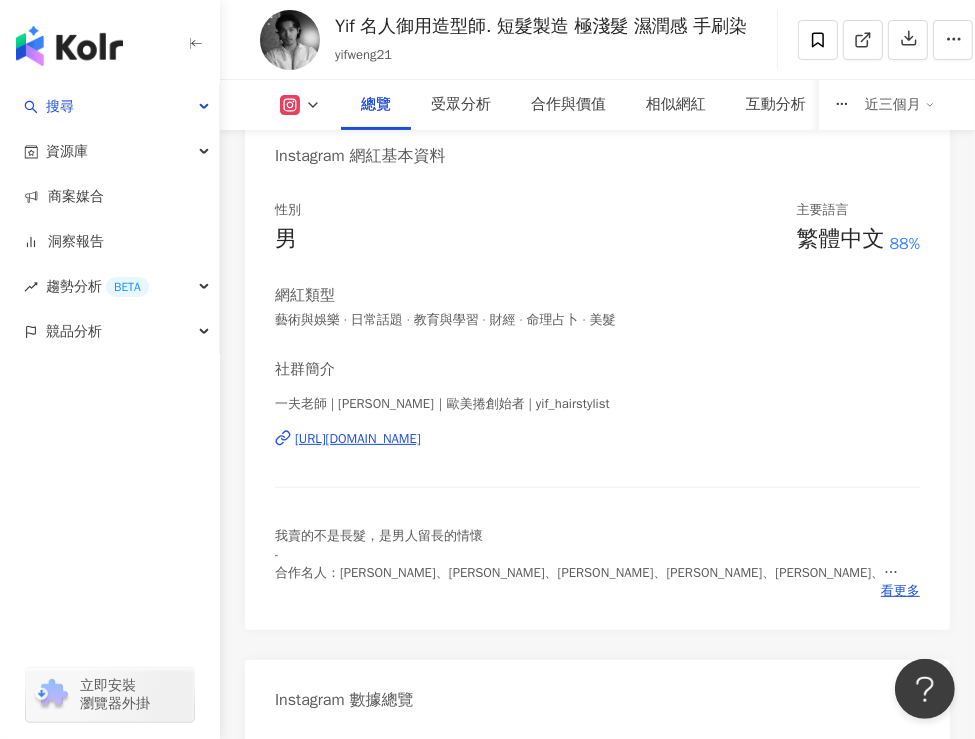 drag, startPoint x: 843, startPoint y: 366, endPoint x: 886, endPoint y: 367, distance: 43.011627 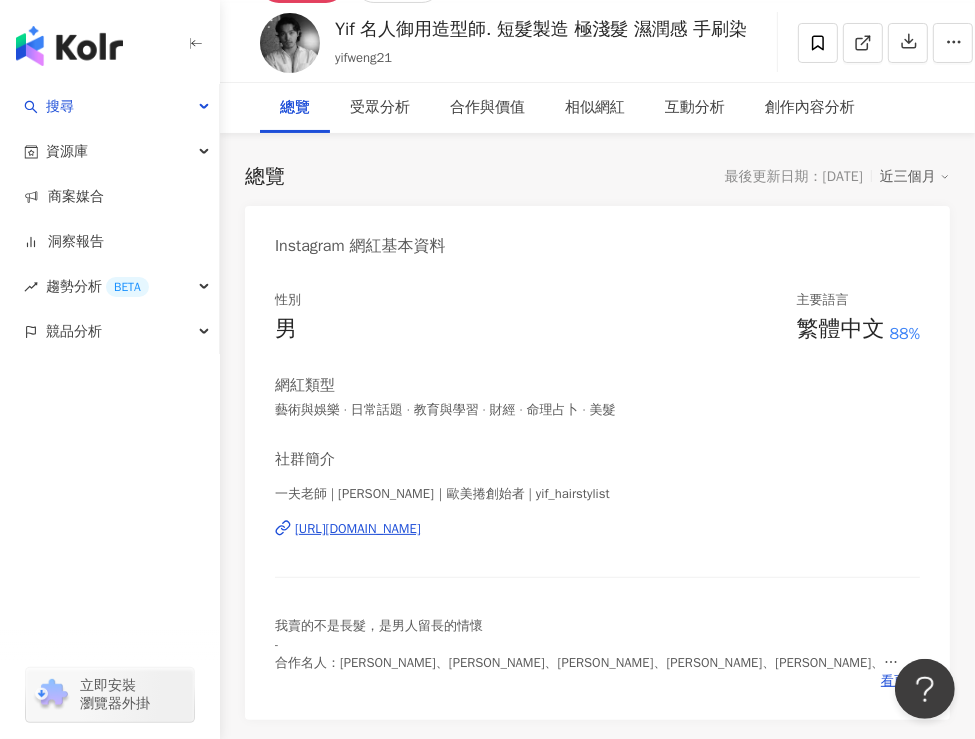 scroll, scrollTop: 0, scrollLeft: 0, axis: both 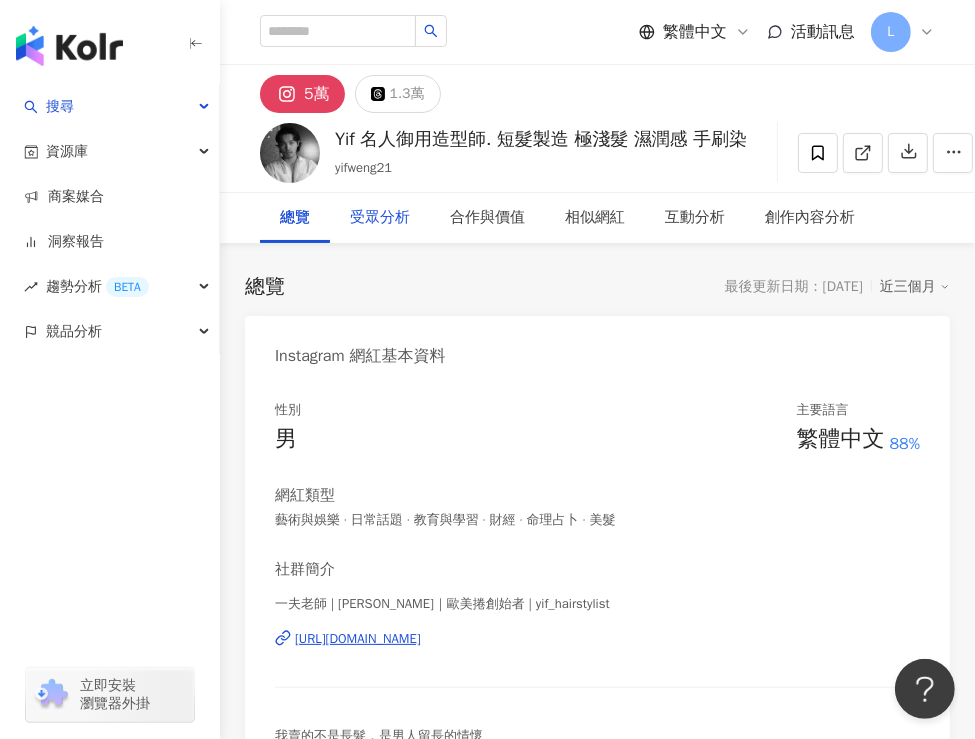 click on "受眾分析" at bounding box center (380, 218) 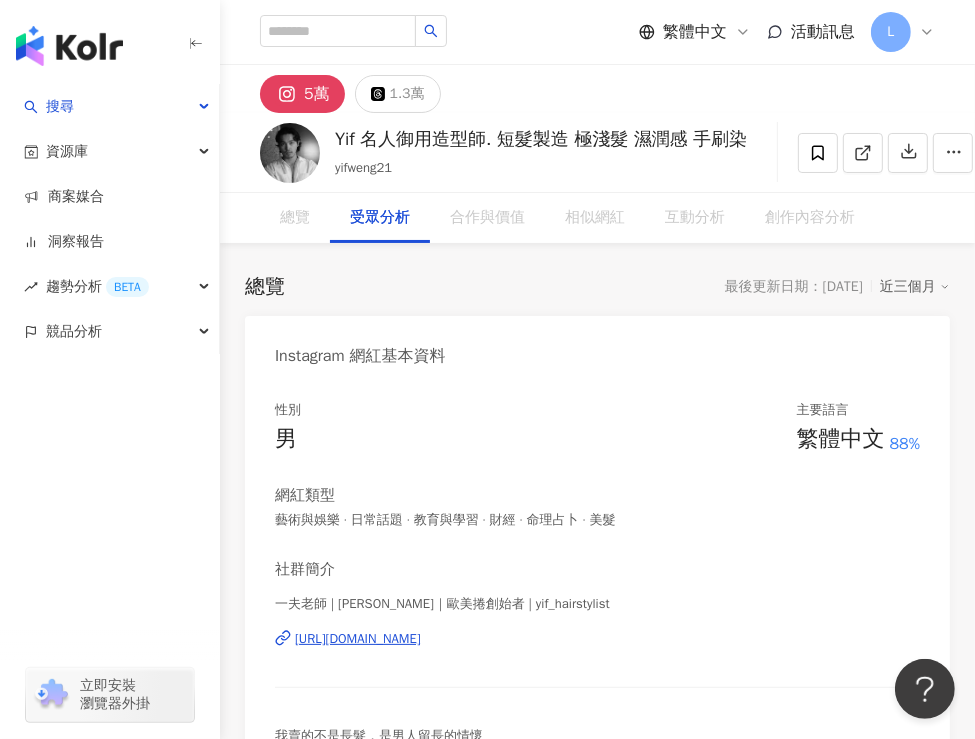 scroll, scrollTop: 2033, scrollLeft: 0, axis: vertical 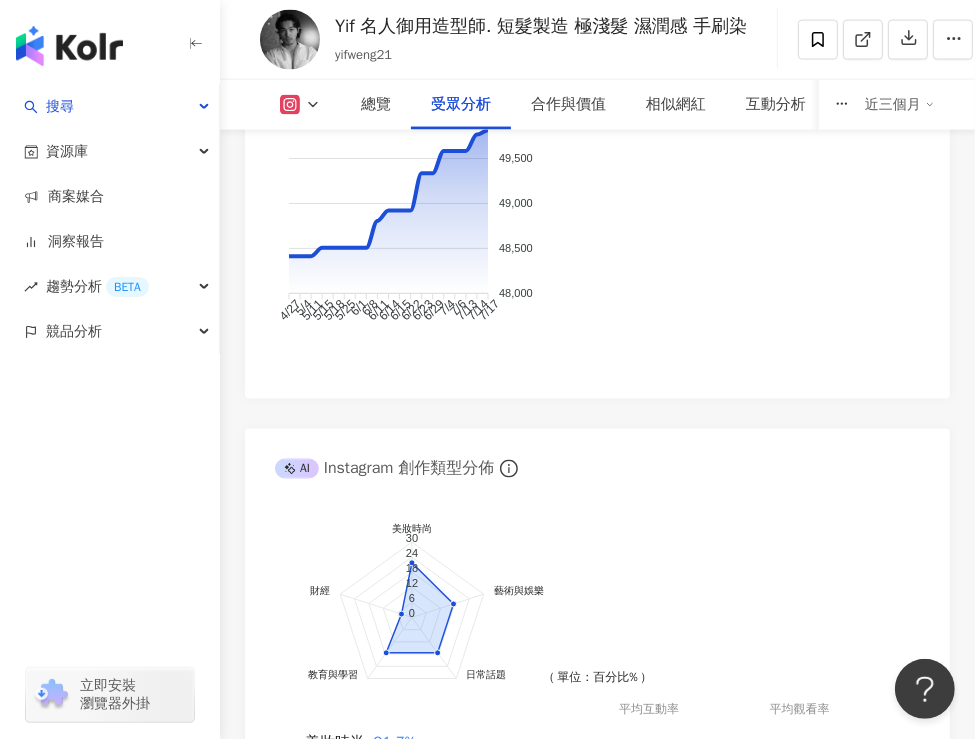 drag, startPoint x: 284, startPoint y: 370, endPoint x: 380, endPoint y: 390, distance: 98.0612 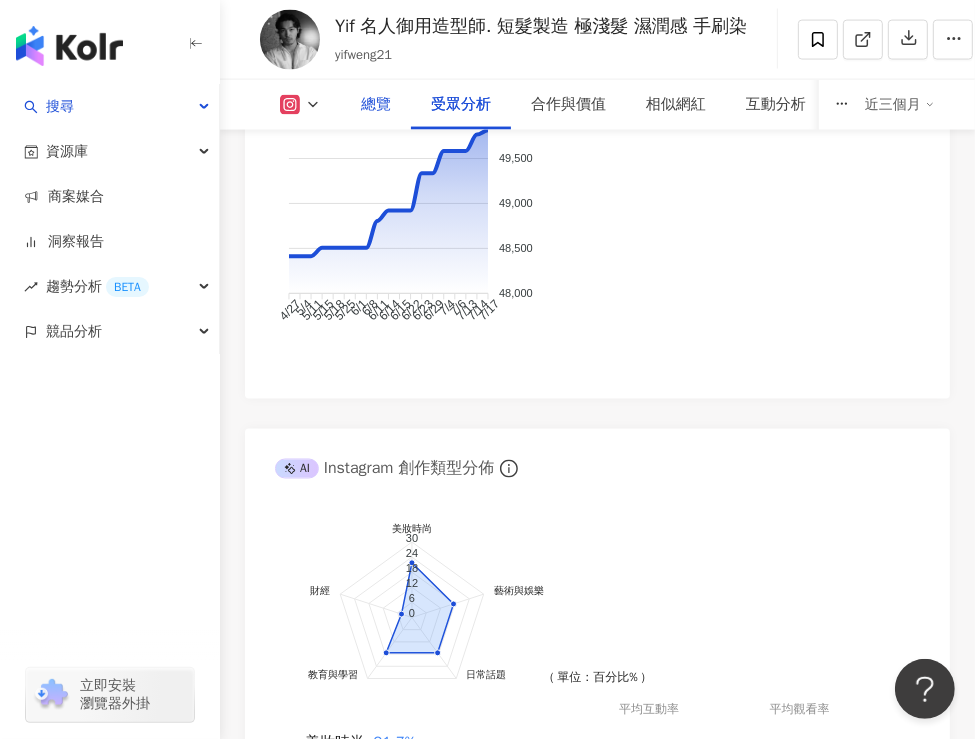 click on "總覽" at bounding box center (376, 105) 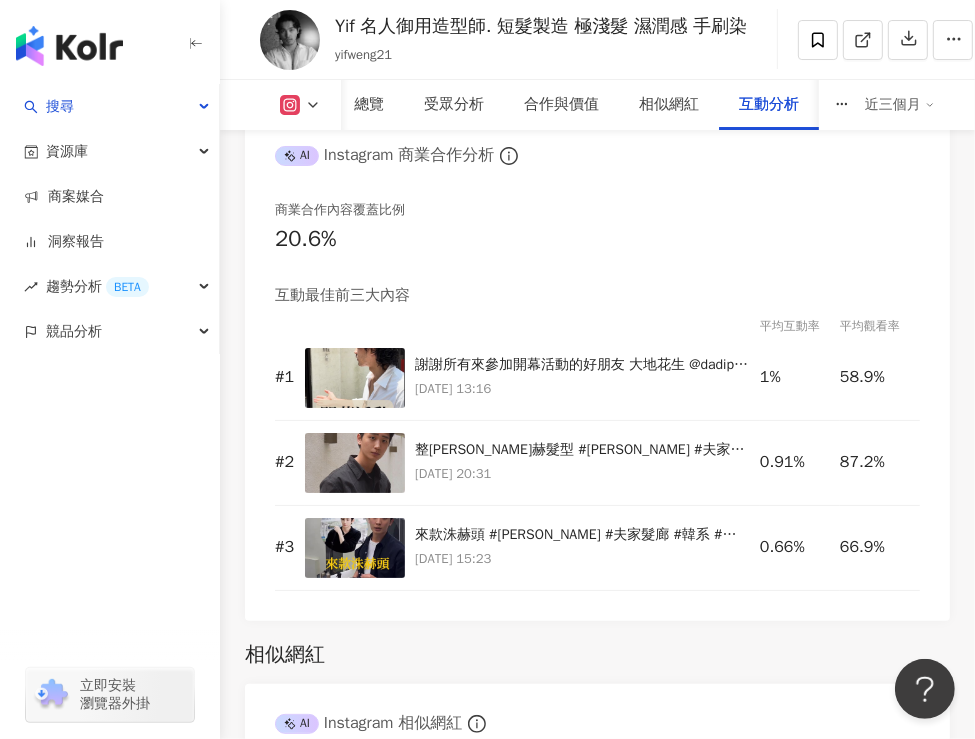 scroll, scrollTop: 4700, scrollLeft: 0, axis: vertical 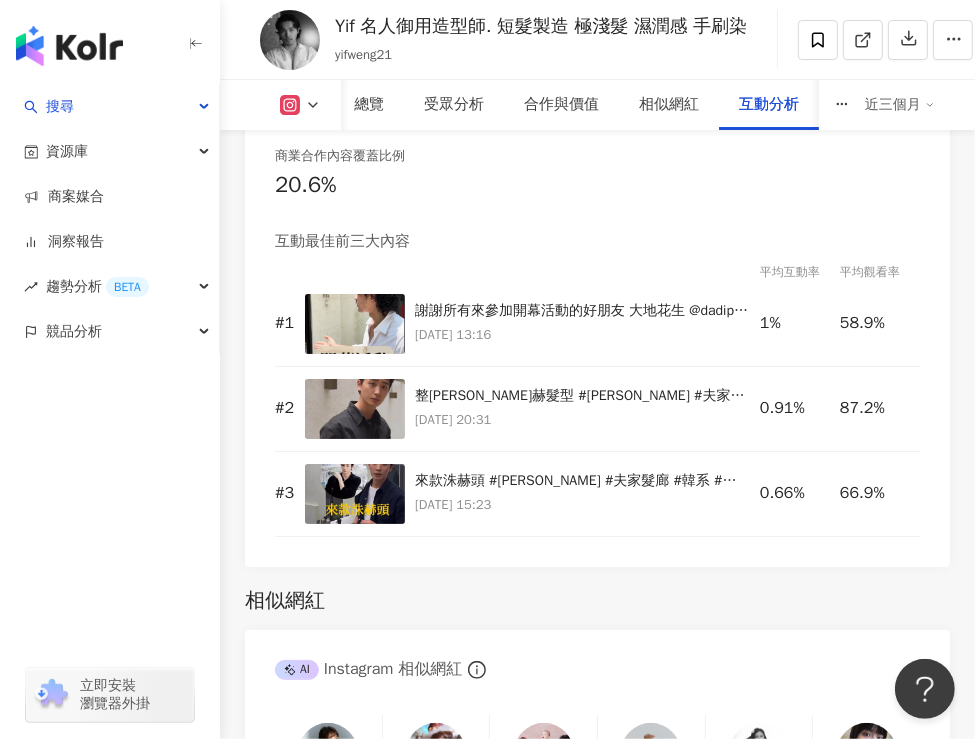 drag, startPoint x: 279, startPoint y: 480, endPoint x: 298, endPoint y: 474, distance: 19.924858 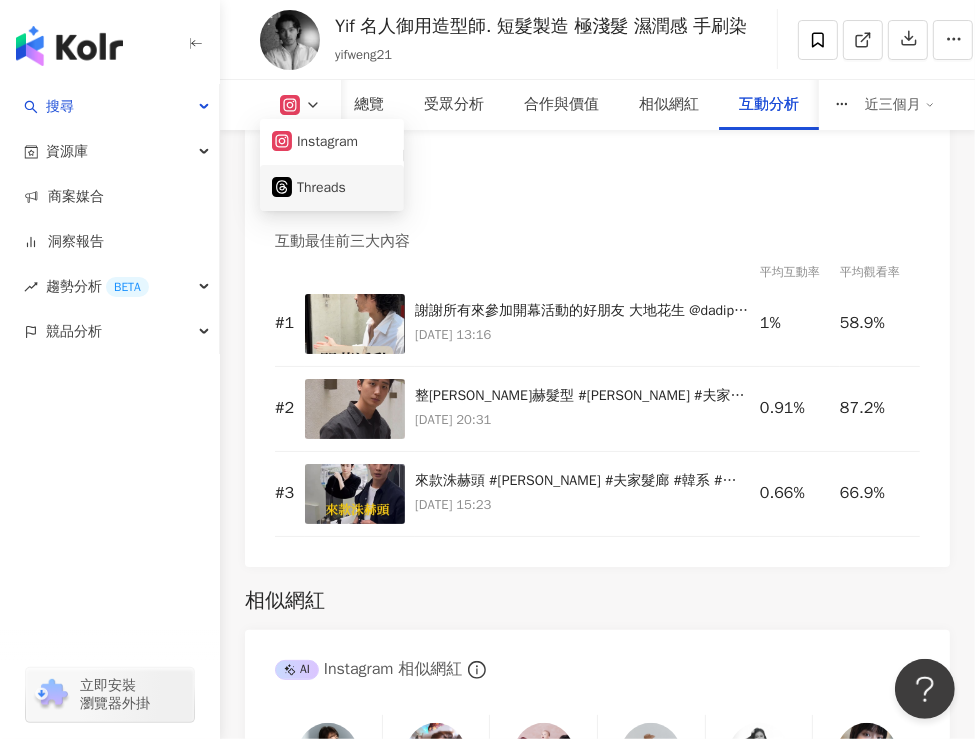 click on "Threads" at bounding box center [332, 188] 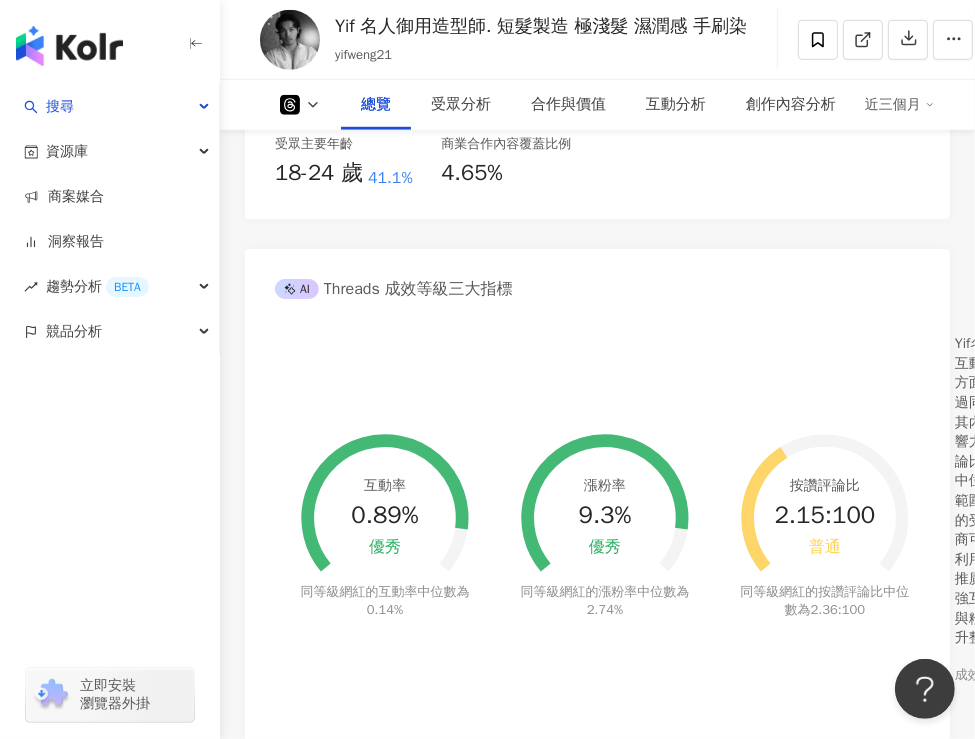 scroll, scrollTop: 1004, scrollLeft: 0, axis: vertical 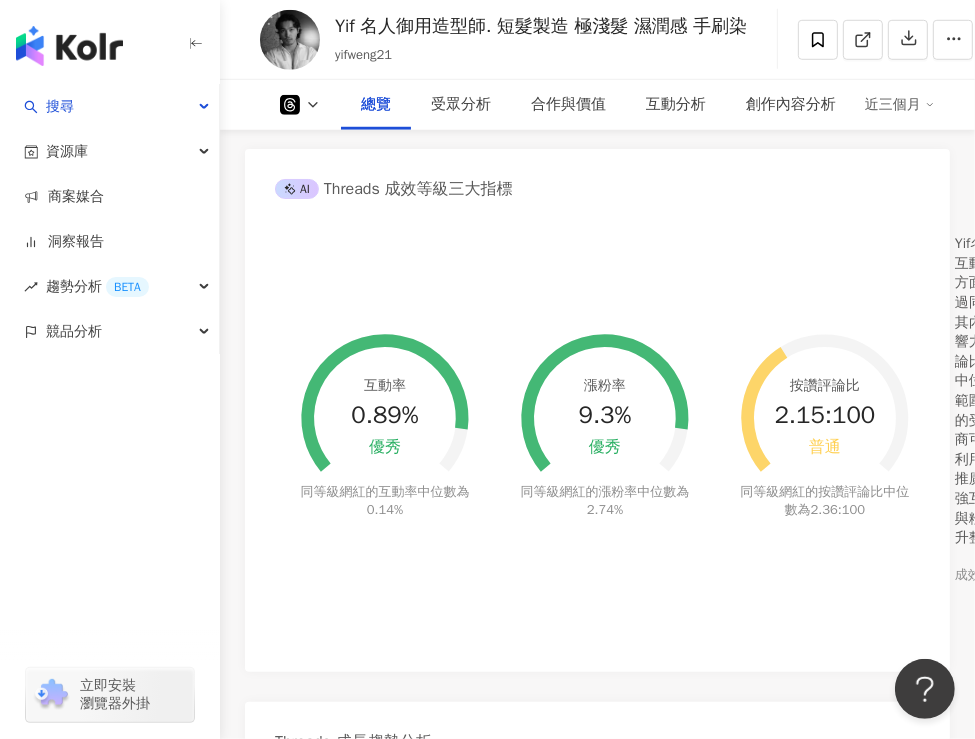 click on "12,511" at bounding box center (311, 826) 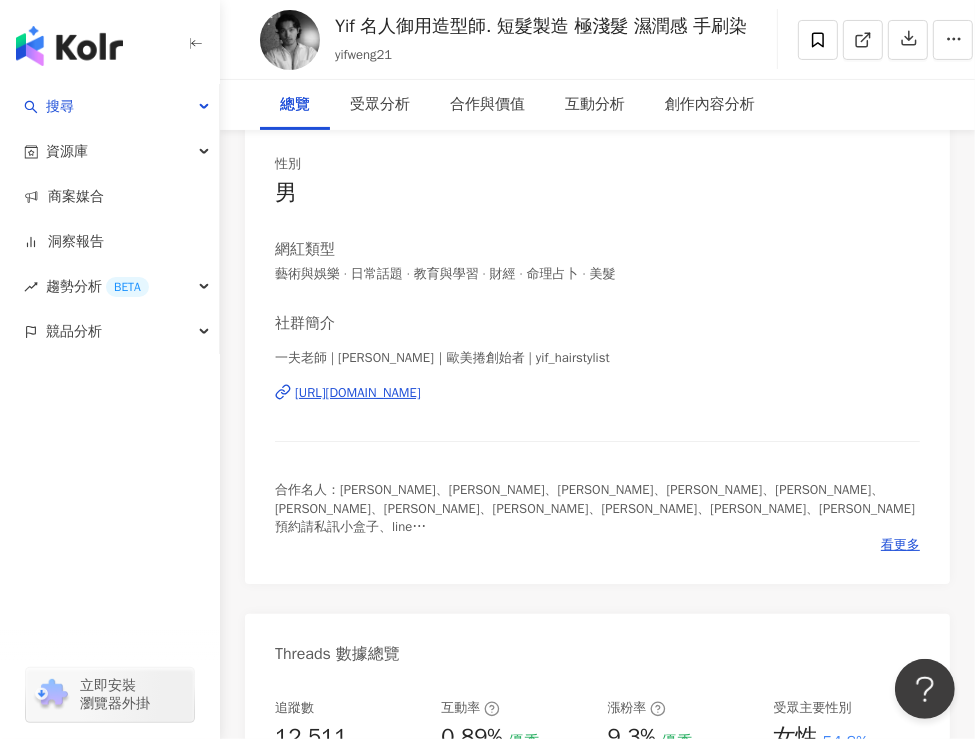 scroll, scrollTop: 0, scrollLeft: 0, axis: both 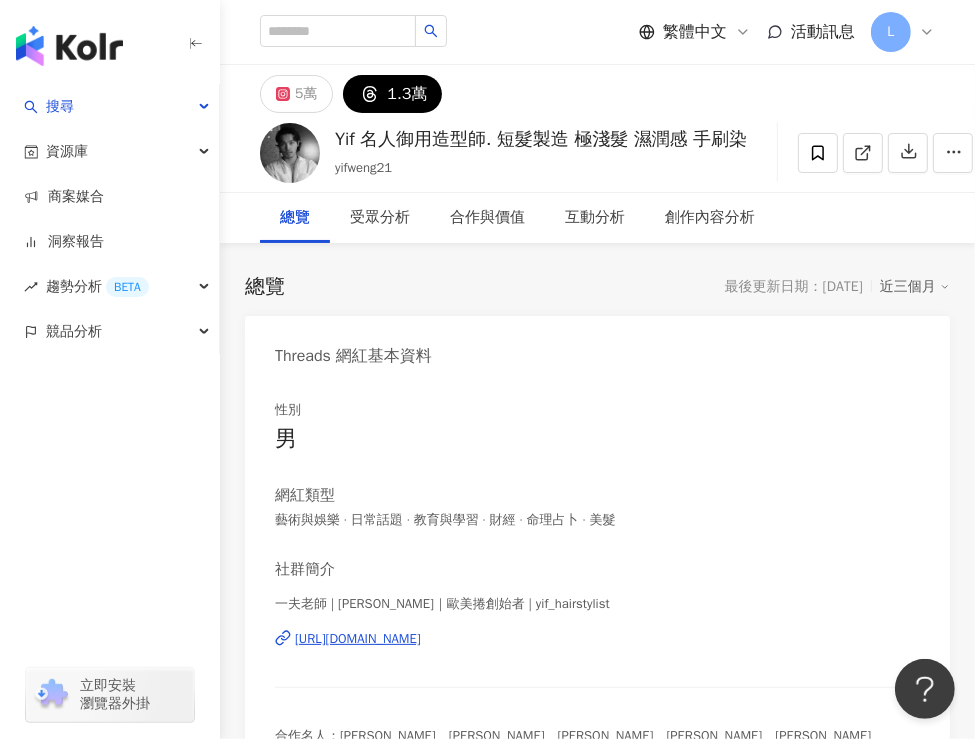 click on "12,511" at bounding box center (311, 983) 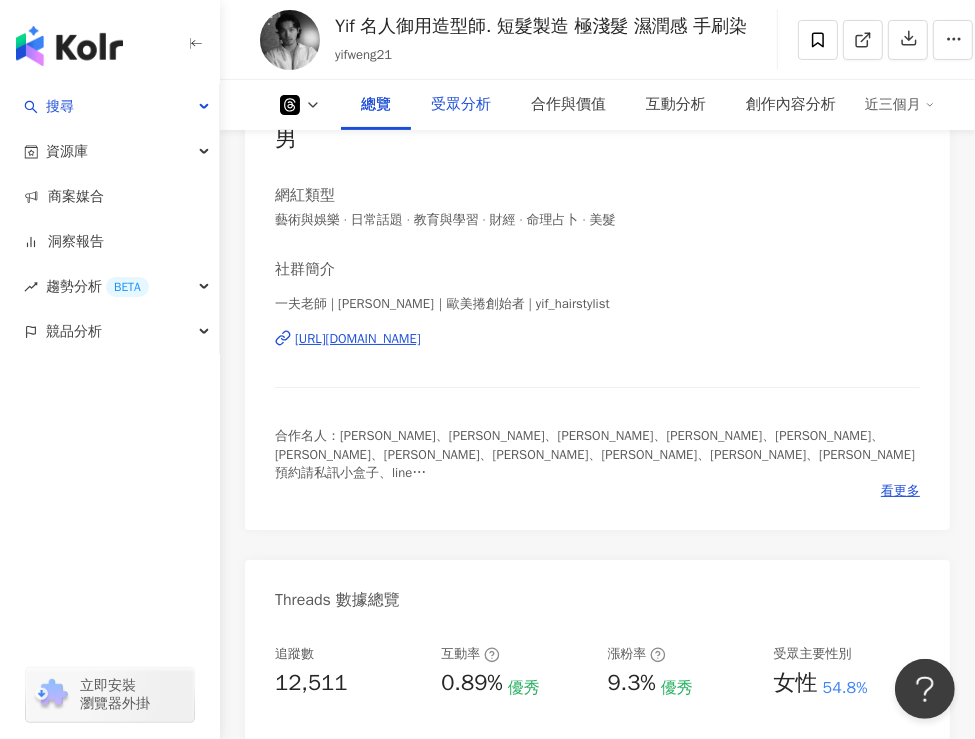 click on "受眾分析" at bounding box center [461, 105] 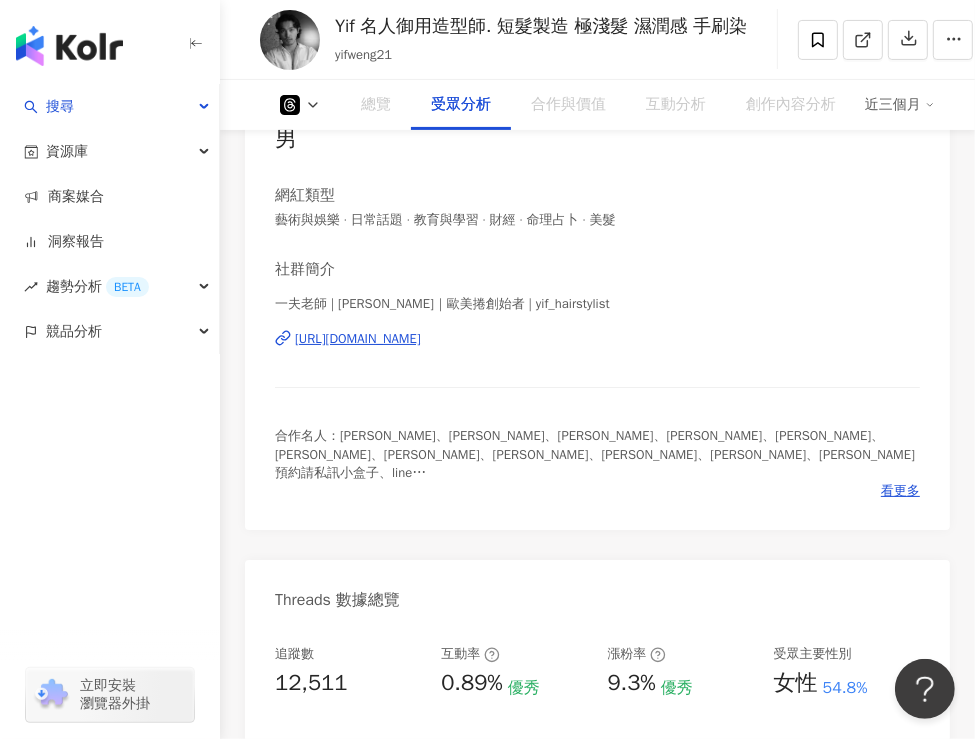 scroll, scrollTop: 1760, scrollLeft: 0, axis: vertical 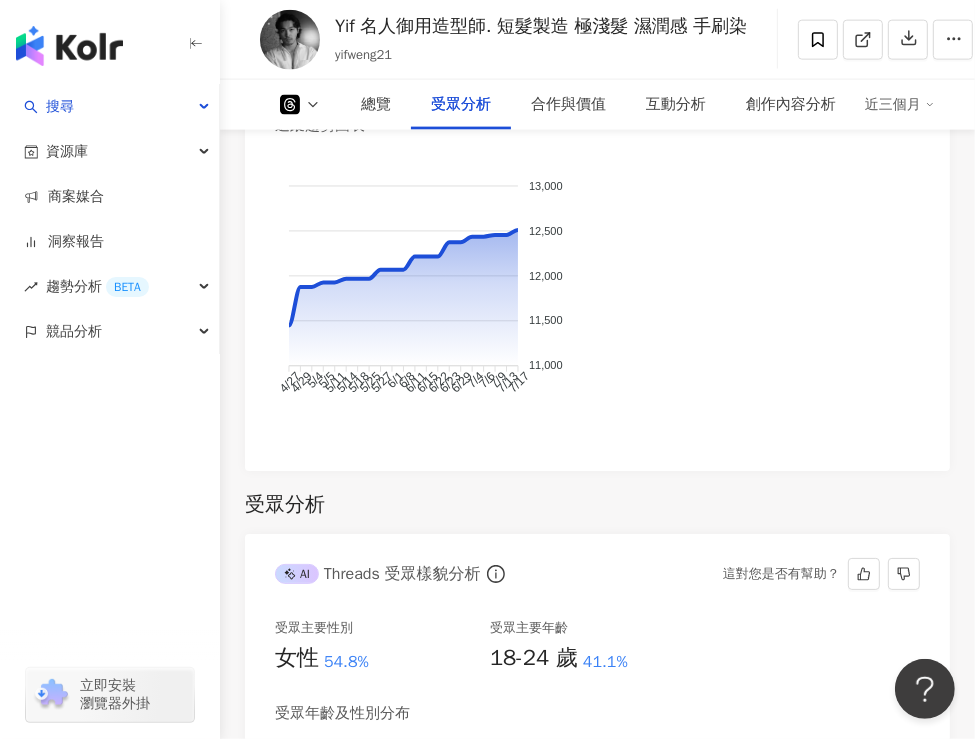 drag, startPoint x: 303, startPoint y: 409, endPoint x: 367, endPoint y: 303, distance: 123.82246 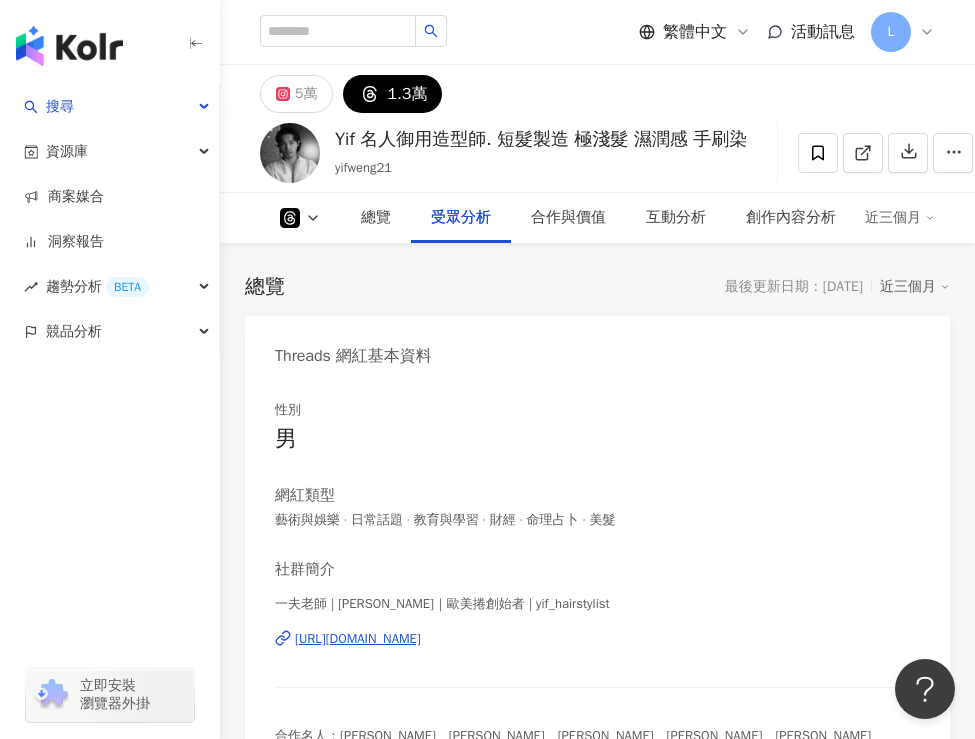 scroll, scrollTop: 1760, scrollLeft: 0, axis: vertical 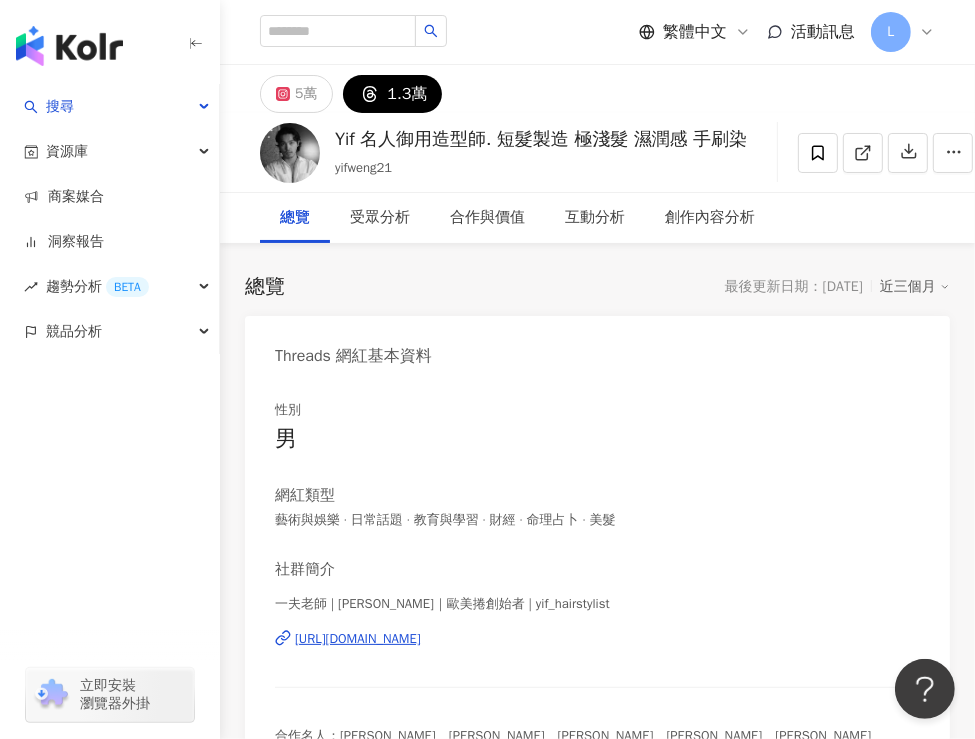 drag, startPoint x: 260, startPoint y: 401, endPoint x: 316, endPoint y: 303, distance: 112.871605 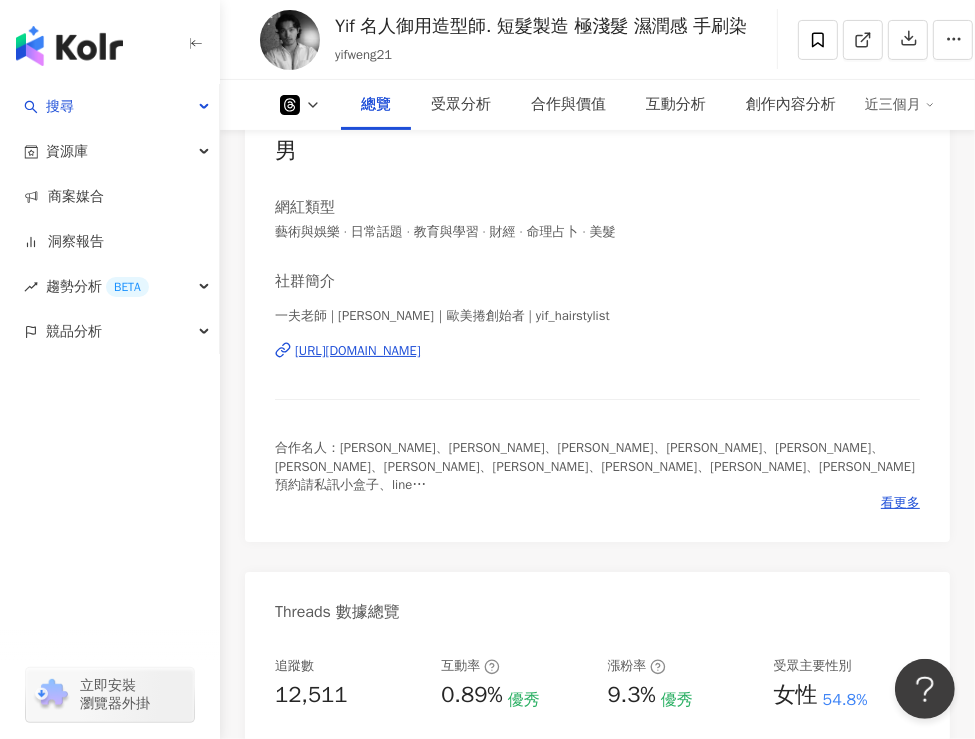 scroll, scrollTop: 300, scrollLeft: 0, axis: vertical 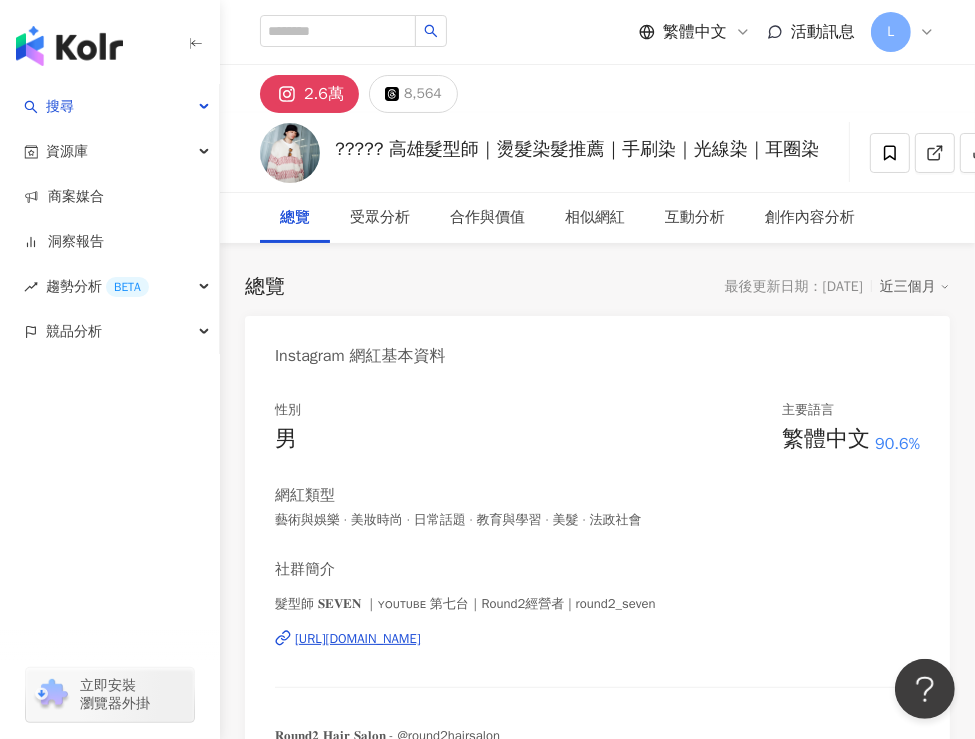 click on "總覽 最後更新日期：2025/7/17 近三個月 Instagram 網紅基本資料 性別   男 主要語言   繁體中文 90.6% 網紅類型 藝術與娛樂 · 美妝時尚 · 日常話題 · 教育與學習 · 美髮 · 法政社會 社群簡介 髮型師 𝐒𝐄𝐕𝐄𝐍 ｜ʏᴏᴜᴛᴜʙᴇ 第七台｜Round2經營者 | round2_seven https://www.instagram.com/round2_seven/ 𝐑𝐨𝐮𝐧𝐝𝟐 𝐇𝐚𝐢𝐫 𝐒𝐚𝐥𝐨𝐧 - @round2hairsalon
「聯繫我」這邊請 ↯ Instagram 數據總覽 83 K-Score :   良好 近期一到三個月發文頻率正常，且漲粉率與互動率高。 查看說明 追蹤數   25,522 互動率   1.19% 良好 觀看率   75.2% 優秀 漲粉率   1.86% 優秀 受眾主要性別   女性 84.2% 受眾主要年齡   25-34 歲 59.7% 商業合作內容覆蓋比例   38.6% AI Instagram 成效等級三大指標 互動率 1.19% 良好 同等級網紅的互動率中位數為  0.54% 觀看率 75.2% 優秀 同等級網紅的觀看率中位數為  1.92% 漲粉率 1.86%" at bounding box center (597, 5661) 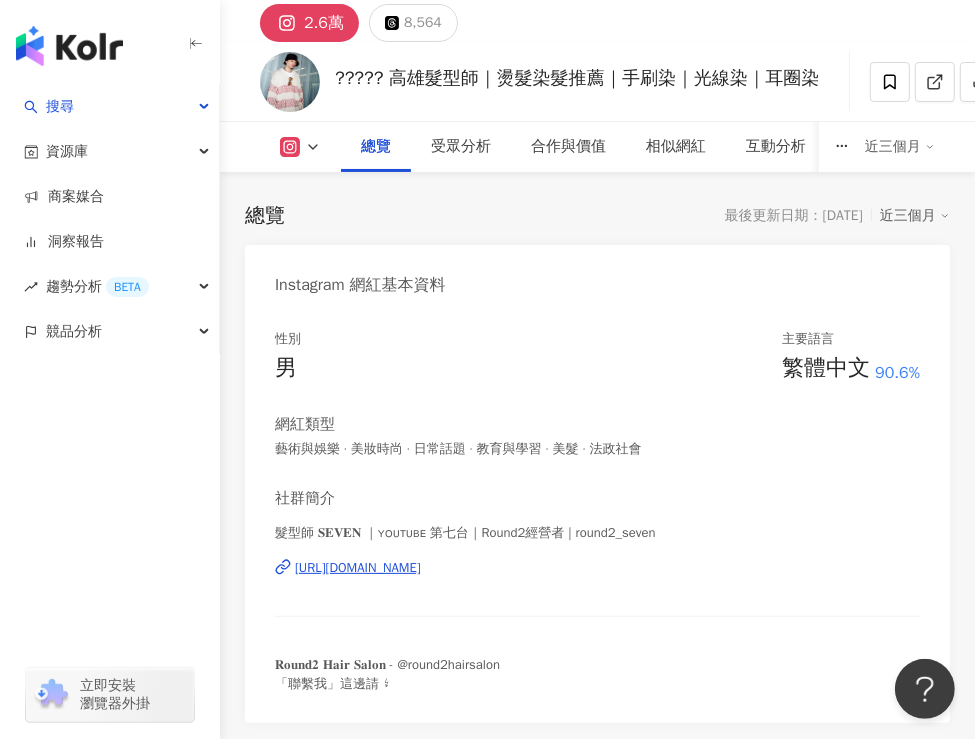 scroll, scrollTop: 300, scrollLeft: 0, axis: vertical 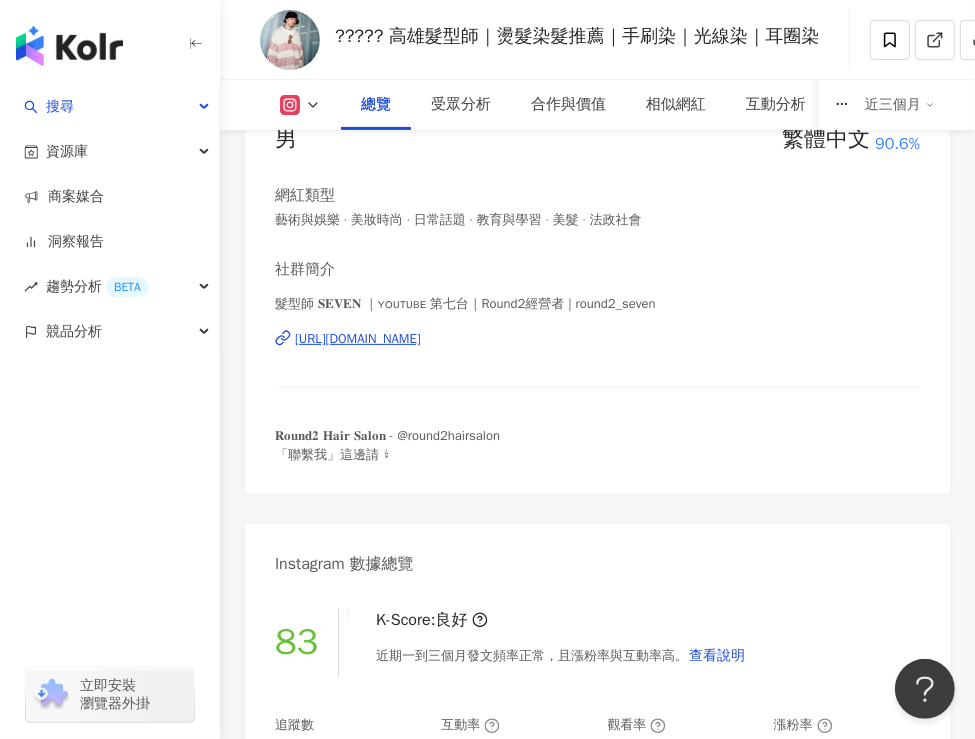 click 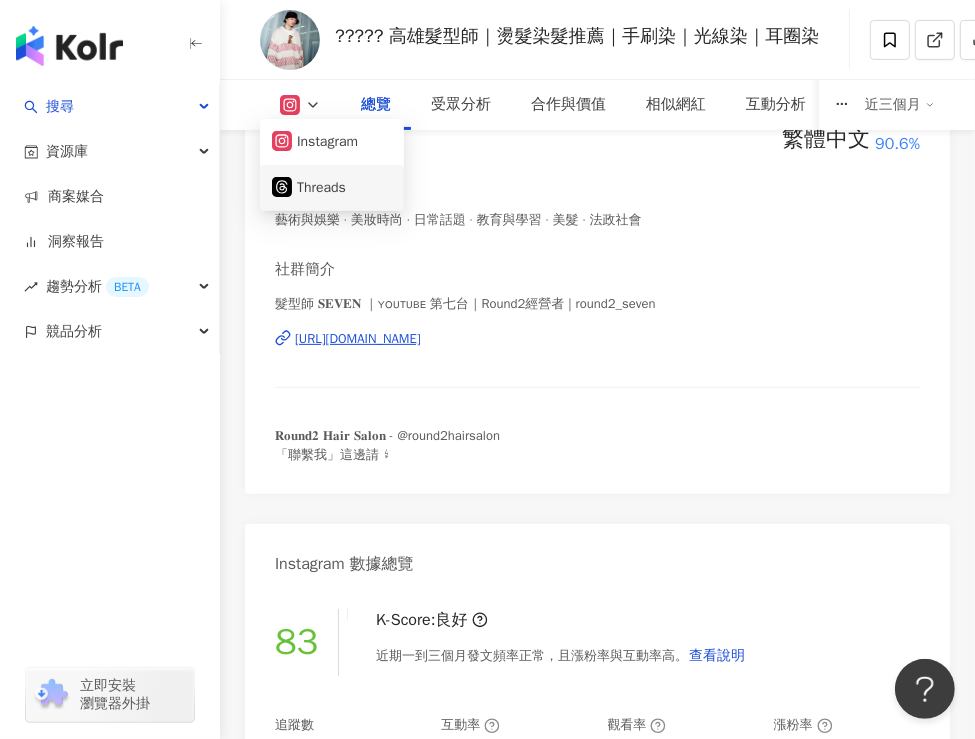 click on "Threads" at bounding box center [332, 188] 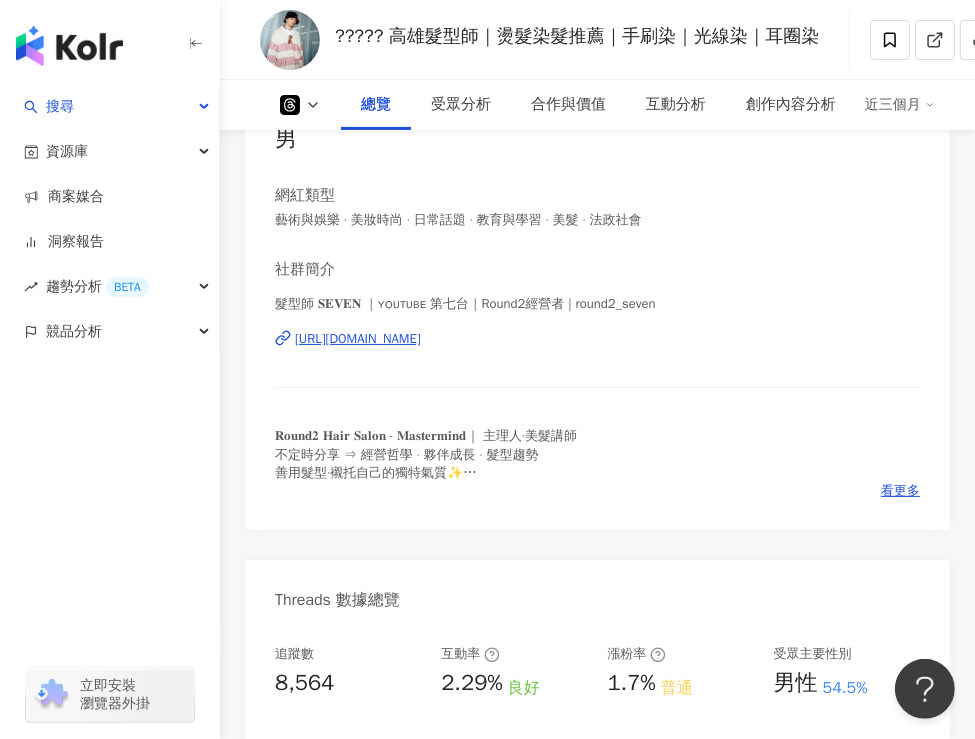 scroll, scrollTop: 0, scrollLeft: 0, axis: both 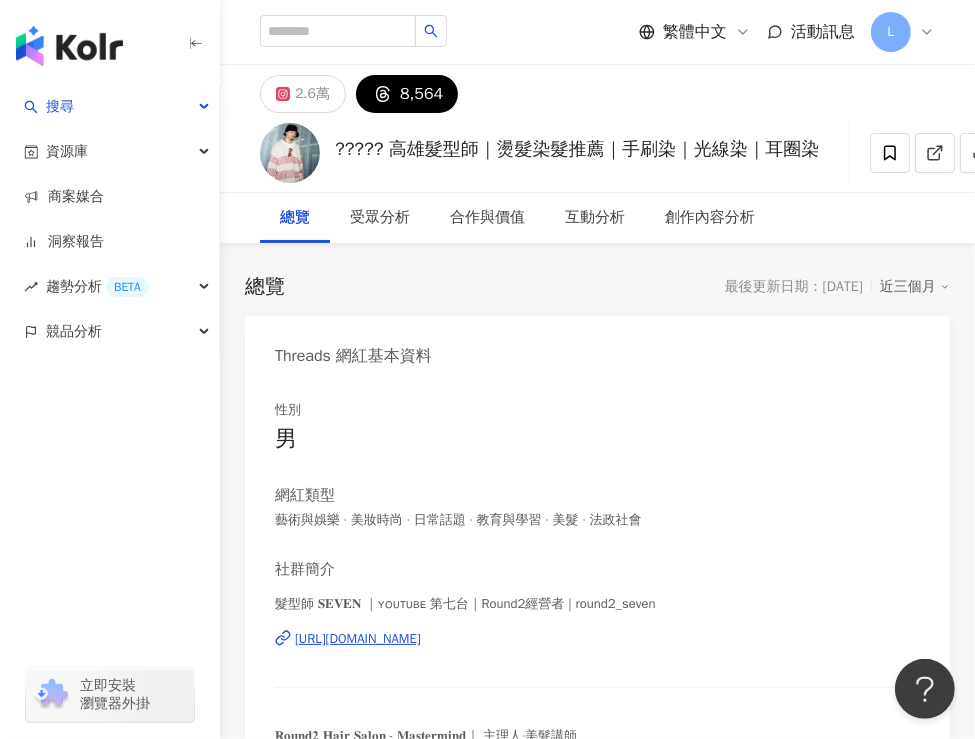 click on "性別   男" at bounding box center [597, 428] 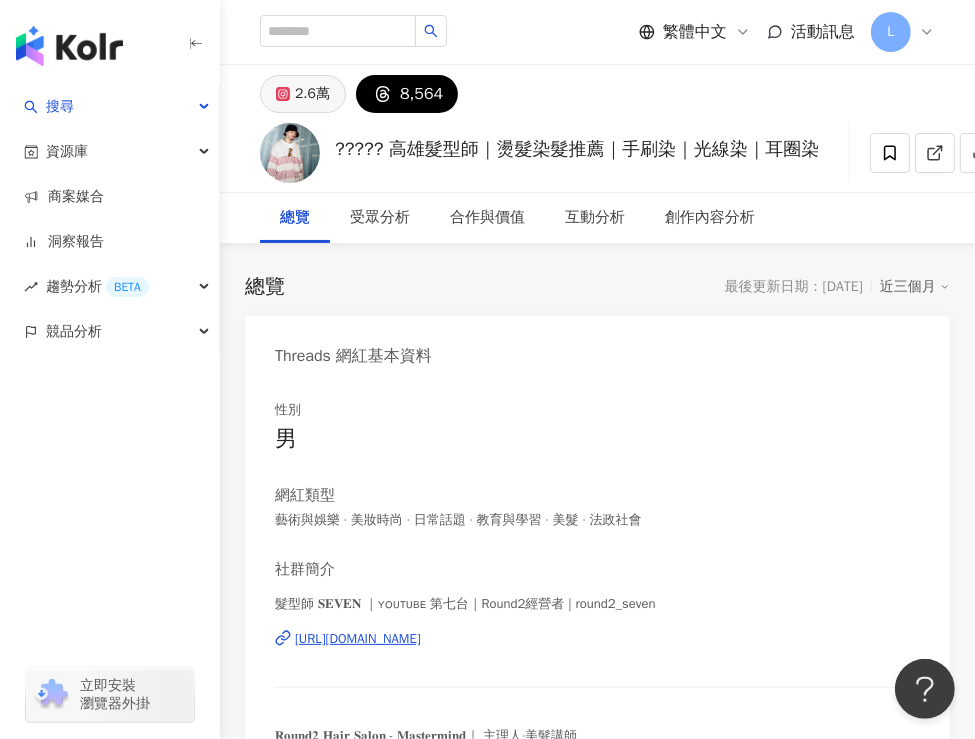 click on "2.6萬" at bounding box center [312, 94] 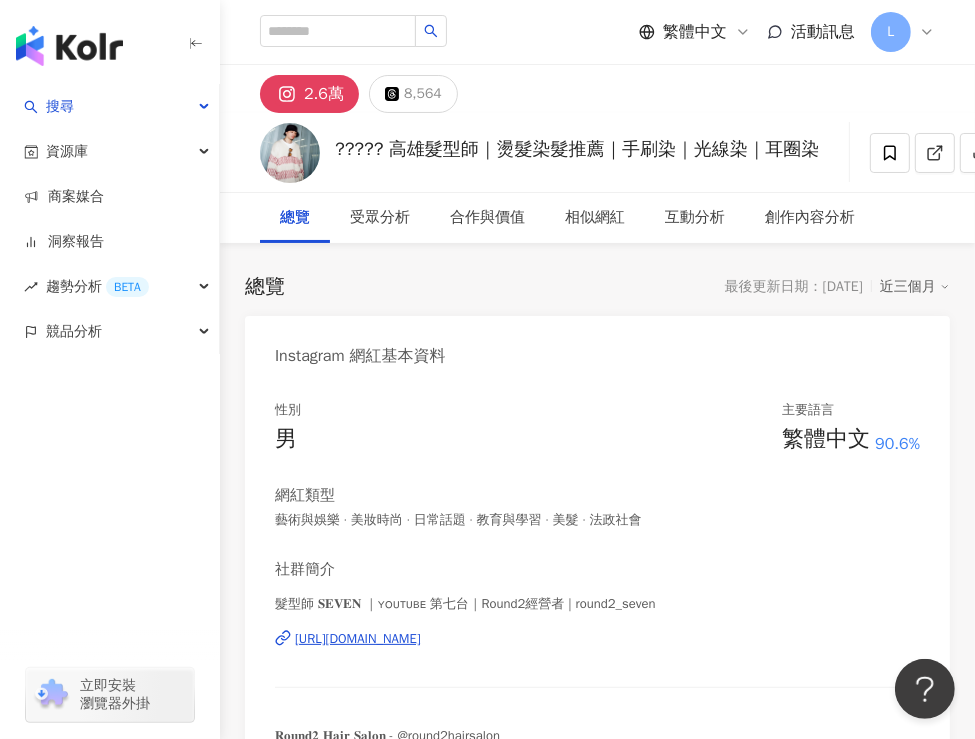 click on "總覽 最後更新日期：2025/7/17 近三個月 Instagram 網紅基本資料 性別   男 主要語言   繁體中文 90.6% 網紅類型 藝術與娛樂 · 美妝時尚 · 日常話題 · 教育與學習 · 美髮 · 法政社會 社群簡介 髮型師 𝐒𝐄𝐕𝐄𝐍 ｜ʏᴏᴜᴛᴜʙᴇ 第七台｜Round2經營者 | round2_seven https://www.instagram.com/round2_seven/ 𝐑𝐨𝐮𝐧𝐝𝟐 𝐇𝐚𝐢𝐫 𝐒𝐚𝐥𝐨𝐧 - @round2hairsalon
「聯繫我」這邊請 ↯ 看更多 Instagram 數據總覽 83 K-Score :   良好 近期一到三個月發文頻率正常，且漲粉率與互動率高。 查看說明 追蹤數   25,522 互動率   1.19% 良好 觀看率   75.2% 優秀 漲粉率   1.86% 優秀 受眾主要性別   女性 84.2% 受眾主要年齡   25-34 歲 59.7% 商業合作內容覆蓋比例   38.6% AI Instagram 成效等級三大指標 互動率 1.19% 良好 同等級網紅的互動率中位數為  0.54% 觀看率 75.2% 優秀 同等級網紅的觀看率中位數為  1.92% 1.86%" at bounding box center (597, 5670) 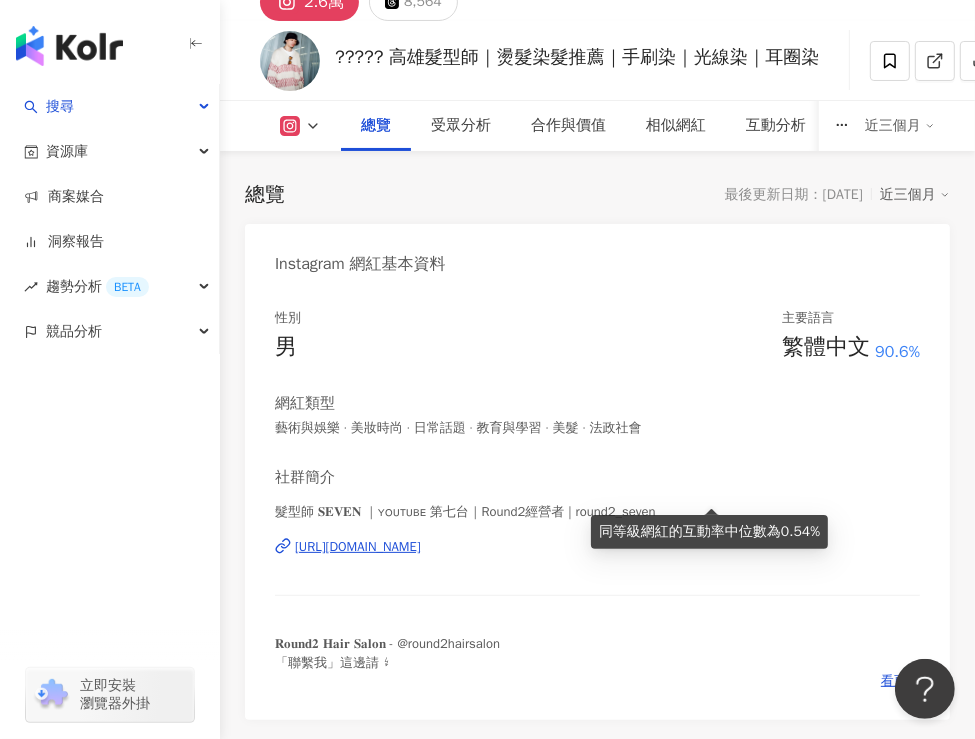 scroll, scrollTop: 300, scrollLeft: 0, axis: vertical 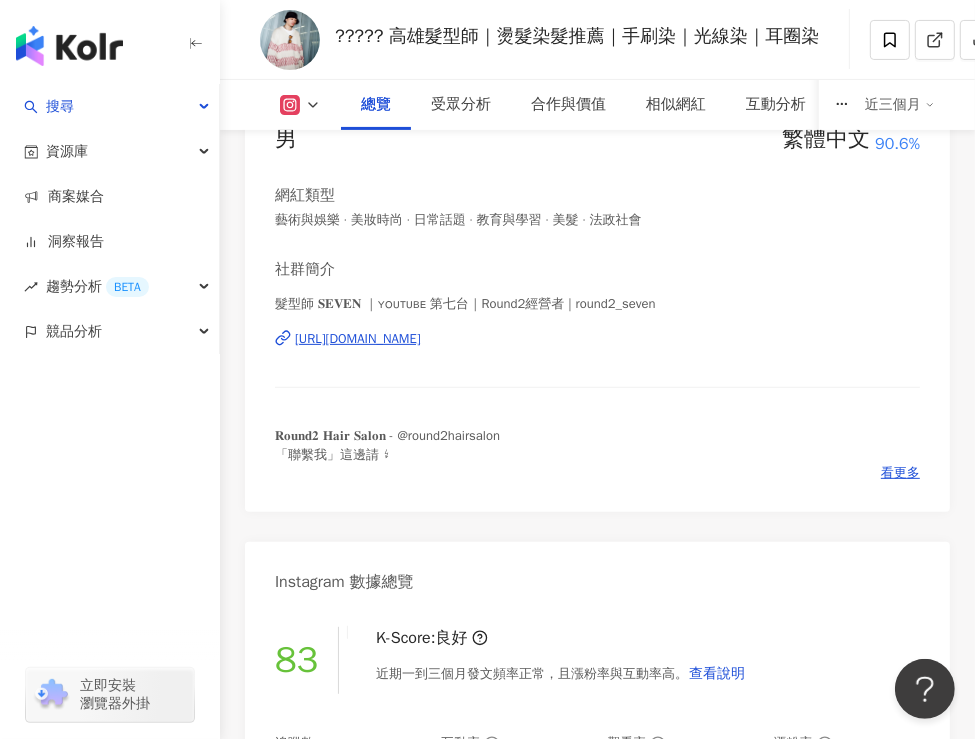 drag, startPoint x: 297, startPoint y: 468, endPoint x: 313, endPoint y: 389, distance: 80.60397 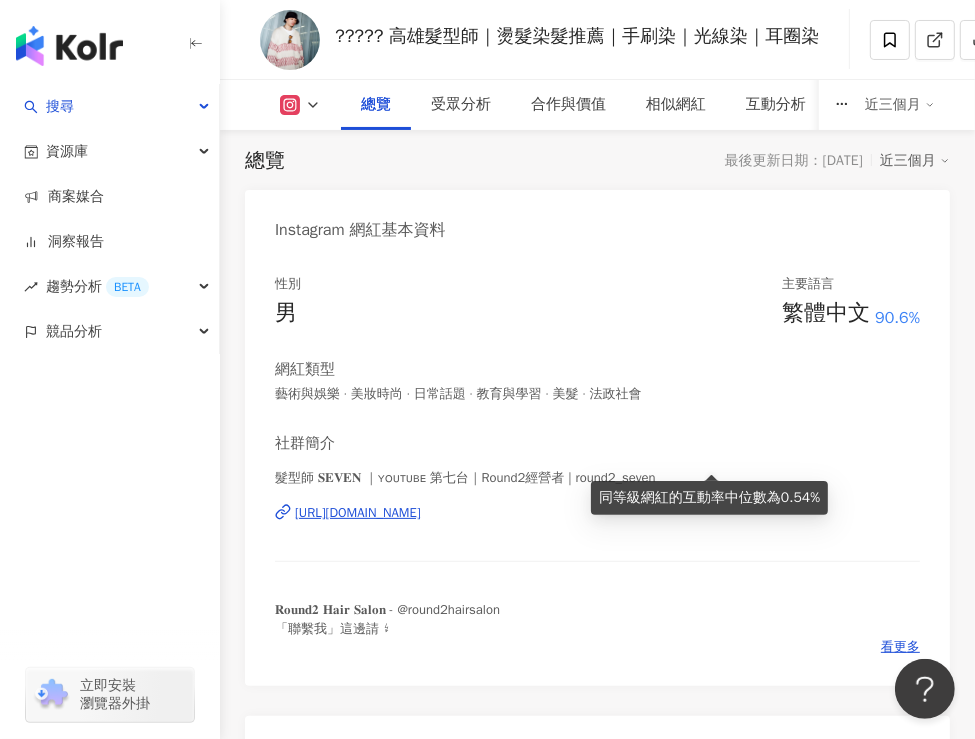 scroll, scrollTop: 0, scrollLeft: 0, axis: both 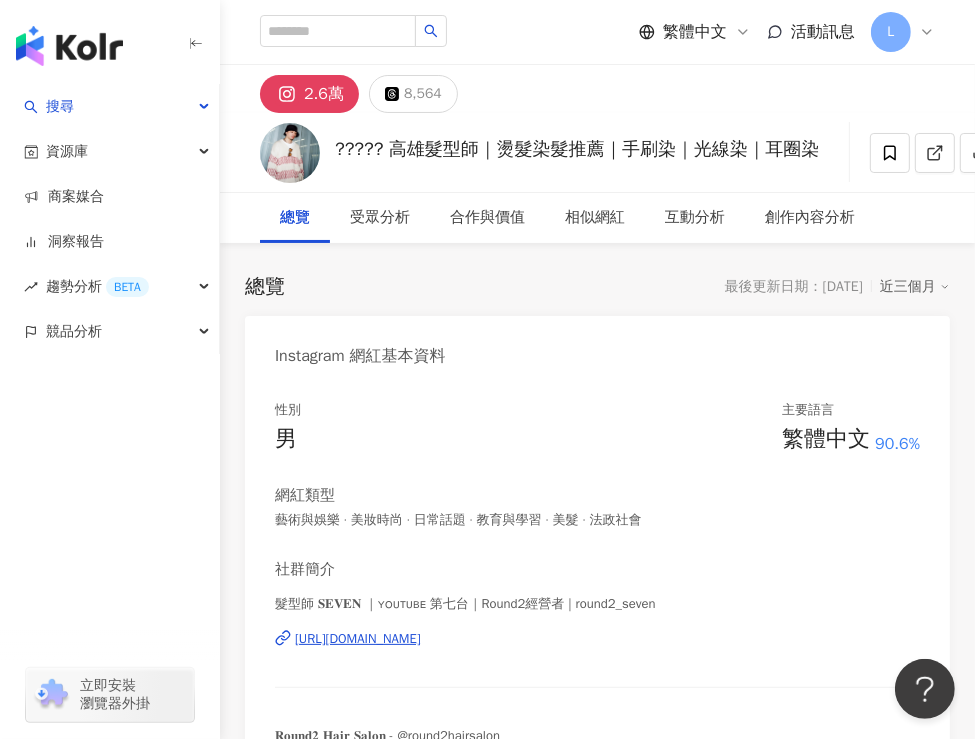 click on "Instagram 網紅基本資料" at bounding box center [360, 356] 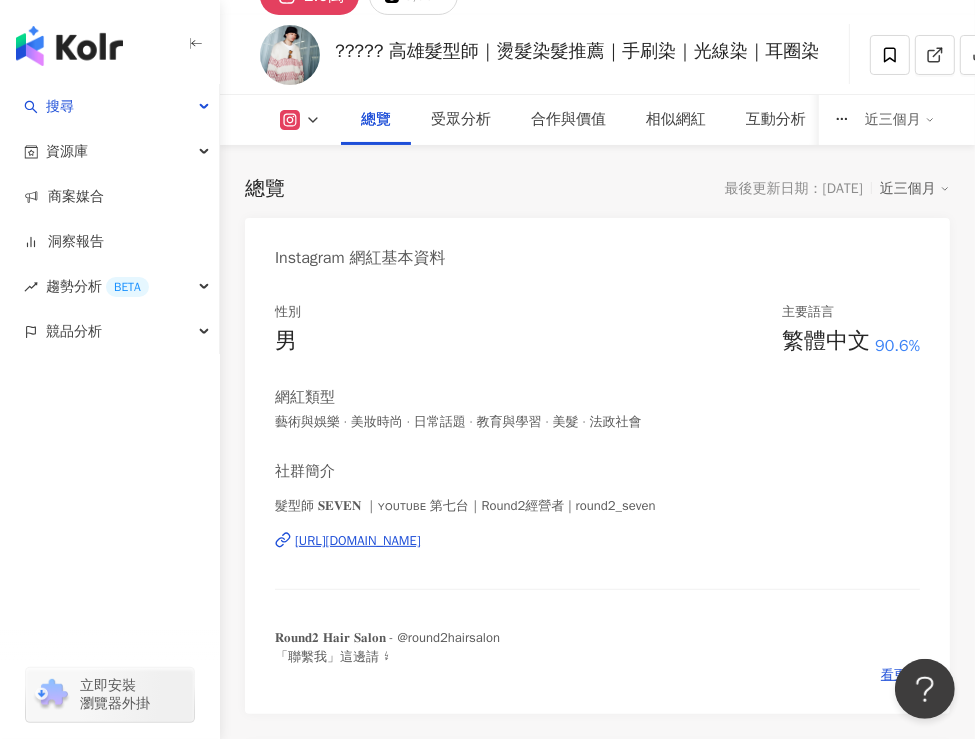 scroll, scrollTop: 200, scrollLeft: 0, axis: vertical 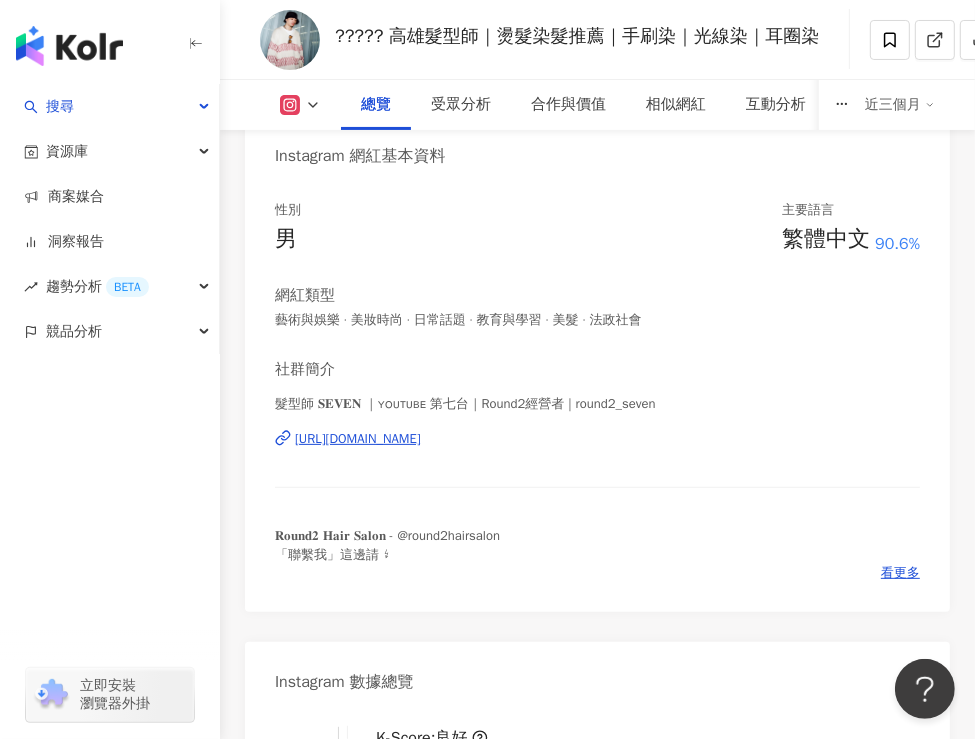 click on "髮型師 𝐒𝐄𝐕𝐄𝐍 ｜ʏᴏᴜᴛᴜʙᴇ 第七台｜Round2經營者 | round2_seven https://www.instagram.com/round2_seven/" at bounding box center [597, 453] 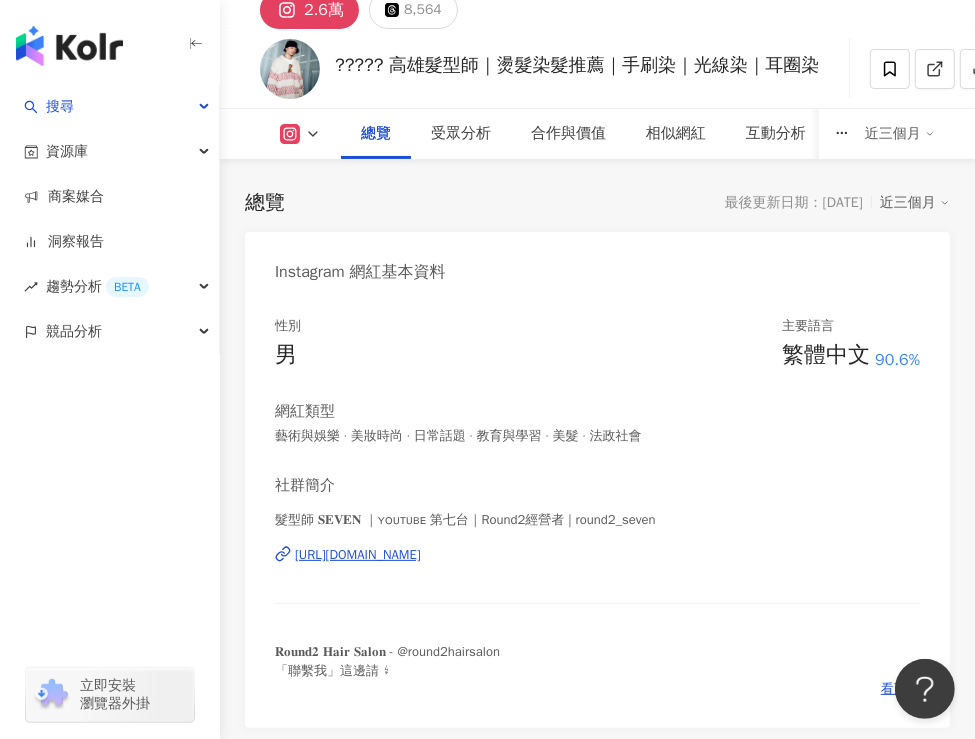 scroll, scrollTop: 200, scrollLeft: 0, axis: vertical 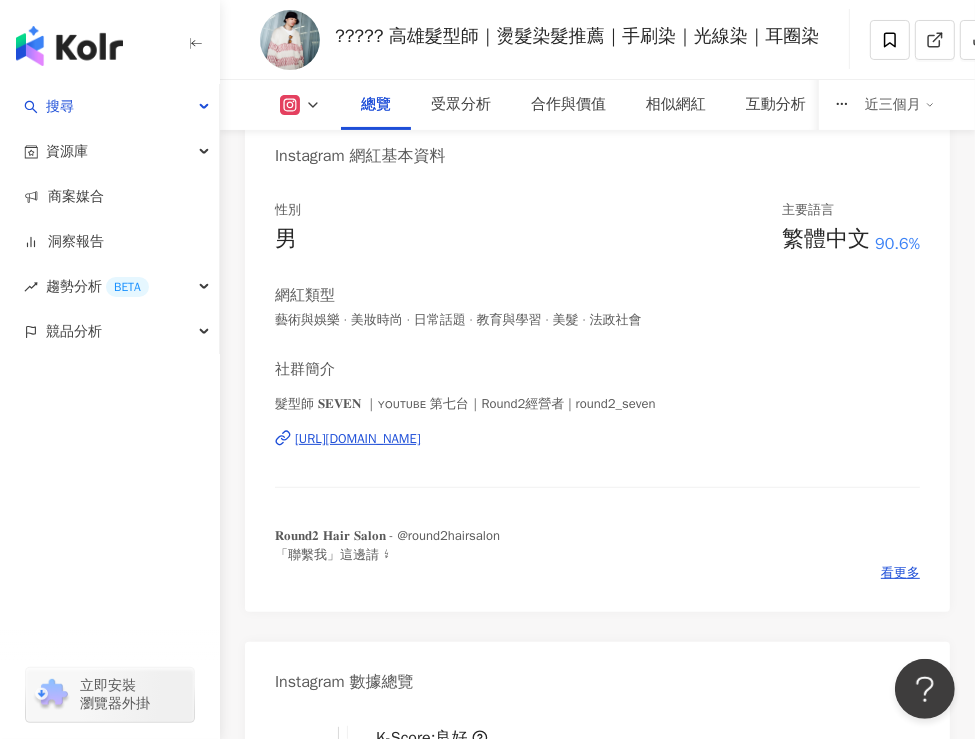 click on "總覽 最後更新日期：2025/7/17 近三個月 Instagram 網紅基本資料 性別   男 主要語言   繁體中文 90.6% 網紅類型 藝術與娛樂 · 美妝時尚 · 日常話題 · 教育與學習 · 美髮 · 法政社會 社群簡介 髮型師 𝐒𝐄𝐕𝐄𝐍 ｜ʏᴏᴜᴛᴜʙᴇ 第七台｜Round2經營者 | round2_seven https://www.instagram.com/round2_seven/ 𝐑𝐨𝐮𝐧𝐝𝟐 𝐇𝐚𝐢𝐫 𝐒𝐚𝐥𝐨𝐧 - @round2hairsalon
「聯繫我」這邊請 ↯ 看更多 Instagram 數據總覽 83 K-Score :   良好 近期一到三個月發文頻率正常，且漲粉率與互動率高。 查看說明 追蹤數   25,522 互動率   1.19% 良好 觀看率   75.2% 優秀 漲粉率   1.86% 優秀 受眾主要性別   女性 84.2% 受眾主要年齡   25-34 歲 59.7% 商業合作內容覆蓋比例   38.6% AI Instagram 成效等級三大指標 互動率 1.19% 良好 同等級網紅的互動率中位數為  0.54% 觀看率 75.2% 優秀 同等級網紅的觀看率中位數為  1.92% 1.86%" at bounding box center (597, 5470) 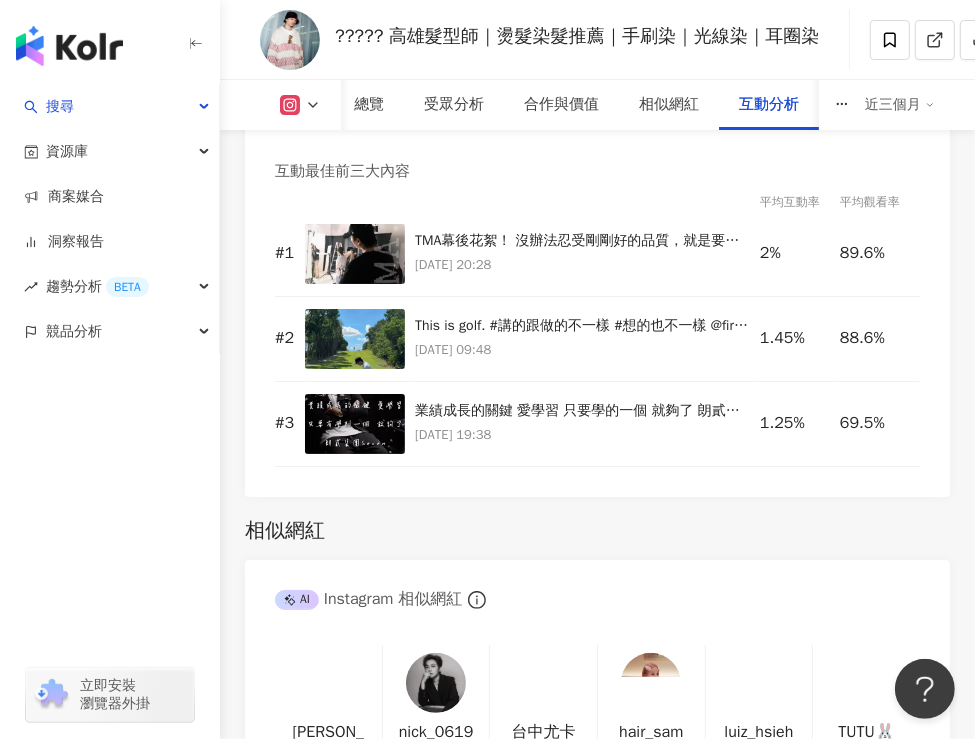 scroll, scrollTop: 4900, scrollLeft: 0, axis: vertical 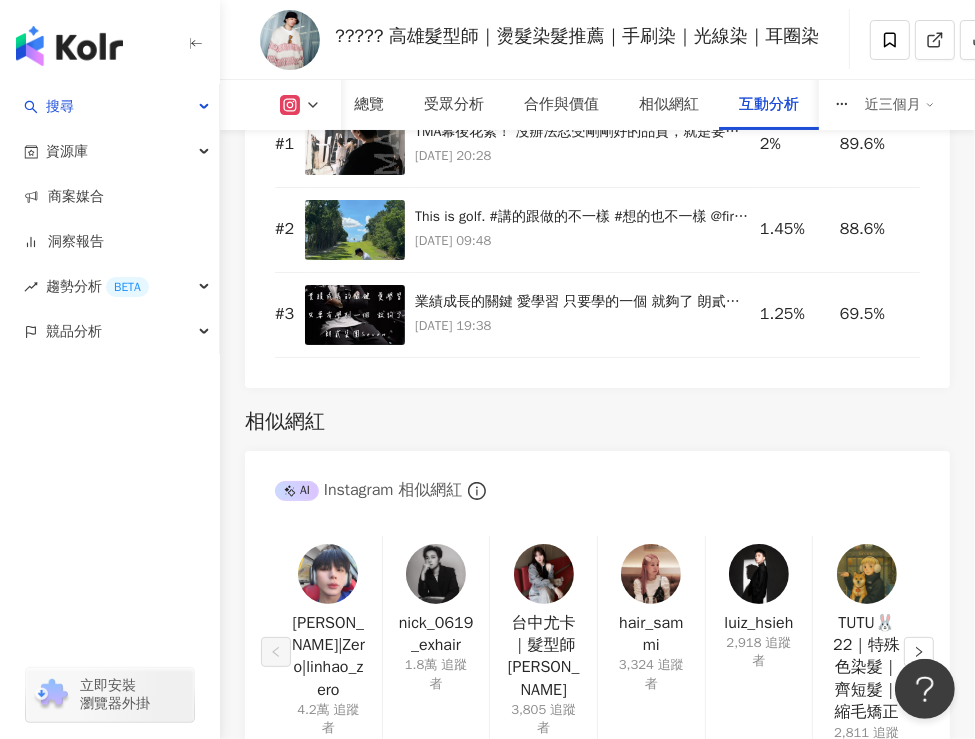 click on "總覽 最後更新日期：2025/7/17 近三個月 Instagram 網紅基本資料 性別   男 主要語言   繁體中文 90.6% 網紅類型 藝術與娛樂 · 美妝時尚 · 日常話題 · 教育與學習 · 美髮 · 法政社會 社群簡介 髮型師 𝐒𝐄𝐕𝐄𝐍 ｜ʏᴏᴜᴛᴜʙᴇ 第七台｜Round2經營者 | round2_seven https://www.instagram.com/round2_seven/ 𝐑𝐨𝐮𝐧𝐝𝟐 𝐇𝐚𝐢𝐫 𝐒𝐚𝐥𝐨𝐧 - @round2hairsalon
「聯繫我」這邊請 ↯ 看更多 Instagram 數據總覽 83 K-Score :   良好 近期一到三個月發文頻率正常，且漲粉率與互動率高。 查看說明 追蹤數   25,522 互動率   1.19% 良好 觀看率   75.2% 優秀 漲粉率   1.86% 優秀 受眾主要性別   女性 84.2% 受眾主要年齡   25-34 歲 59.7% 商業合作內容覆蓋比例   38.6% AI Instagram 成效等級三大指標 互動率 1.19% 良好 同等級網紅的互動率中位數為  0.54% 觀看率 75.2% 優秀 同等級網紅的觀看率中位數為  1.92% 1.86%" at bounding box center (597, 770) 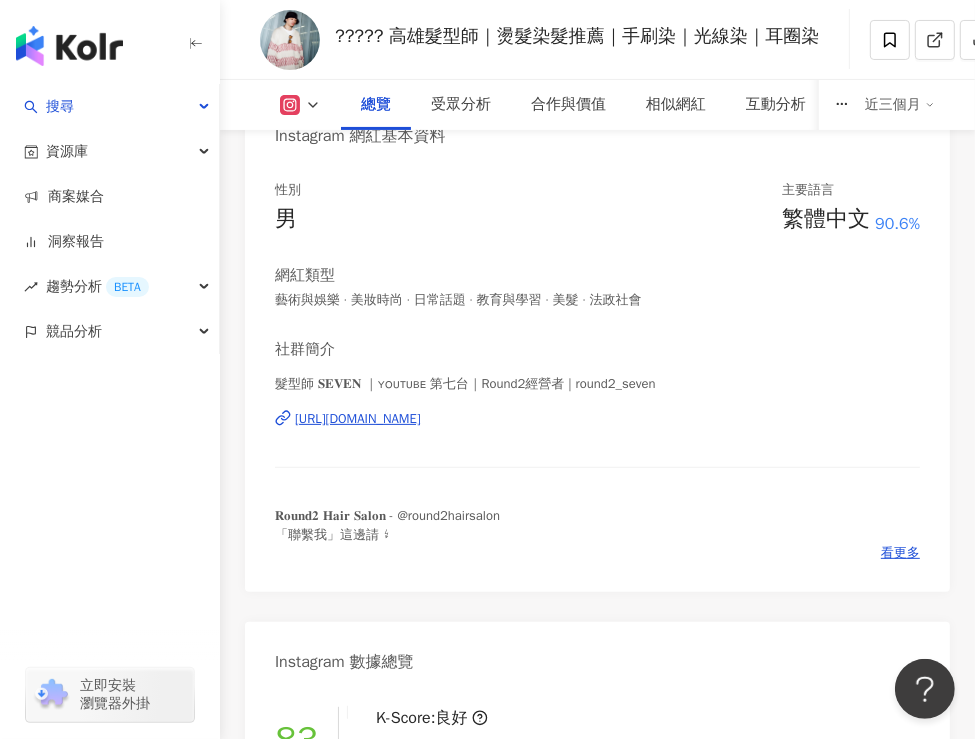 scroll, scrollTop: 100, scrollLeft: 0, axis: vertical 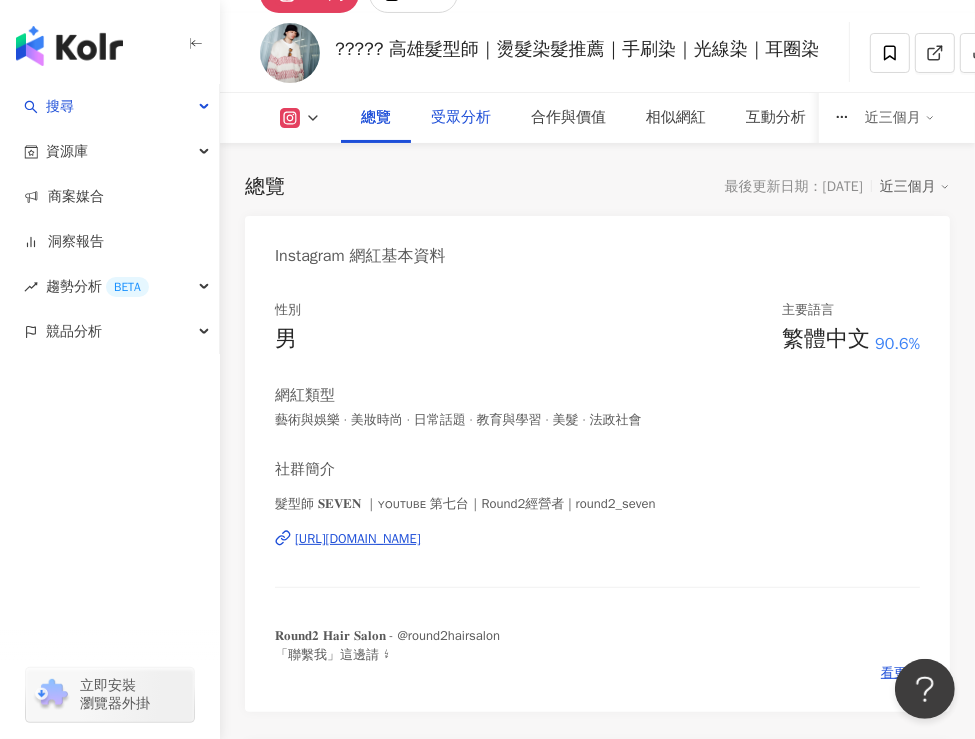 click on "受眾分析" at bounding box center [461, 118] 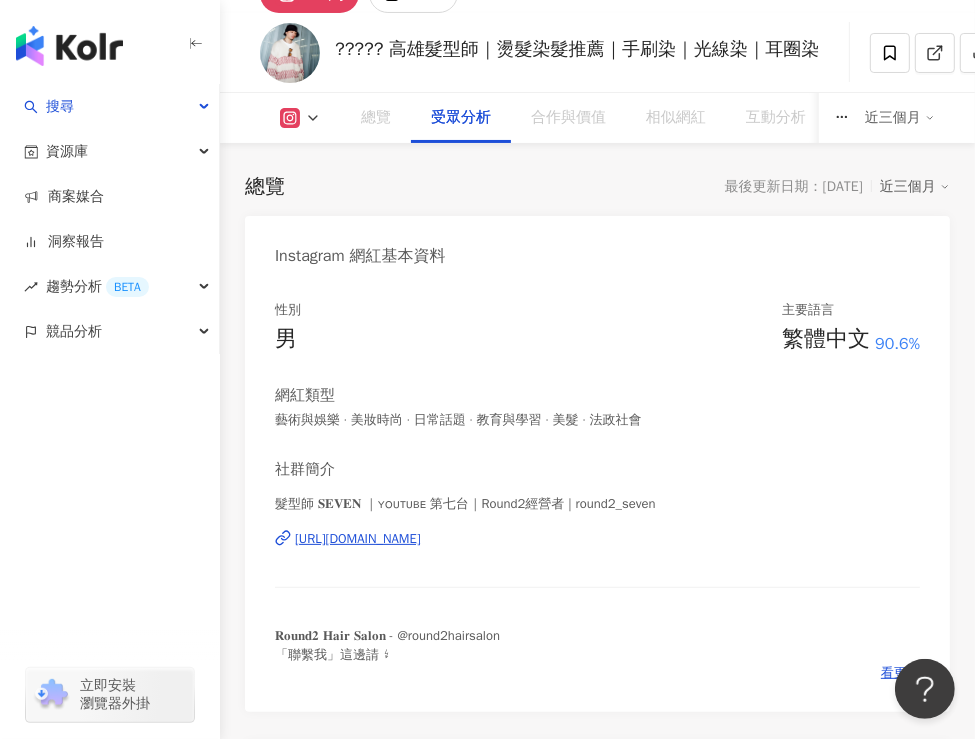 scroll, scrollTop: 2072, scrollLeft: 0, axis: vertical 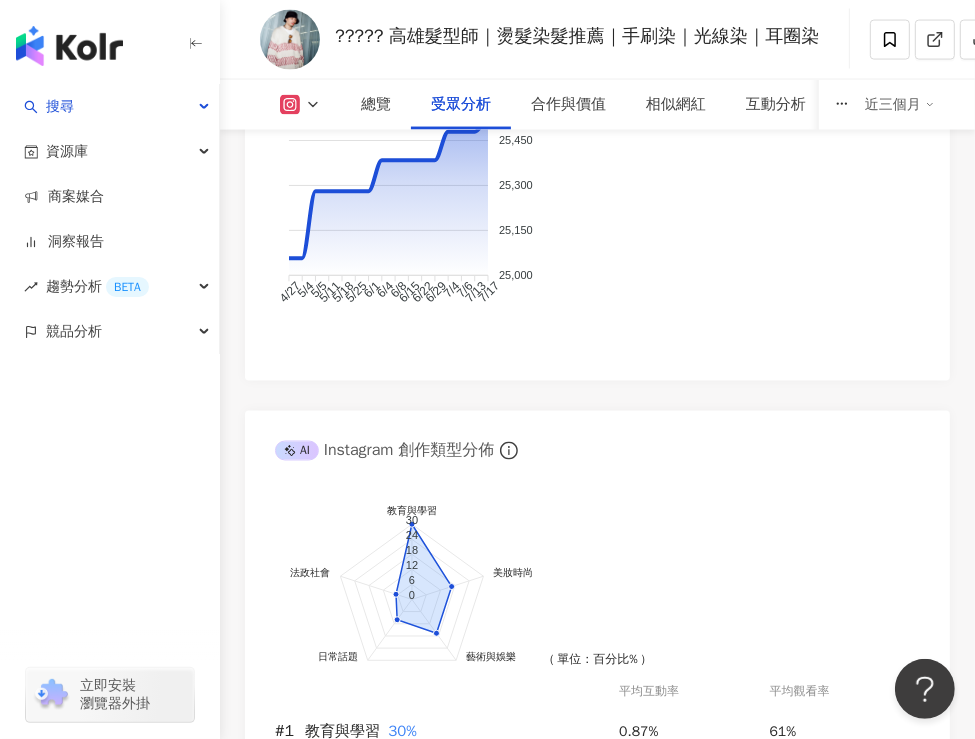 click on "受眾主要性別   女性 84.2% 受眾主要年齡   25-34 歲 59.7% 受眾年齡及性別分布 男性 女性 70% 70% 52.5% 52.5% 35% 35% 17.5% 17.5% 0% 0% 0% 3% 28% 60% 9% 0% 0% 0-12 0-12 13-17 13-17 18-24 18-24 25-34 25-34 35-44 35-44 45-64 45-64 65- 65- 受眾主要國家/地區   Taiwan 91.9% 受眾所在國家地區分布 受眾所在城市分布 Taiwan 91.9% China 2.11% Japan 1.6% South Korea 0.7% Australia 0.57% Kaohsiung 29.9% Taipei 13.7% Taichung 9.44% Tainan 9.27% Taoyuan District 3.67%" at bounding box center (597, 1536) 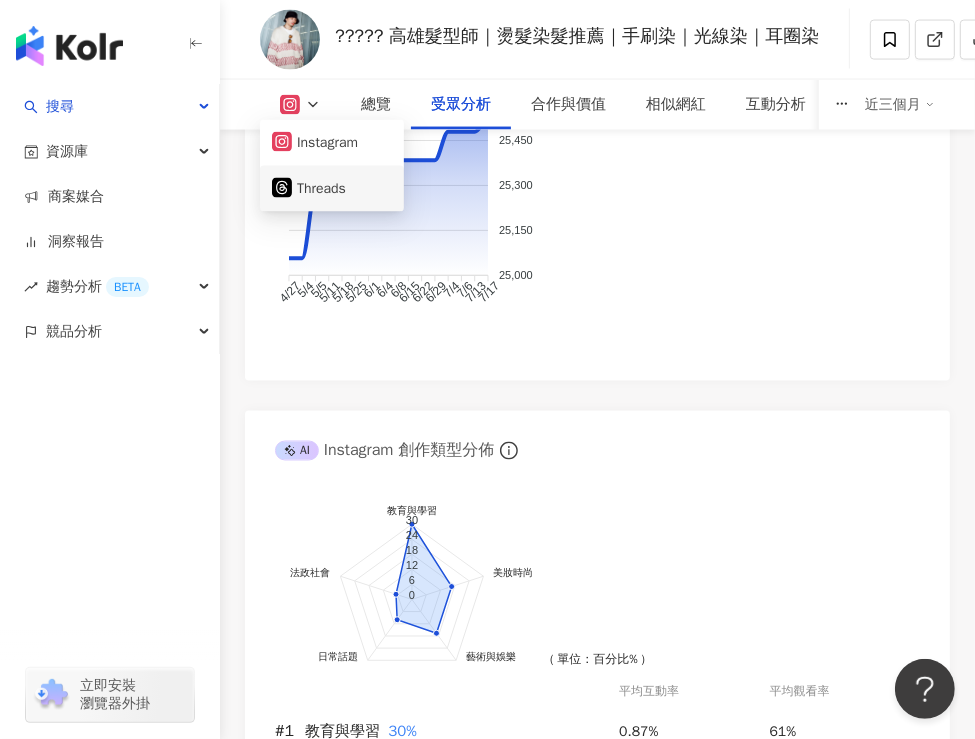 click on "Threads" at bounding box center [332, 189] 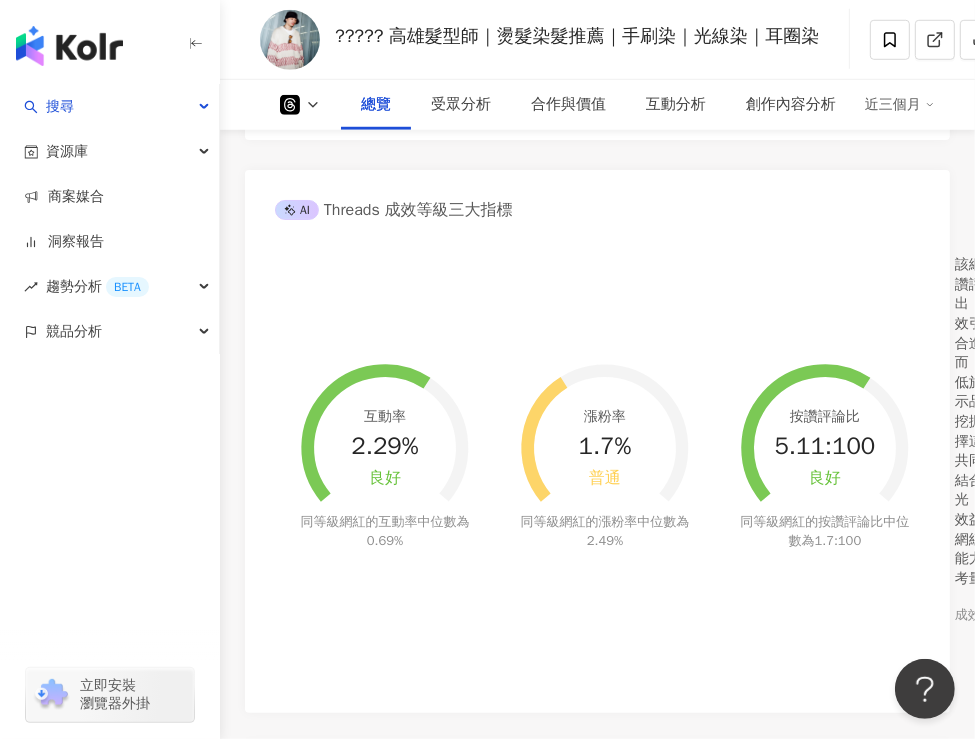 scroll, scrollTop: 0, scrollLeft: 0, axis: both 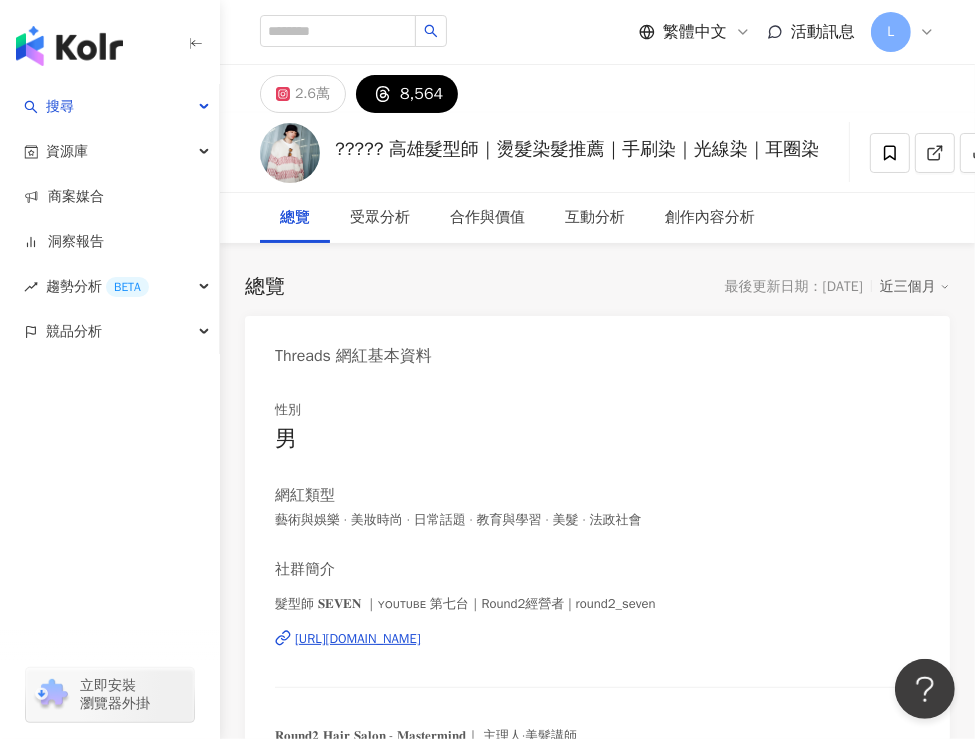 drag, startPoint x: 536, startPoint y: 439, endPoint x: 597, endPoint y: 447, distance: 61.522354 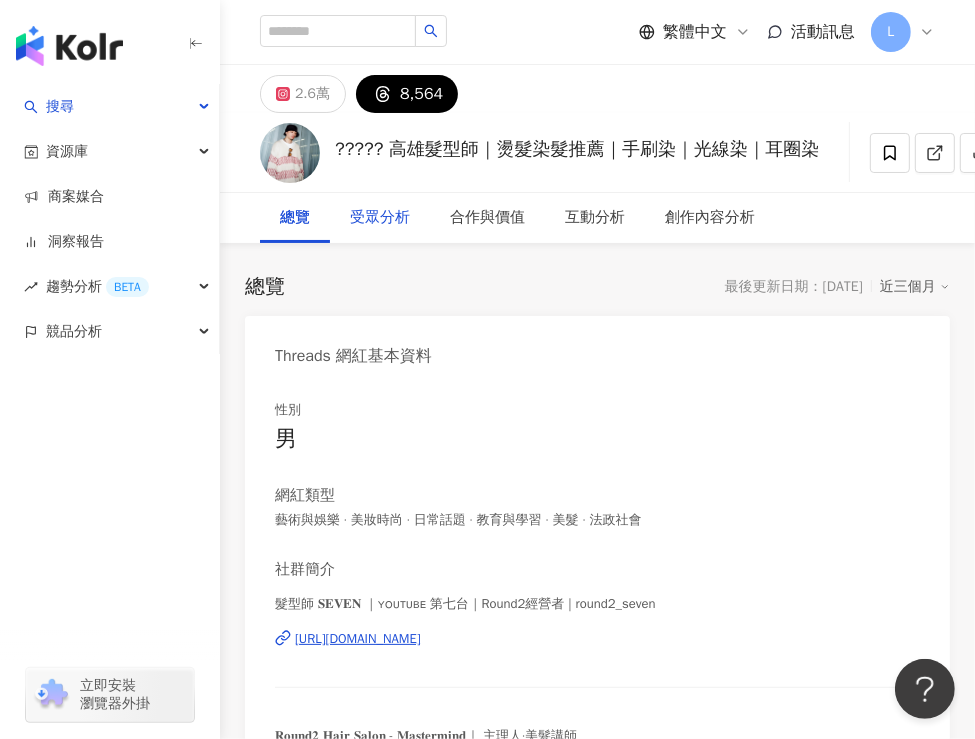 click on "受眾分析" at bounding box center [380, 218] 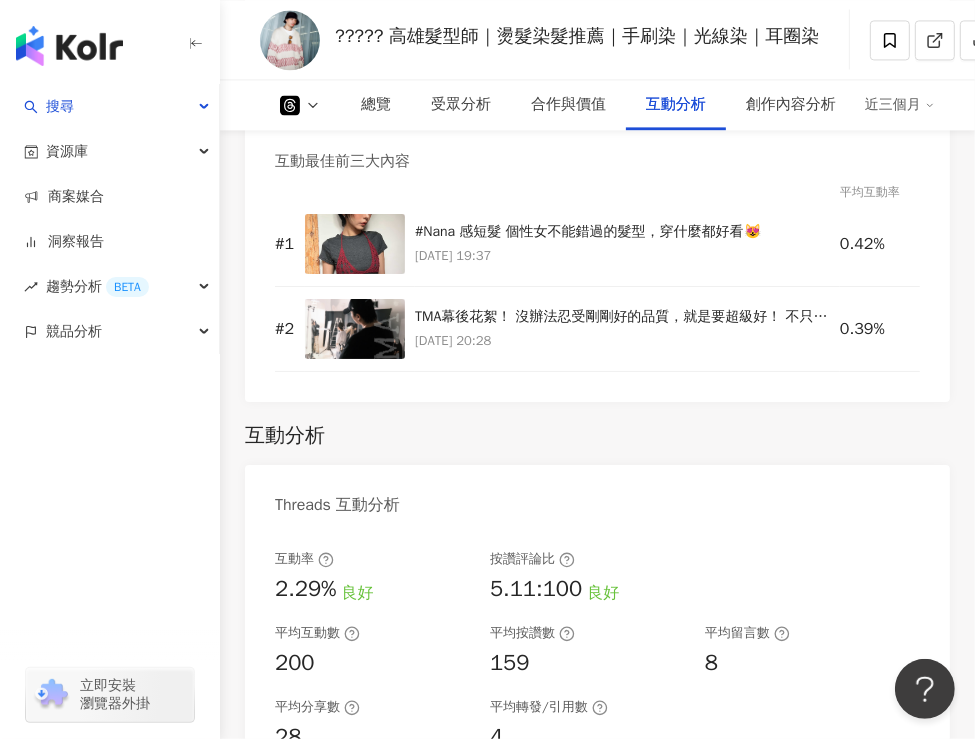 scroll, scrollTop: 2811, scrollLeft: 0, axis: vertical 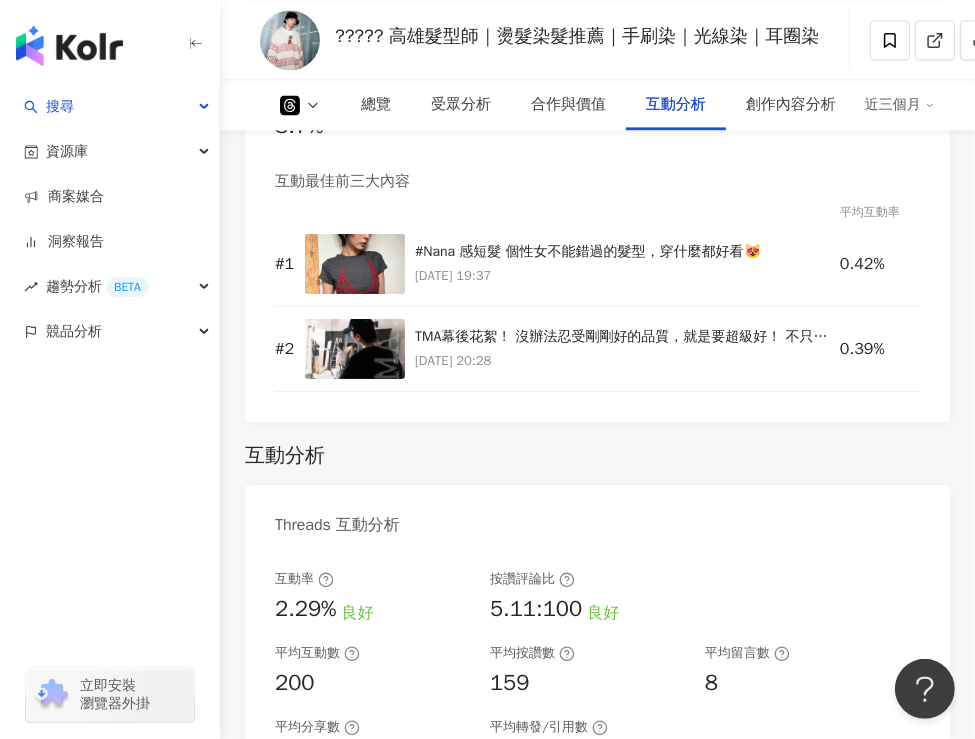 click on "互動率   2.29% 良好 按讚評論比   5.11:100 良好 平均互動數    200 平均按讚數   159 平均留言數   8 平均分享數   28 平均轉發/引用數   4" at bounding box center [597, 671] 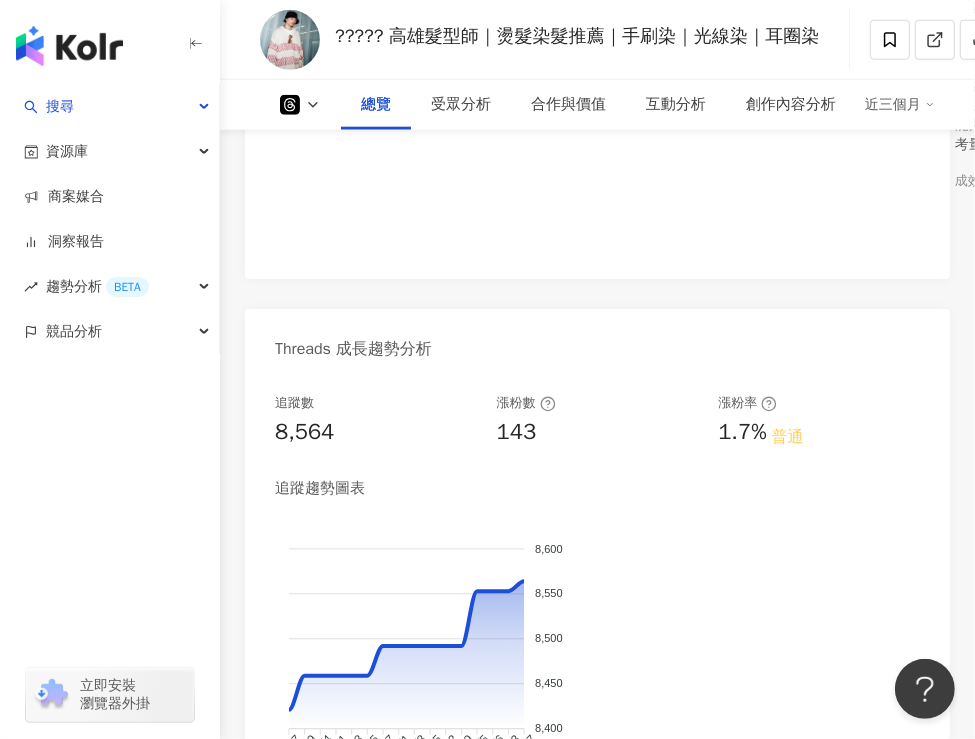 scroll, scrollTop: 1711, scrollLeft: 0, axis: vertical 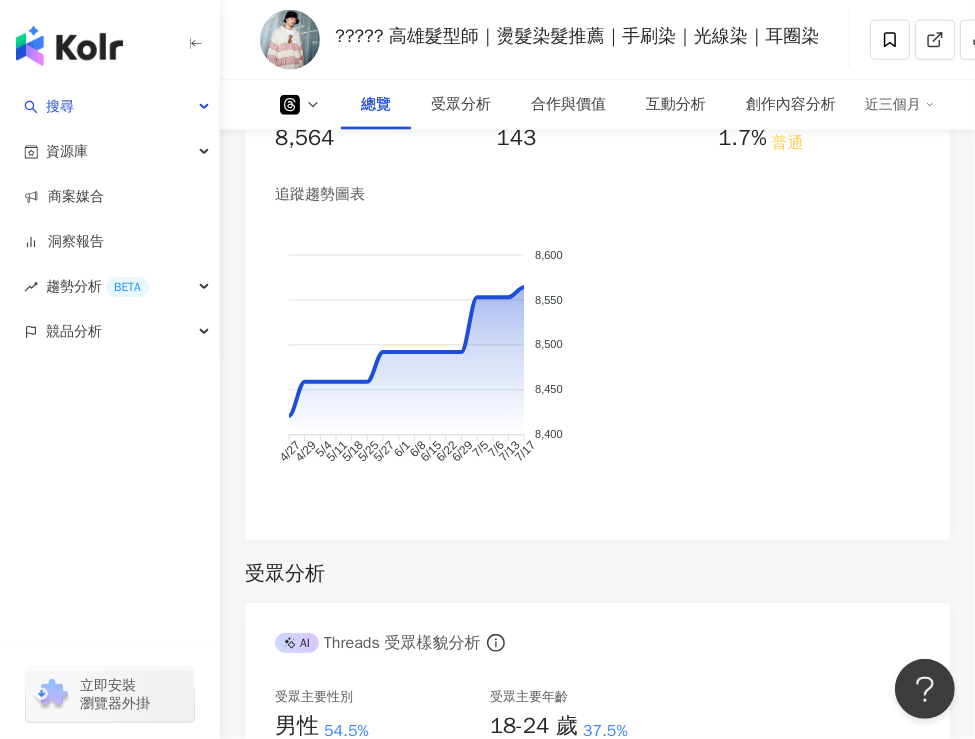 click on "總覽 最後更新日期：2025/7/17 近三個月 Threads 網紅基本資料 性別   男 網紅類型 藝術與娛樂 · 美妝時尚 · 日常話題 · 教育與學習 · 美髮 · 法政社會 社群簡介 髮型師 𝐒𝐄𝐕𝐄𝐍 ｜ʏᴏᴜᴛᴜʙᴇ 第七台｜Round2經營者 | round2_seven https://www.threads.com/@round2_seven 𝐑𝐨𝐮𝐧𝐝𝟐 𝐇𝐚𝐢𝐫 𝐒𝐚𝐥𝐨𝐧 - 𝐌𝐚𝐬𝐭𝐞𝐫𝐦𝐢𝐧𝐝｜ 主理人·美髮講師
不定時分享 ⇒ 經營哲學 · 夥伴成長 · 髮型趨勢
善用髮型·襯托自己的獨特氣質✨
目前高雄、台南、台中、台北都有店可以幫大家服務
「聯繫我」這邊請 ↯ 看更多 Threads 數據總覽 追蹤數   8,564 互動率   2.29% 良好 漲粉率   1.7% 普通 受眾主要性別   男性 54.5% 受眾主要年齡   18-24 歲 37.5% 商業合作內容覆蓋比例   8.7% AI Threads 成效等級三大指標 互動率 2.29% 良好 同等級網紅的互動率中位數為  0.69% 漲粉率 1.7% 普通" at bounding box center (597, 1906) 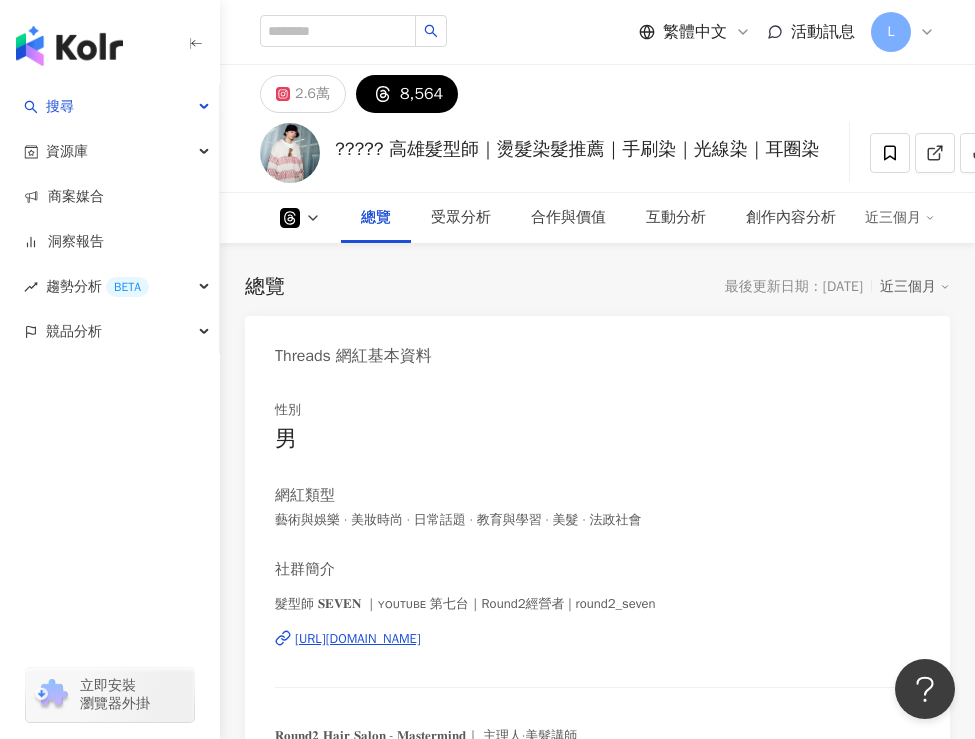 scroll, scrollTop: 2011, scrollLeft: 0, axis: vertical 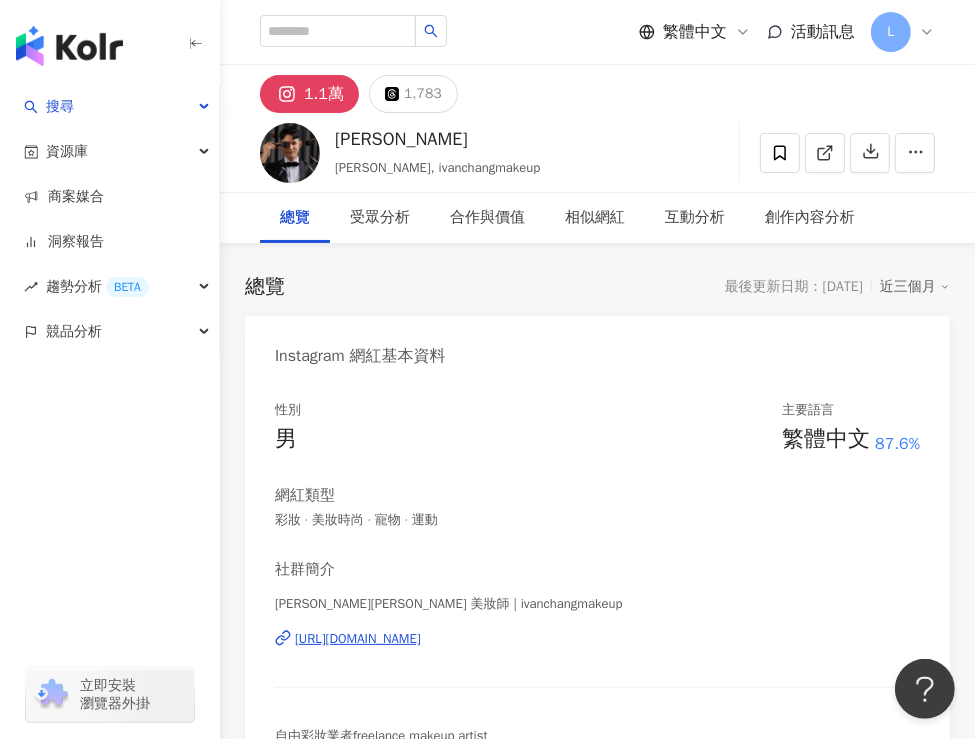 drag, startPoint x: 254, startPoint y: 342, endPoint x: 260, endPoint y: 315, distance: 27.658634 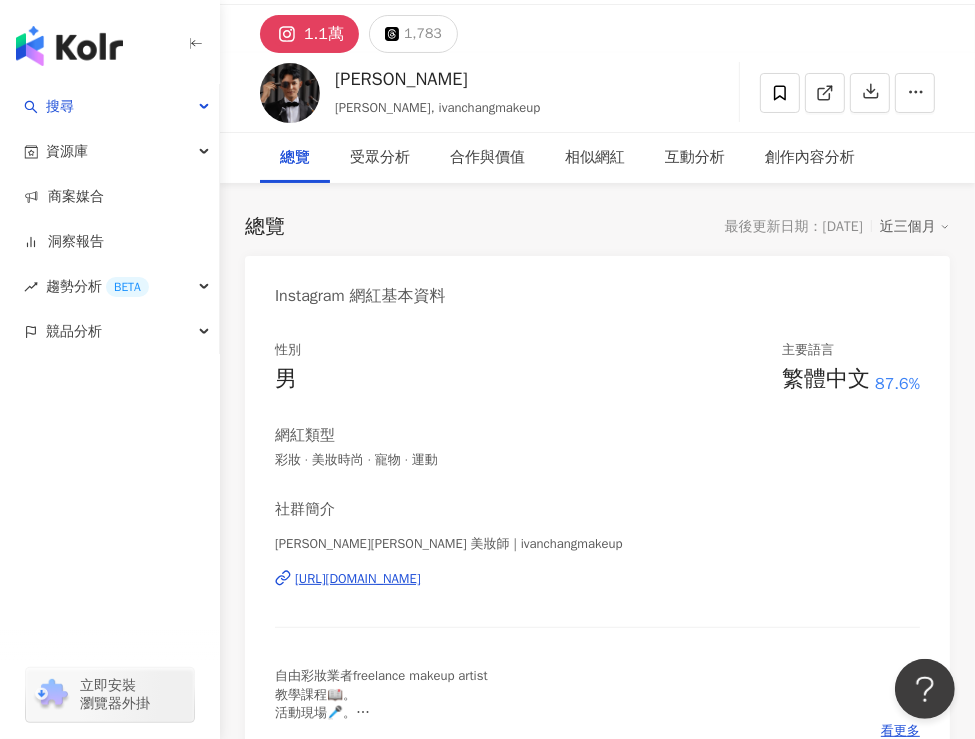 scroll, scrollTop: 100, scrollLeft: 0, axis: vertical 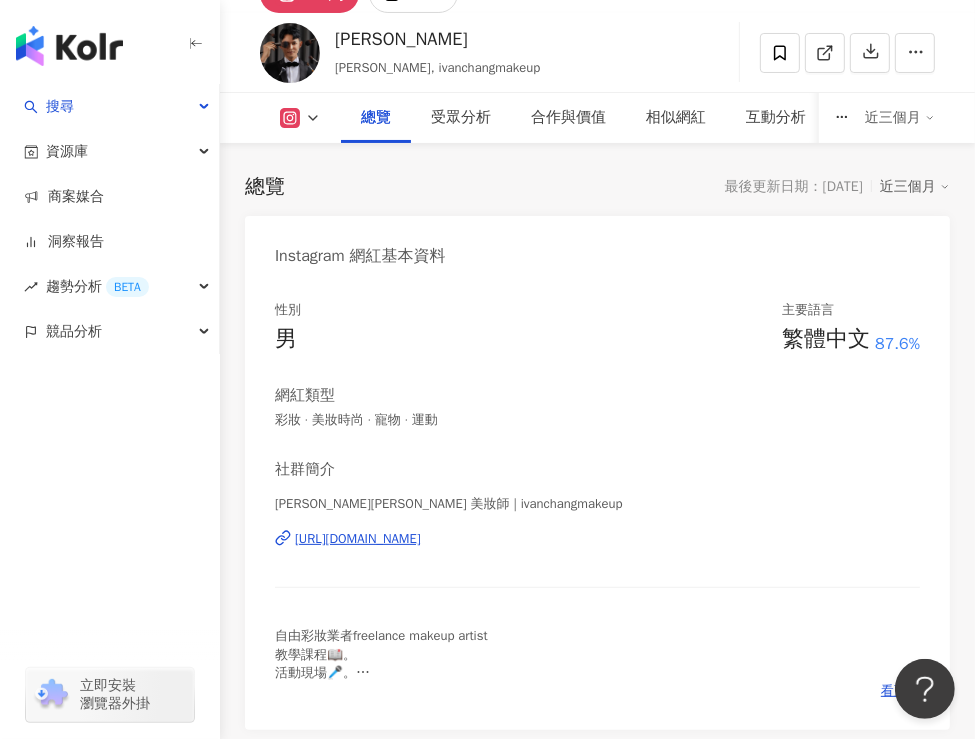 click on "性別   男 主要語言   繁體中文 87.6% 網紅類型 彩妝 · 美妝時尚 · 寵物 · 運動 社群簡介 [PERSON_NAME] [PERSON_NAME] 美妝師 | ivanchangmakeup [URL][DOMAIN_NAME] 自由彩妝業者freelance makeup artist
教學課程📖。
活動現場🎤。
整體造型💄。
歡迎工作邀約洽詢～
Email:[EMAIL_ADDRESS][DOMAIN_NAME] 看更多" at bounding box center (597, 505) 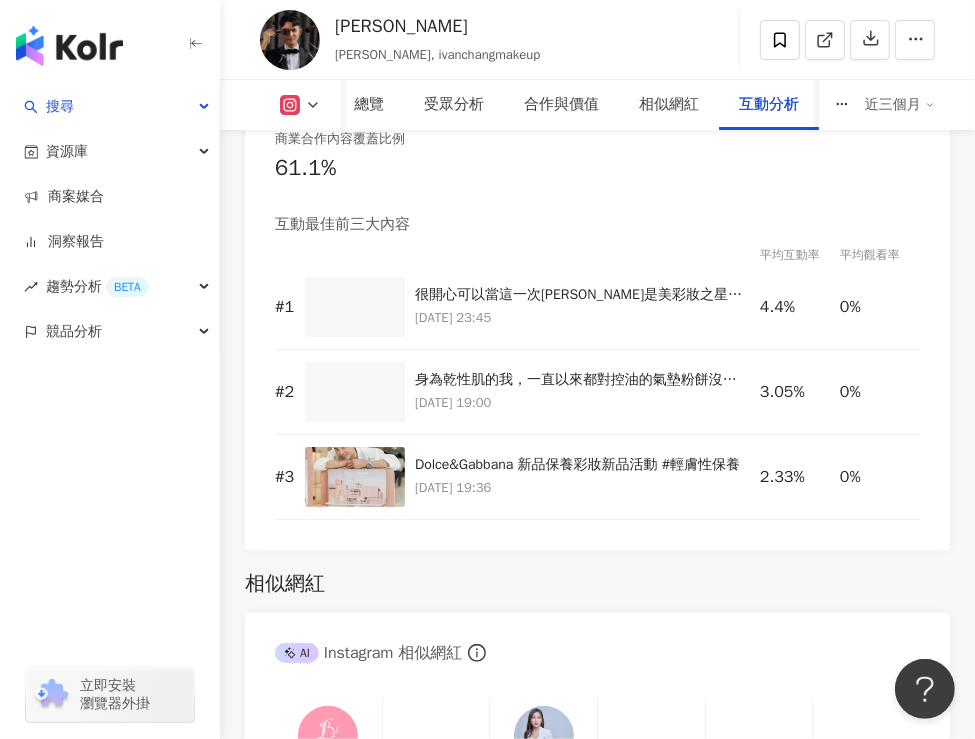 scroll, scrollTop: 4700, scrollLeft: 0, axis: vertical 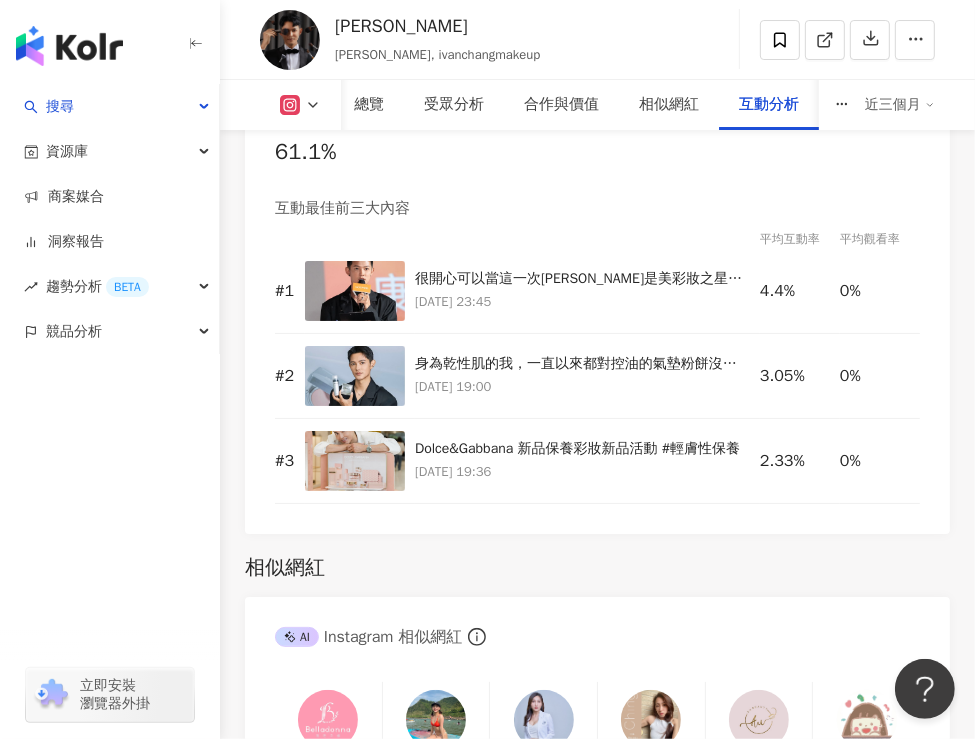click on "Reels 觀看率   40.1% 優秀 Reels 平均觀看數   4,365 影音觀看分析儀表板 日 週 月 無資料" at bounding box center [597, 2410] 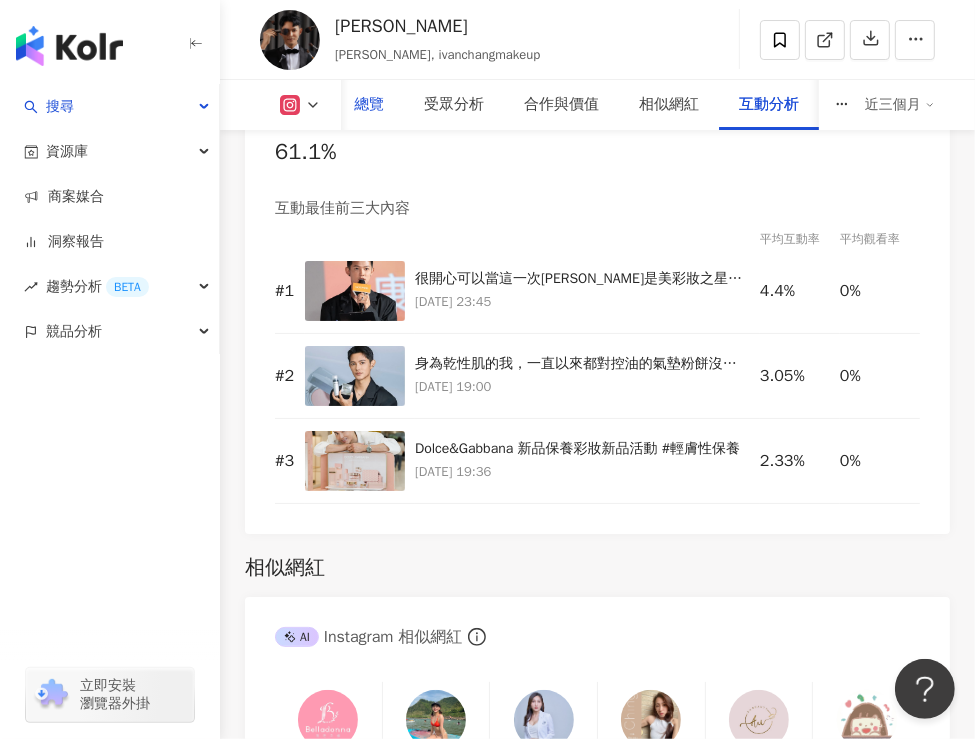 click on "總覽" at bounding box center (369, 105) 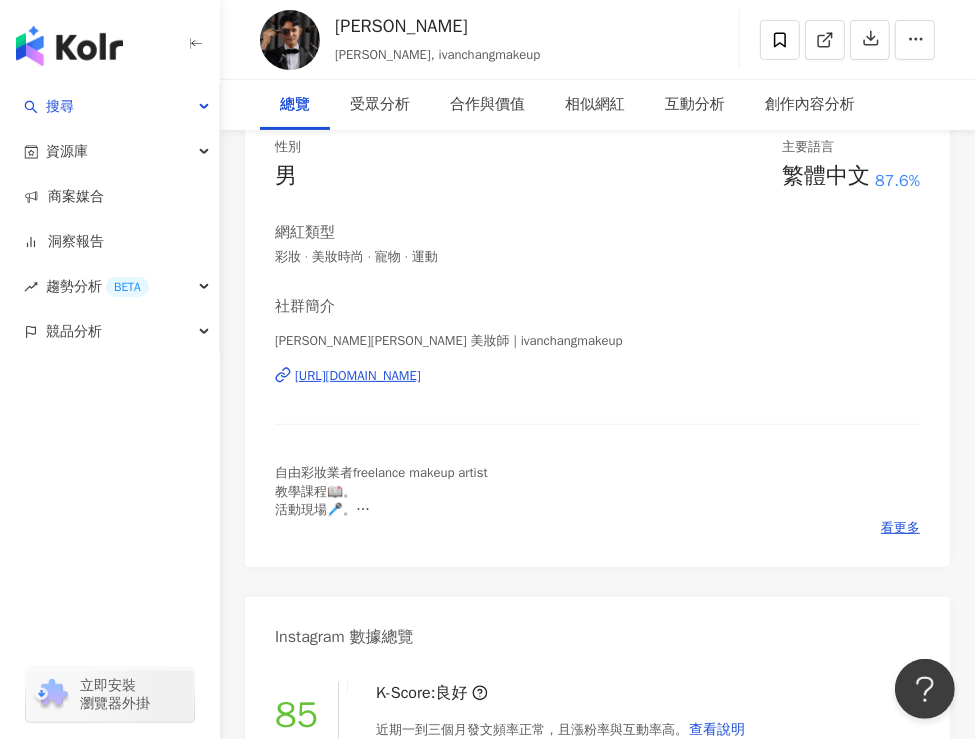 scroll, scrollTop: 23, scrollLeft: 0, axis: vertical 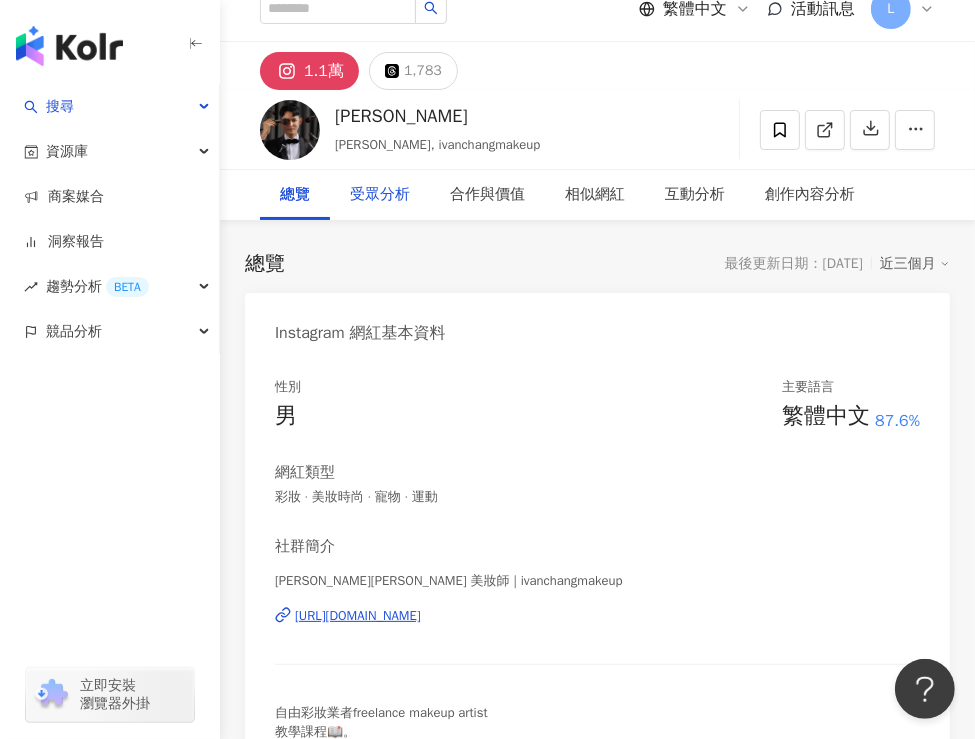 click on "受眾分析" at bounding box center [380, 195] 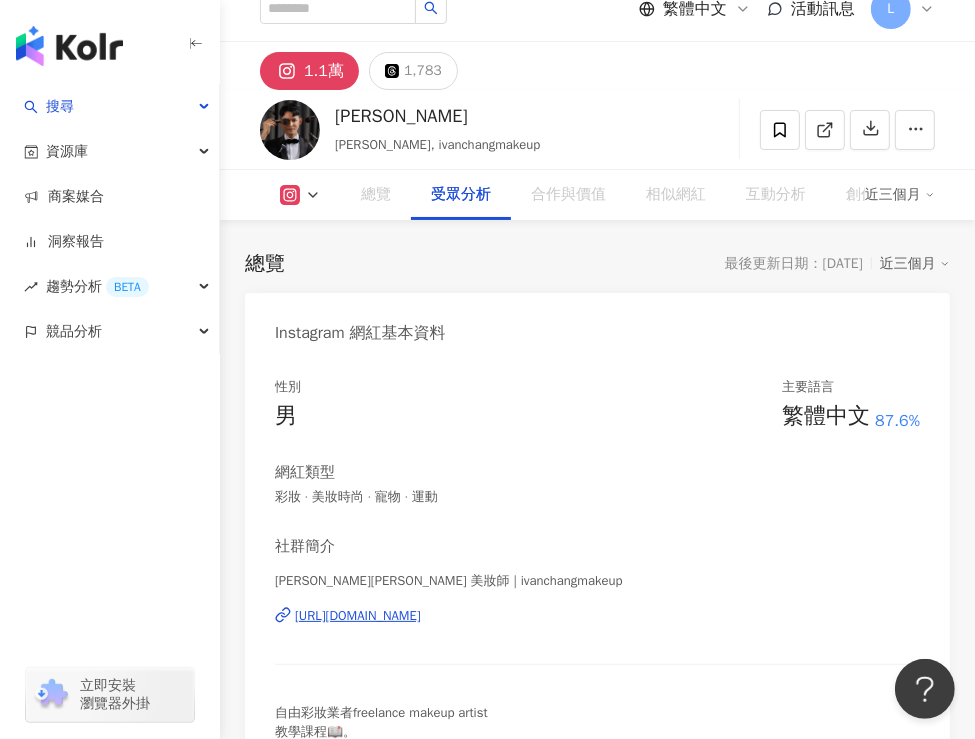 scroll, scrollTop: 2015, scrollLeft: 0, axis: vertical 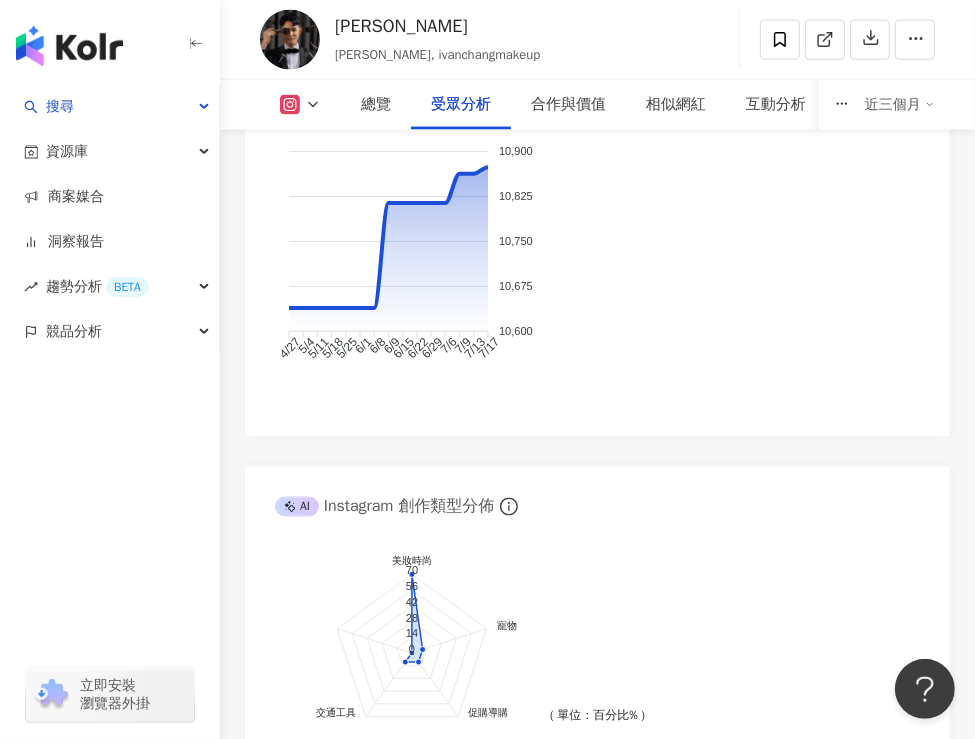 click on "受眾主要性別   女性 58.1% 受眾主要年齡   25-34 歲 58.8% 受眾年齡及性別分布 男性 女性 60% 60% 40% 40% 20% 20% 0% 0% 0% 3% 25% 59% 12% 1% 0% 0-12 0-12 13-17 [PHONE_NUMBER] [PHONE_NUMBER] [PHONE_NUMBER] [PHONE_NUMBER] 45-64 65- 65- 45-64 男性:  1% 男性:  1% 受眾主要國家/地區   [GEOGRAPHIC_DATA] 76.9% 受眾所在國家地區分布 受眾所在城市分布 [GEOGRAPHIC_DATA] 76.9% [GEOGRAPHIC_DATA] 5.11% [GEOGRAPHIC_DATA] 2.64% [GEOGRAPHIC_DATA] 2.31% [GEOGRAPHIC_DATA] 2.26% [GEOGRAPHIC_DATA] 33.4% [GEOGRAPHIC_DATA] 9.25% [GEOGRAPHIC_DATA] 9.04% [GEOGRAPHIC_DATA] 4.25% Tainan 3.6%" at bounding box center (597, 1540) 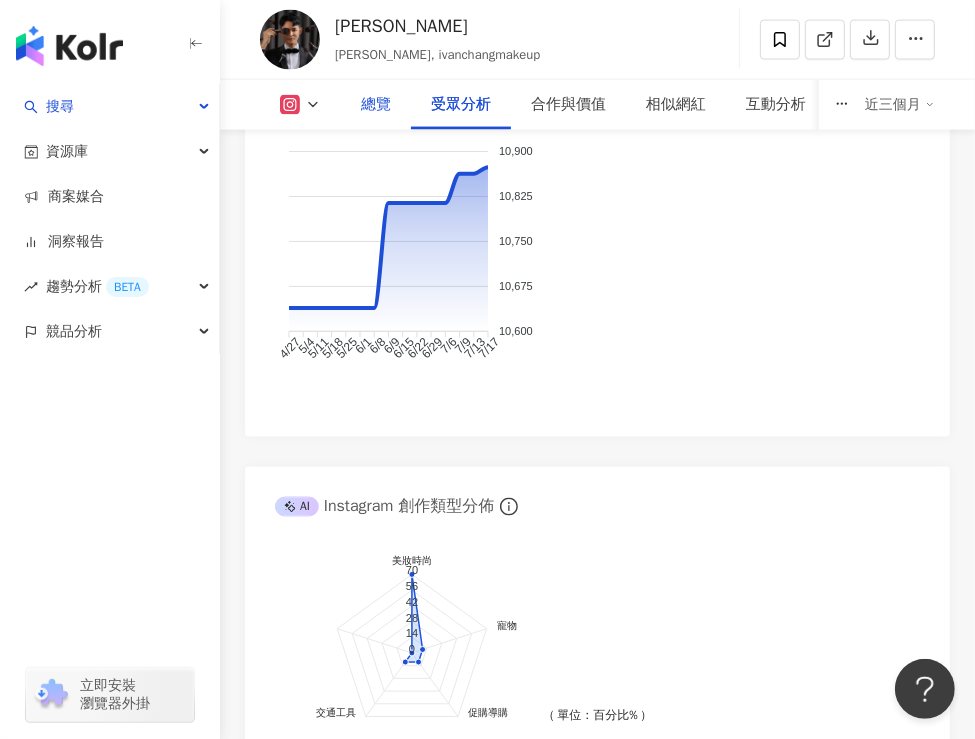 click on "總覽" at bounding box center (376, 105) 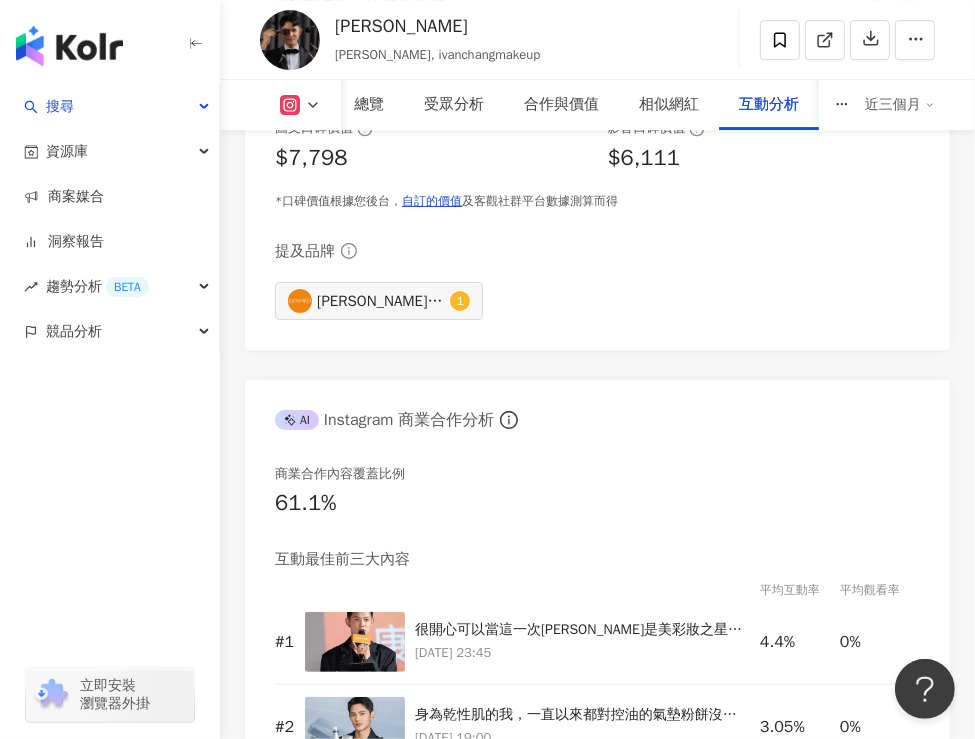 scroll, scrollTop: 4749, scrollLeft: 0, axis: vertical 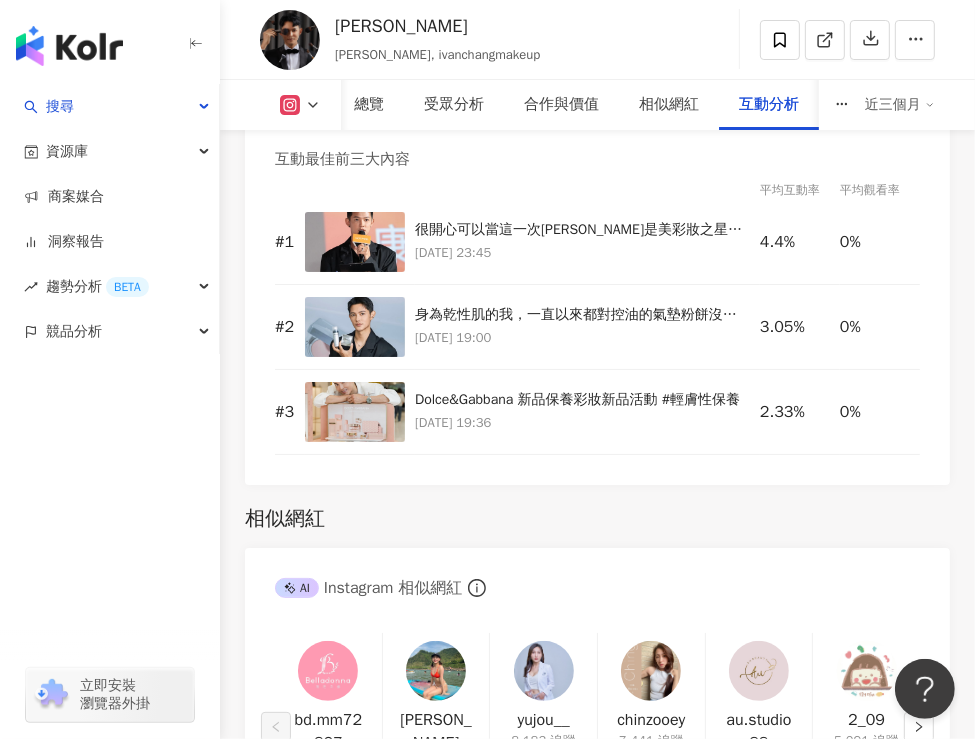drag, startPoint x: 284, startPoint y: 433, endPoint x: 307, endPoint y: 351, distance: 85.16454 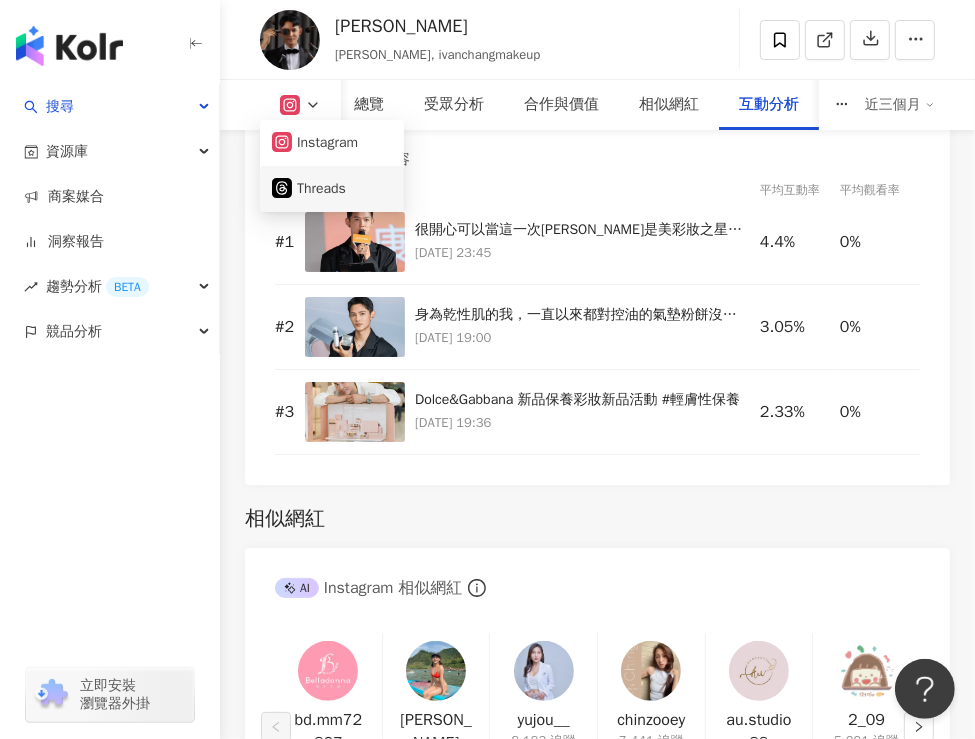 click on "Threads" at bounding box center [332, 189] 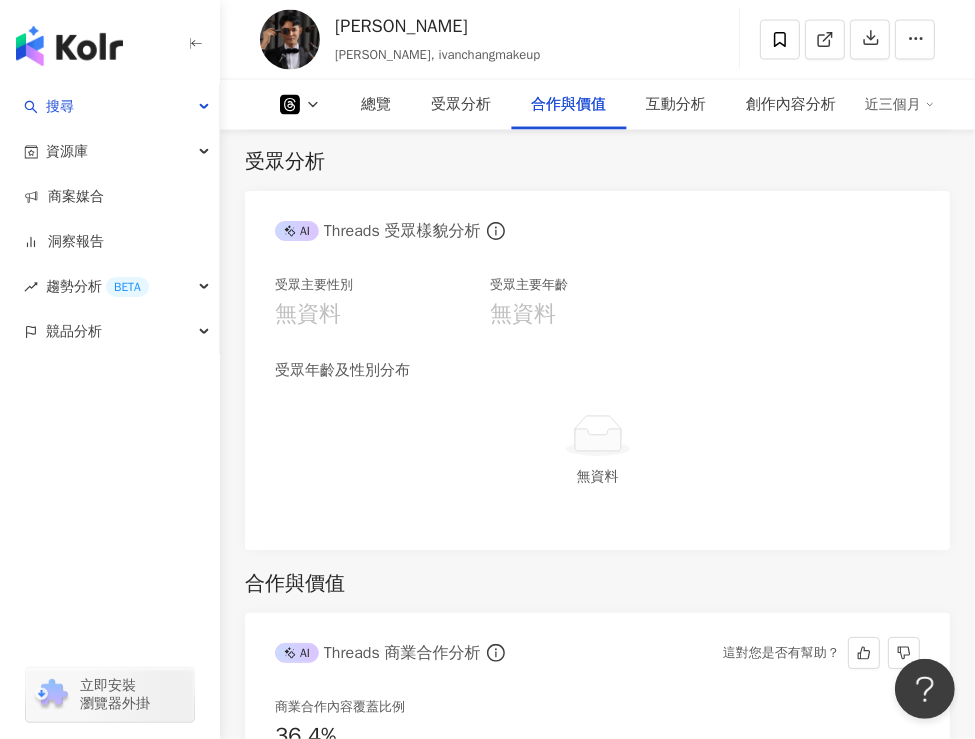 scroll, scrollTop: 1705, scrollLeft: 0, axis: vertical 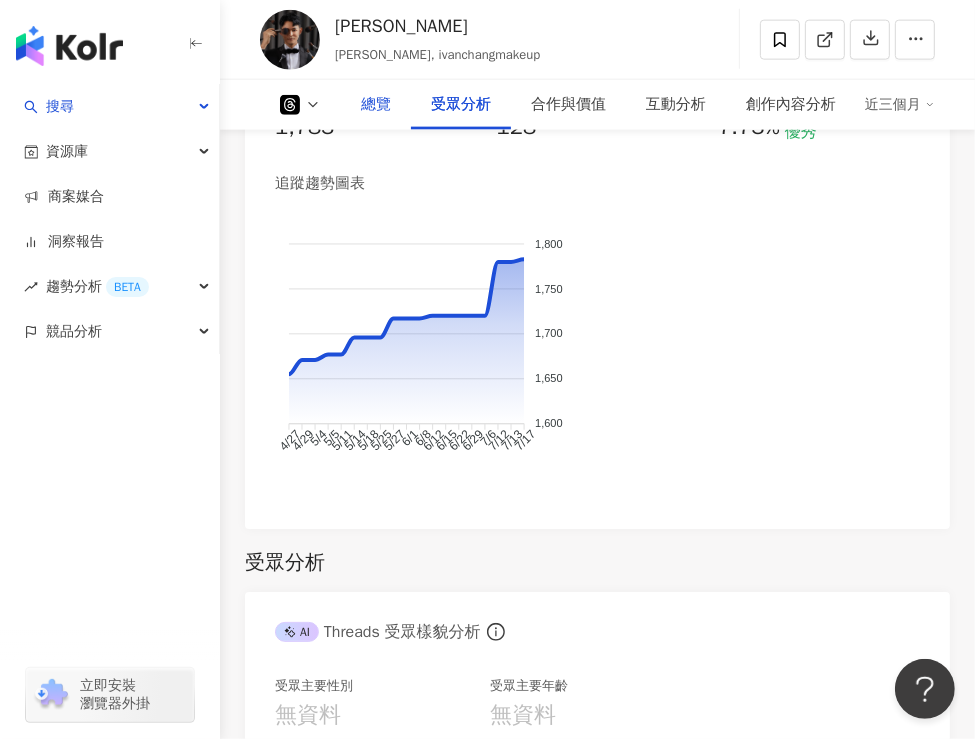 click on "總覽" at bounding box center [376, 105] 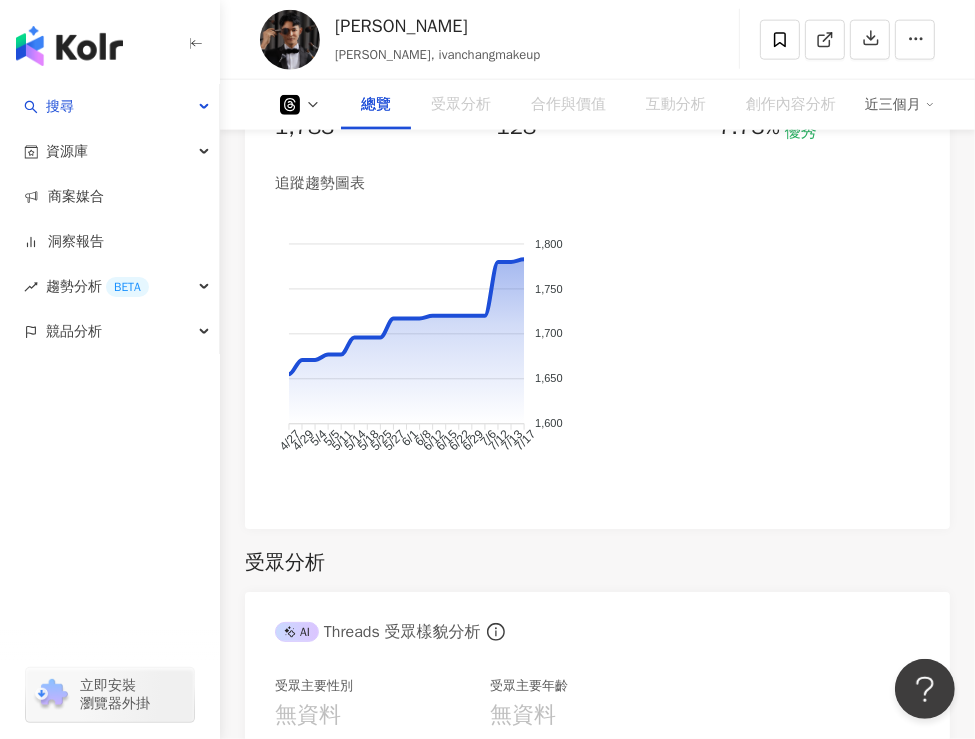 scroll, scrollTop: 123, scrollLeft: 0, axis: vertical 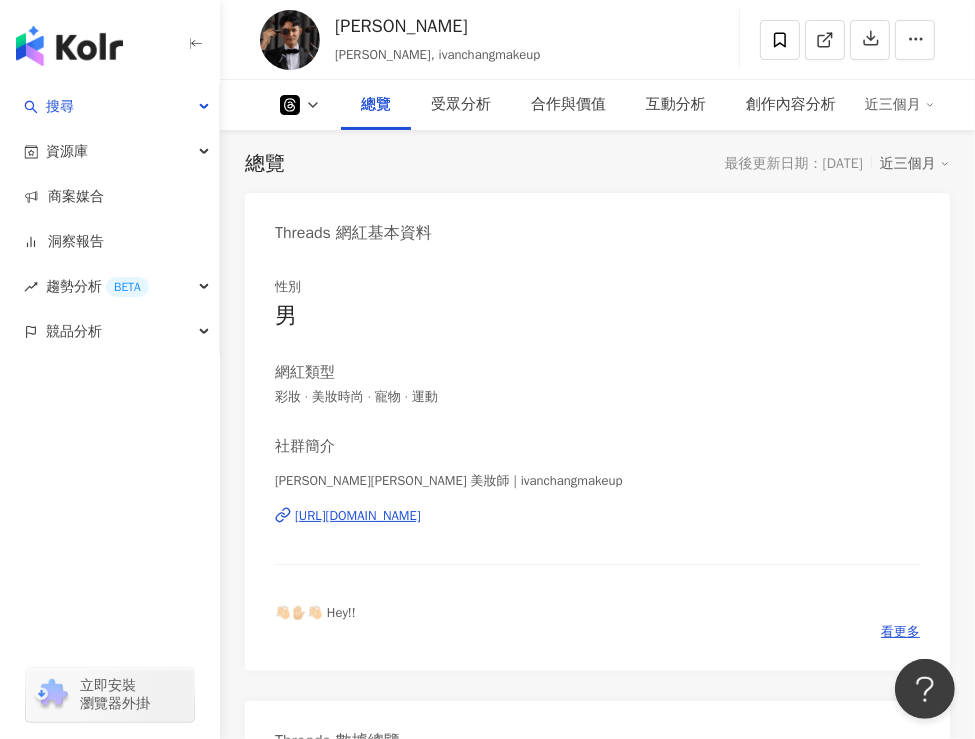 drag, startPoint x: 536, startPoint y: 319, endPoint x: 596, endPoint y: 318, distance: 60.00833 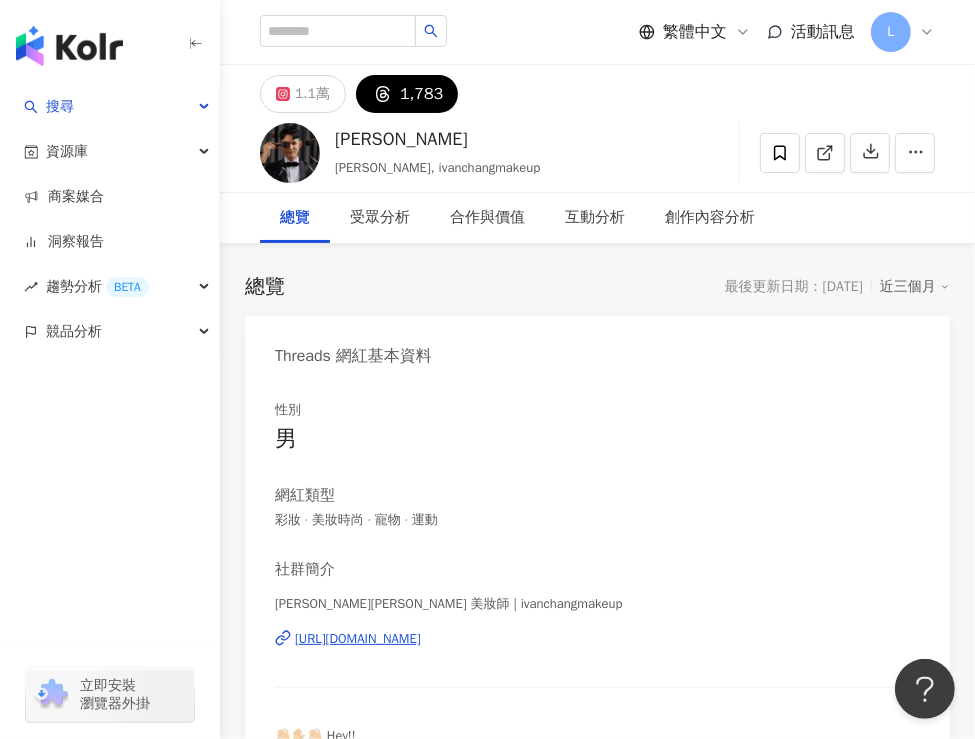 scroll, scrollTop: 0, scrollLeft: 0, axis: both 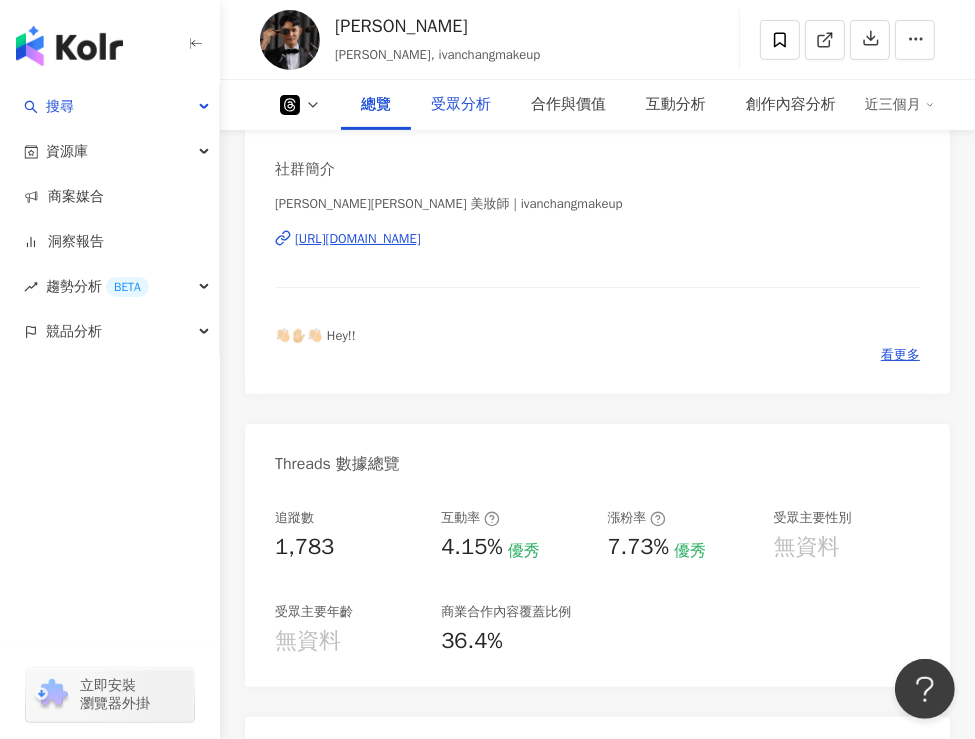 click on "受眾分析" at bounding box center (461, 105) 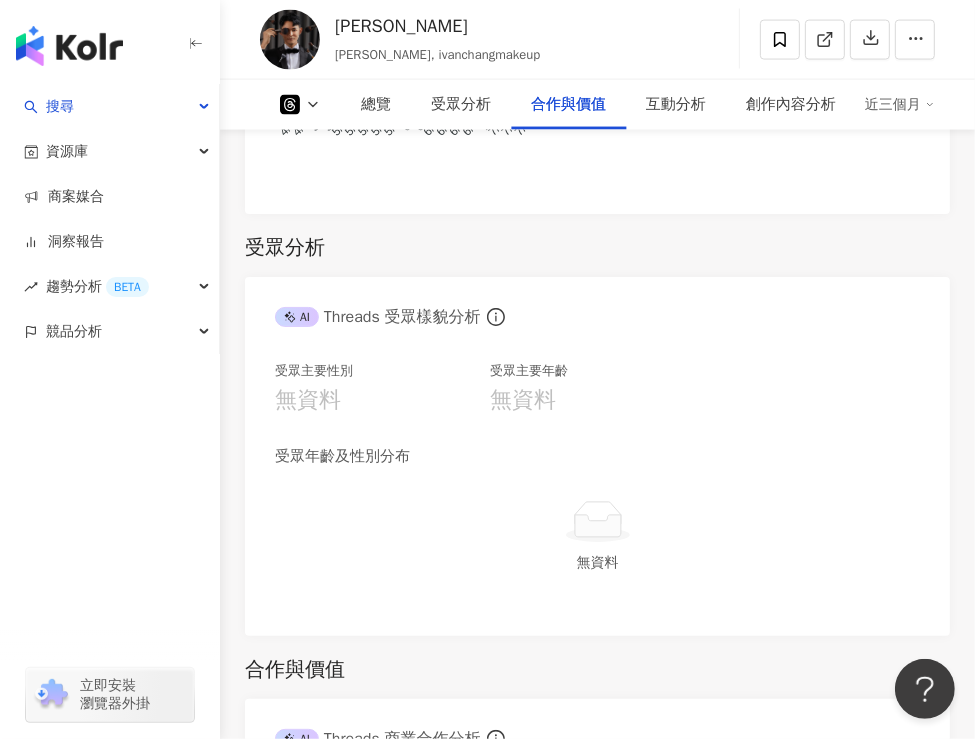 scroll, scrollTop: 2325, scrollLeft: 0, axis: vertical 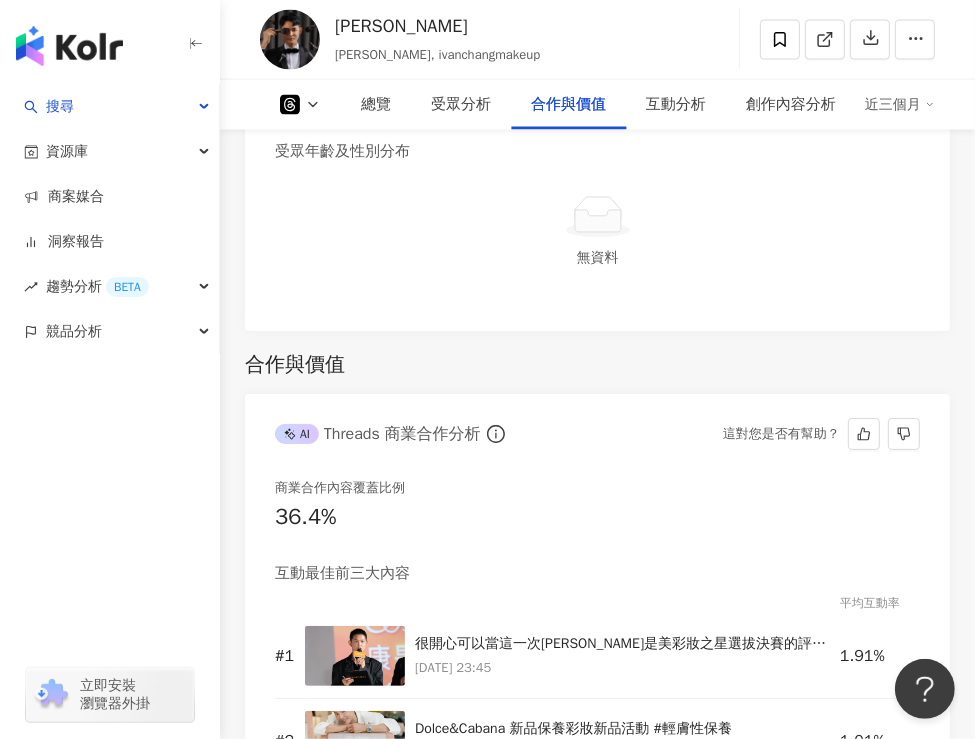 click on "# 2" at bounding box center [290, 741] 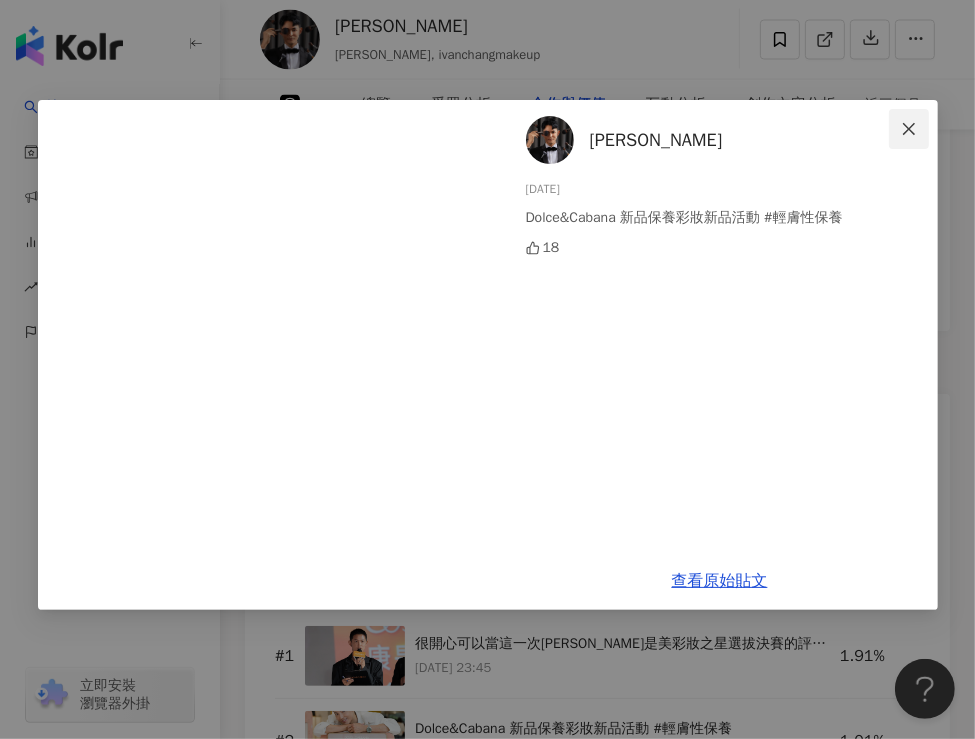 click 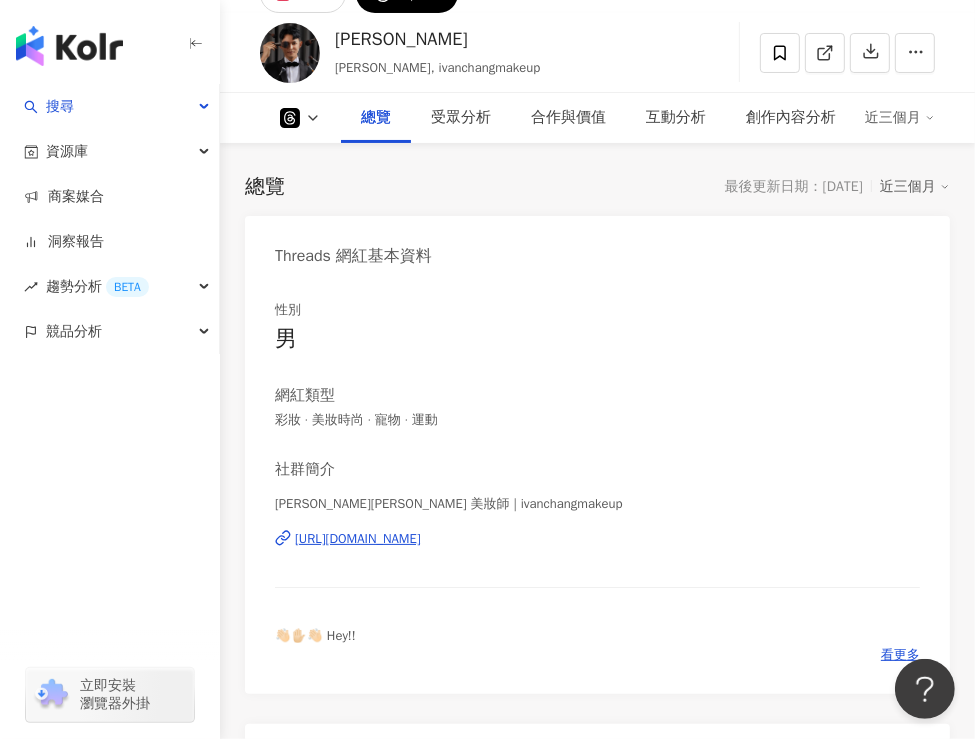 scroll, scrollTop: 100, scrollLeft: 0, axis: vertical 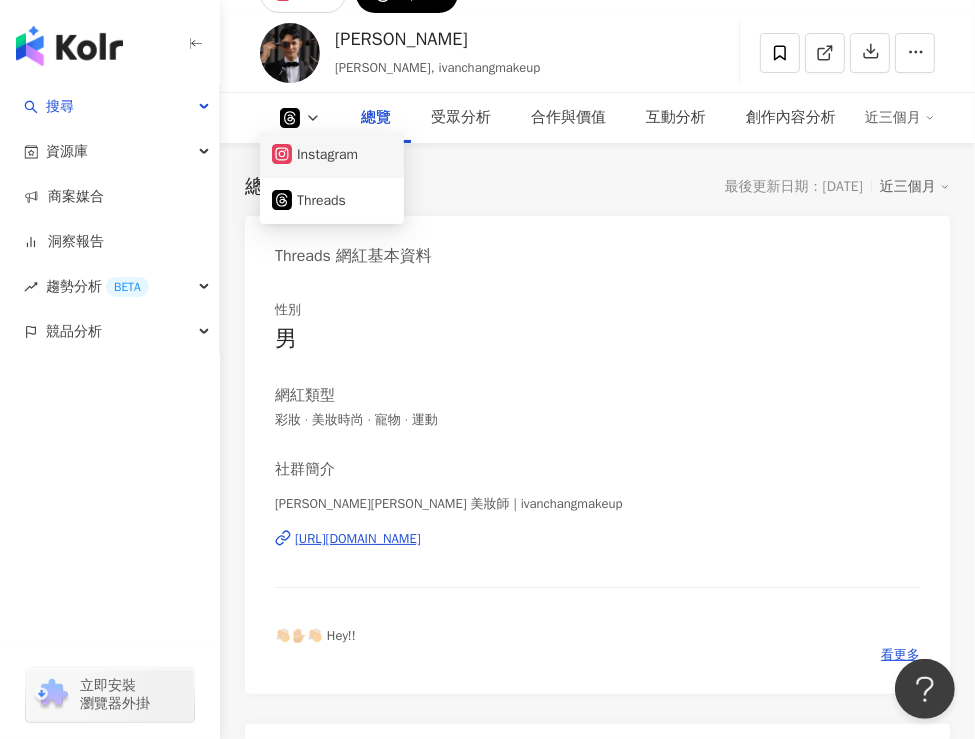 click on "Instagram" at bounding box center [332, 155] 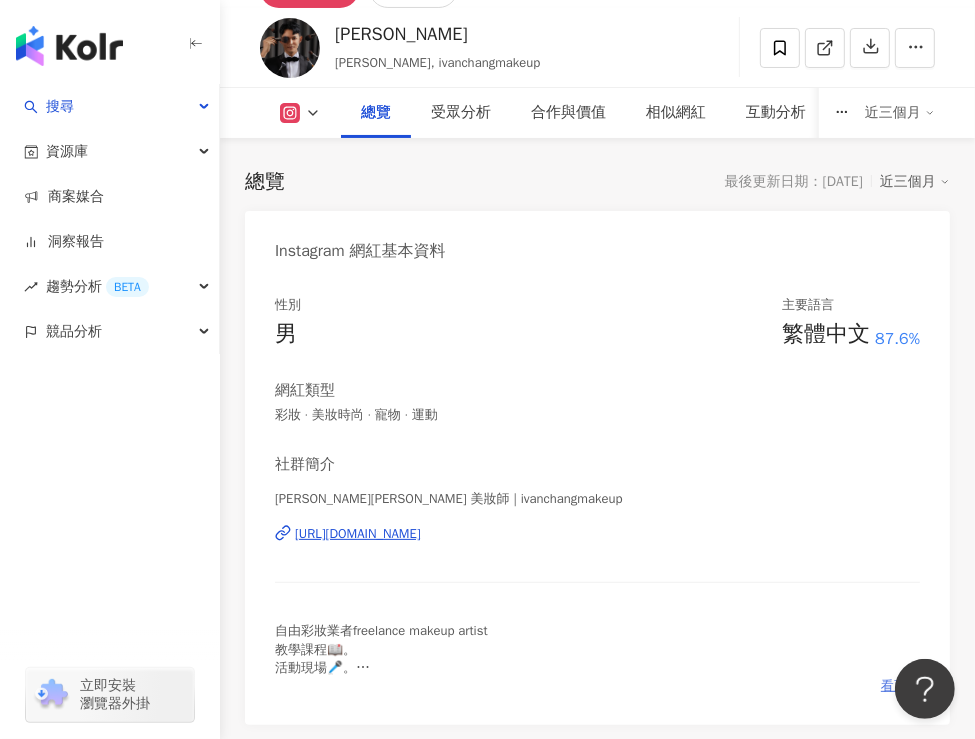 scroll, scrollTop: 400, scrollLeft: 0, axis: vertical 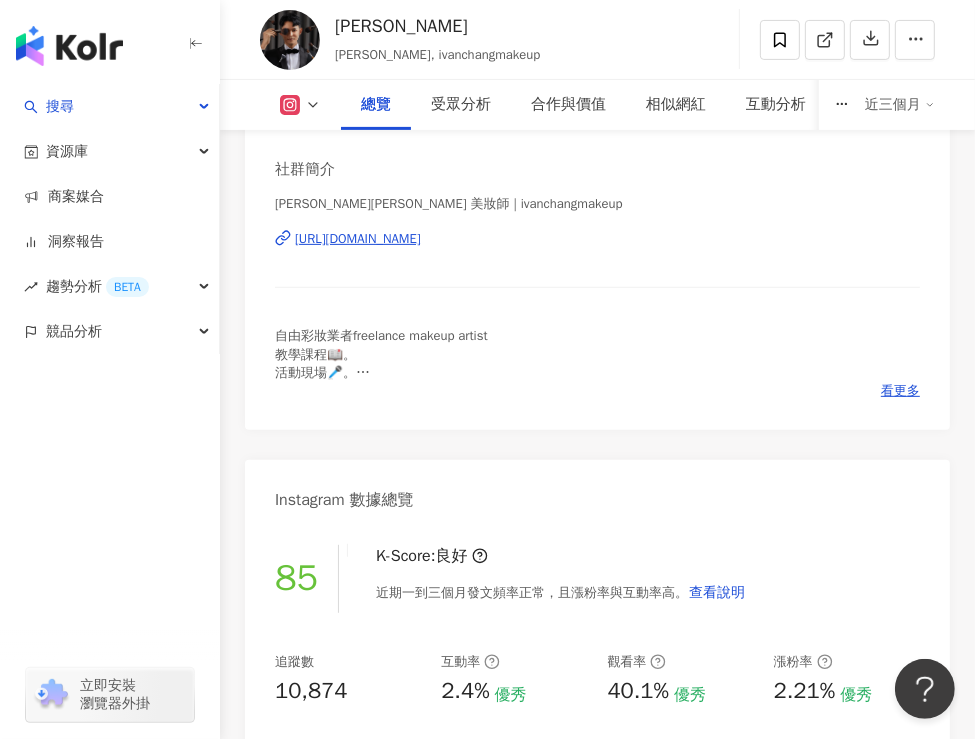 click on "自由彩妝業者freelance makeup artist
教學課程📖。
活動現場🎤。
整體造型💄。
歡迎工作邀約洽詢～
Email:[EMAIL_ADDRESS][DOMAIN_NAME]" at bounding box center [597, 354] 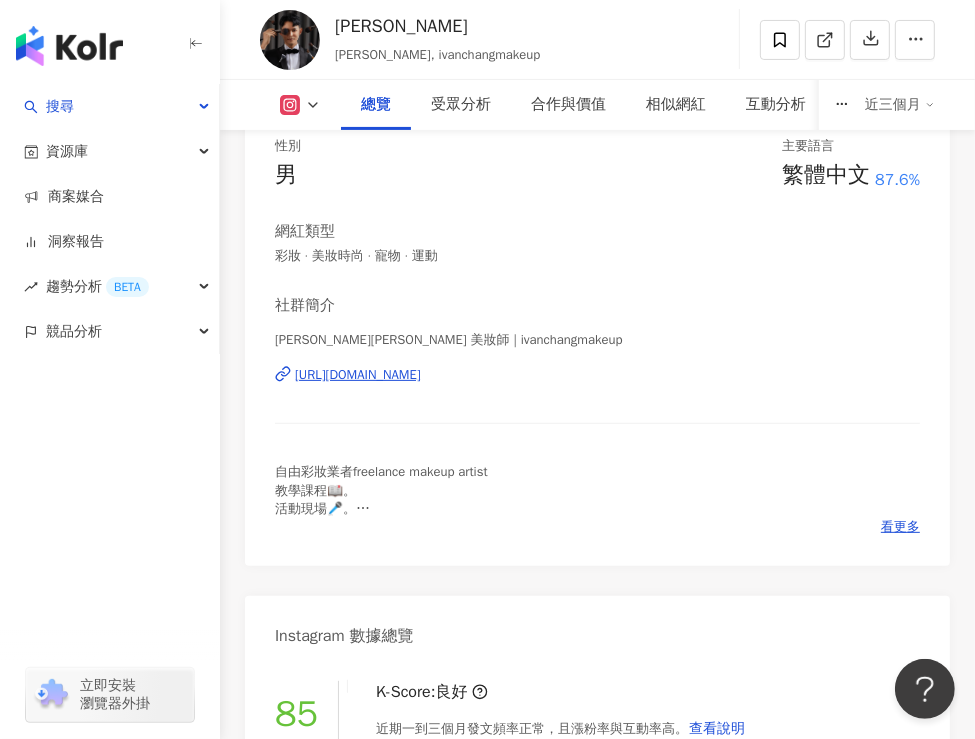 scroll, scrollTop: 100, scrollLeft: 0, axis: vertical 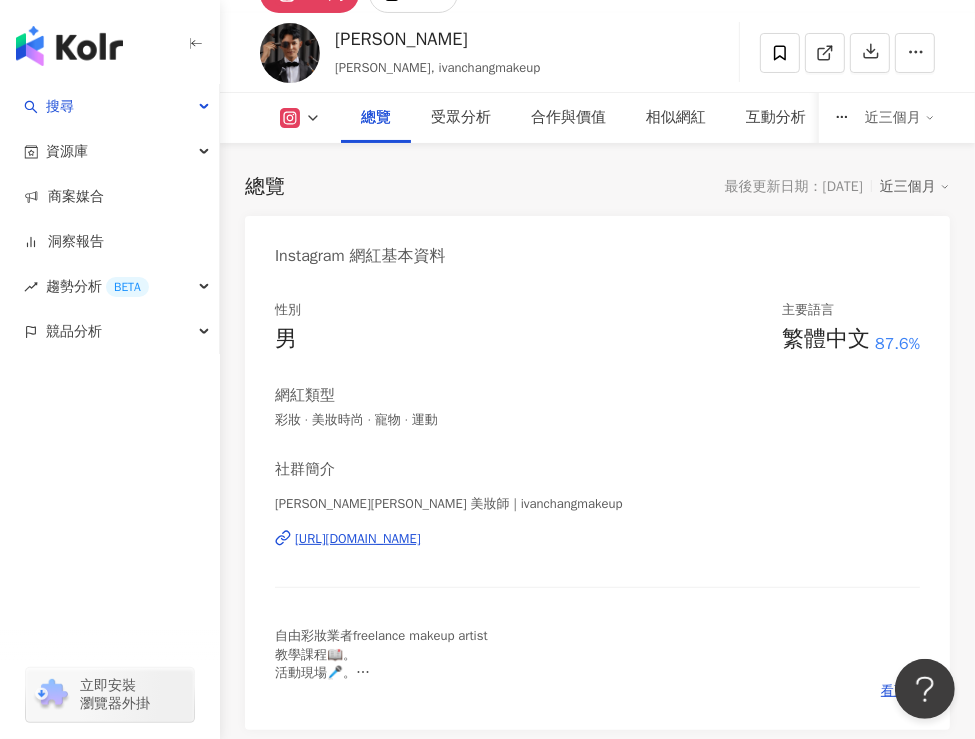 click on "總覽 最後更新日期：[DATE] 近三個月 Instagram 網紅基本資料 性別   男 主要語言   繁體中文 87.6% 網紅類型 彩妝 · 美妝時尚 · 寵物 · 運動 社群簡介 [PERSON_NAME] [PERSON_NAME] 美妝師 | ivanchangmakeup [URL][DOMAIN_NAME] 自由彩妝業者freelance makeup artist
教學課程📖。
活動現場🎤。
整體造型💄。
歡迎工作邀約洽詢～
Email:[EMAIL_ADDRESS][DOMAIN_NAME] 看更多 Instagram 數據總覽 85 K-Score :   良好 近期一到三個月發文頻率正常，且漲粉率與互動率高。 查看說明 追蹤數   10,874 互動率   2.4% 優秀 觀看率   40.1% 優秀 漲粉率   2.21% 優秀 受眾主要性別   女性 58.1% 受眾主要年齡   25-34 歲 58.8% 商業合作內容覆蓋比例   61.1% AI Instagram 成效等級三大指標 互動率 2.4% 優秀 同等級網紅的互動率中位數為  0.54% 觀看率 40.1% 優秀 同等級網紅的觀看率中位數為  1.92% 漲粉率 2.21% 優秀 0% 成效等級 ： 優秀 良好" at bounding box center [597, 5368] 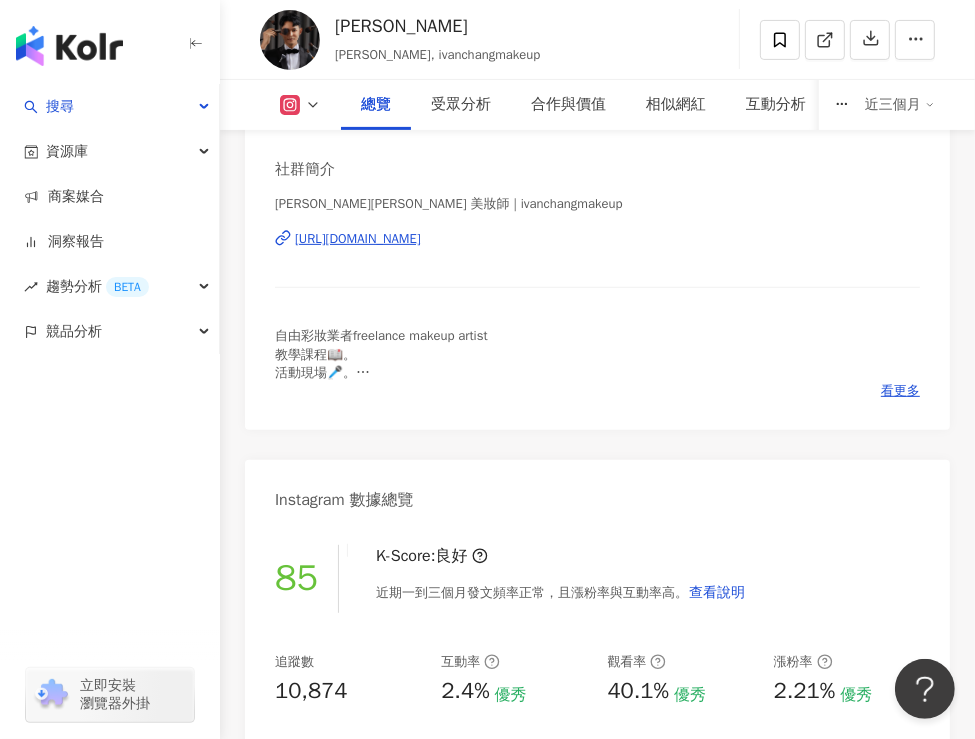 scroll, scrollTop: 300, scrollLeft: 0, axis: vertical 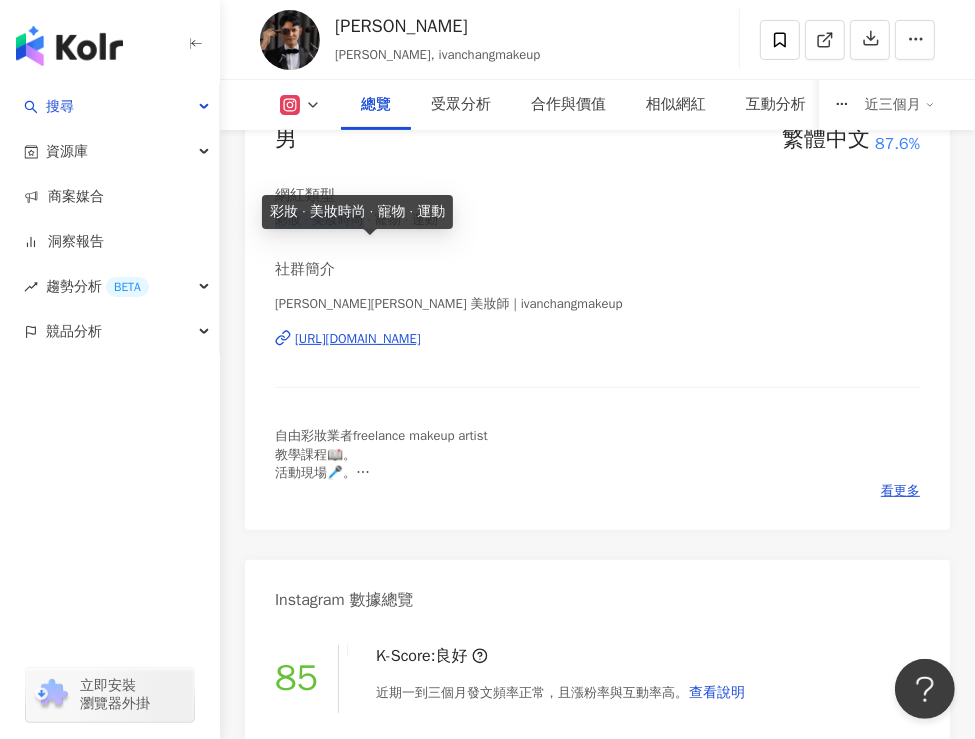 drag, startPoint x: 288, startPoint y: 249, endPoint x: 390, endPoint y: 256, distance: 102.239914 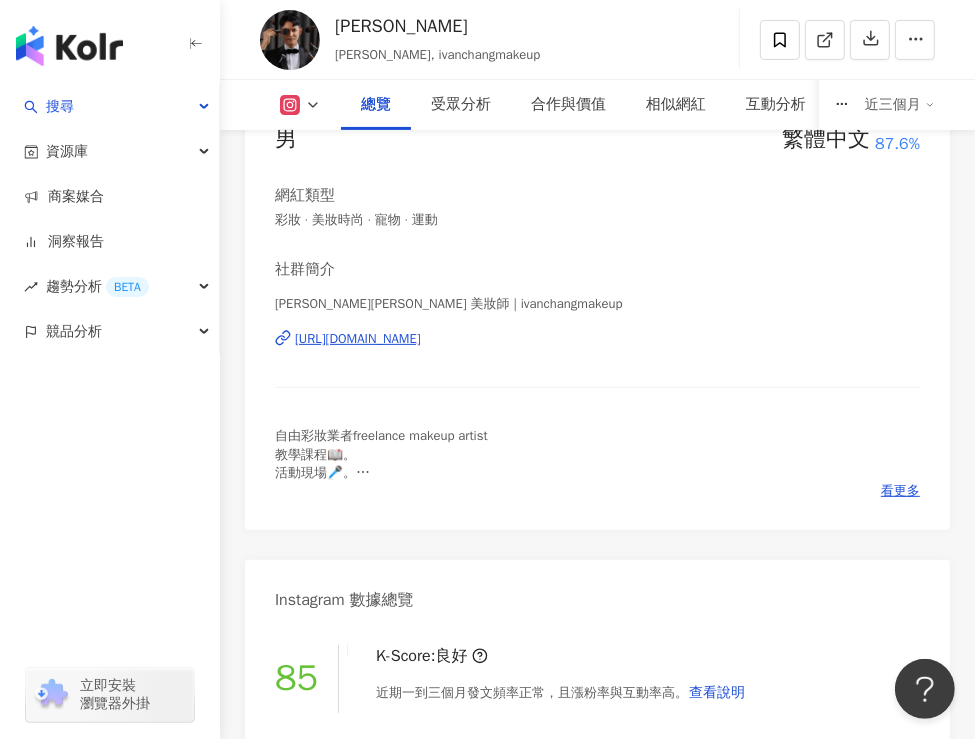 drag, startPoint x: 252, startPoint y: 422, endPoint x: 332, endPoint y: 257, distance: 183.37122 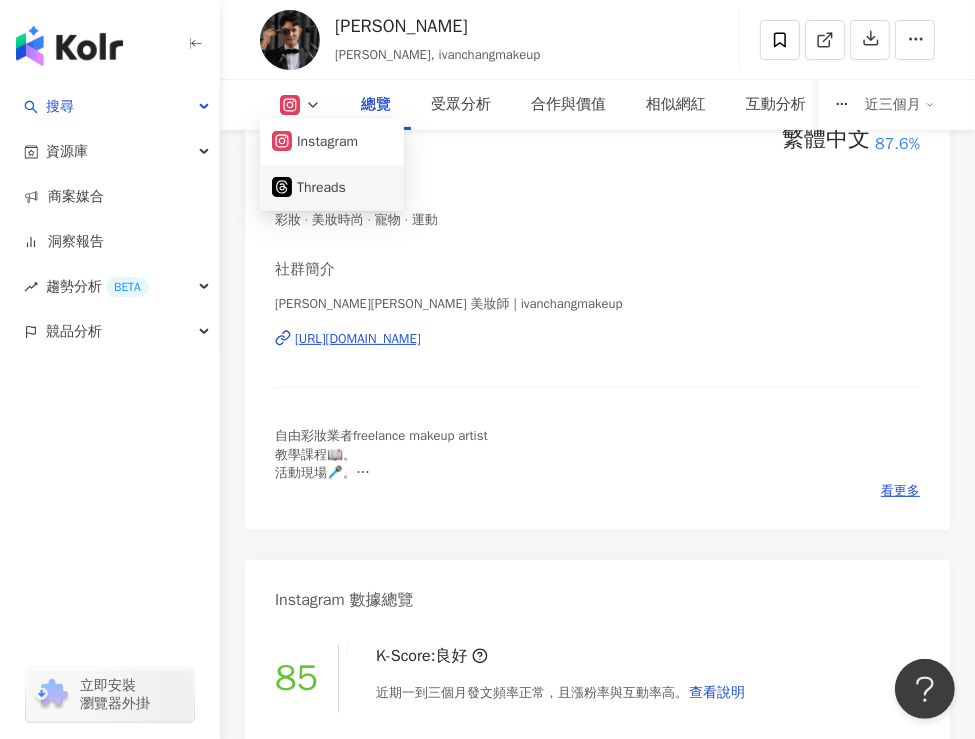 click on "Threads" at bounding box center (332, 188) 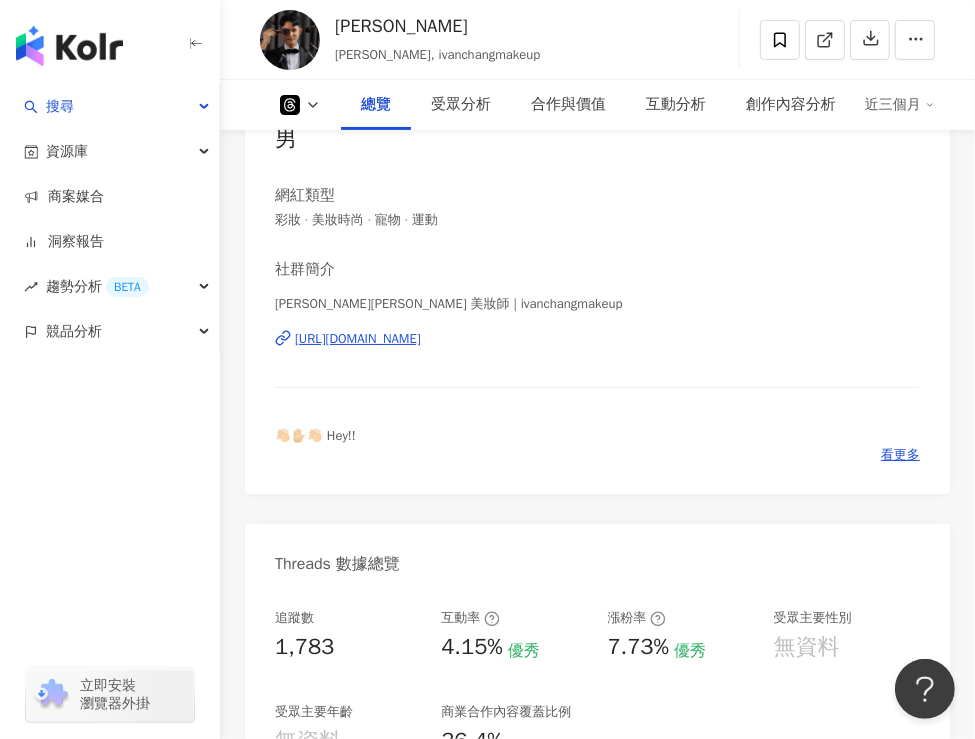 scroll, scrollTop: 0, scrollLeft: 0, axis: both 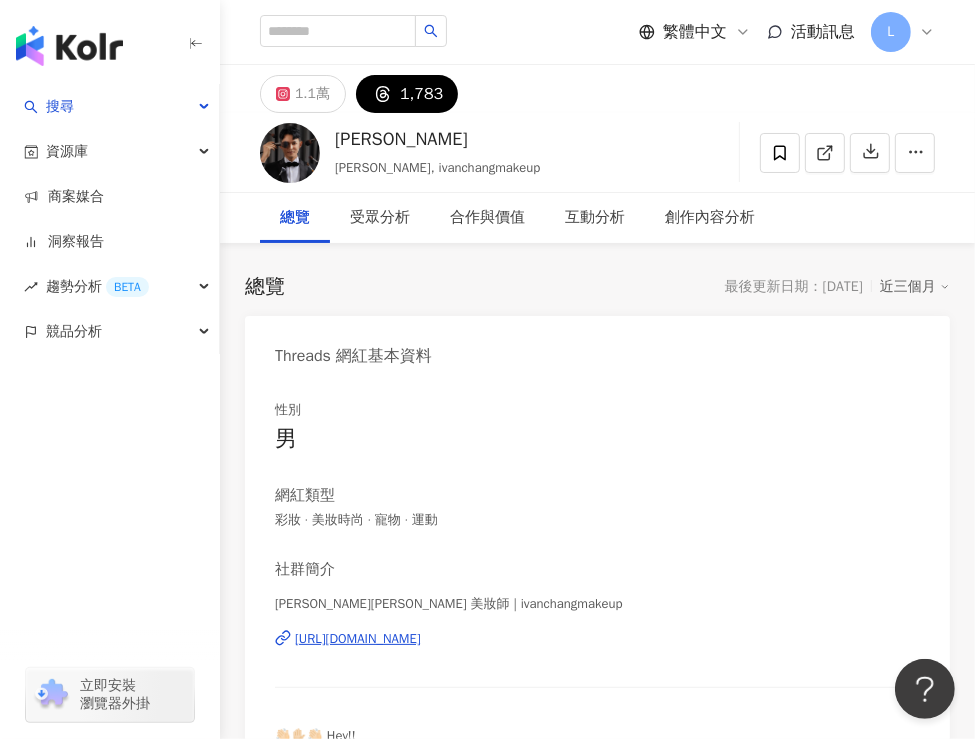 drag, startPoint x: 248, startPoint y: 394, endPoint x: 246, endPoint y: 383, distance: 11.18034 